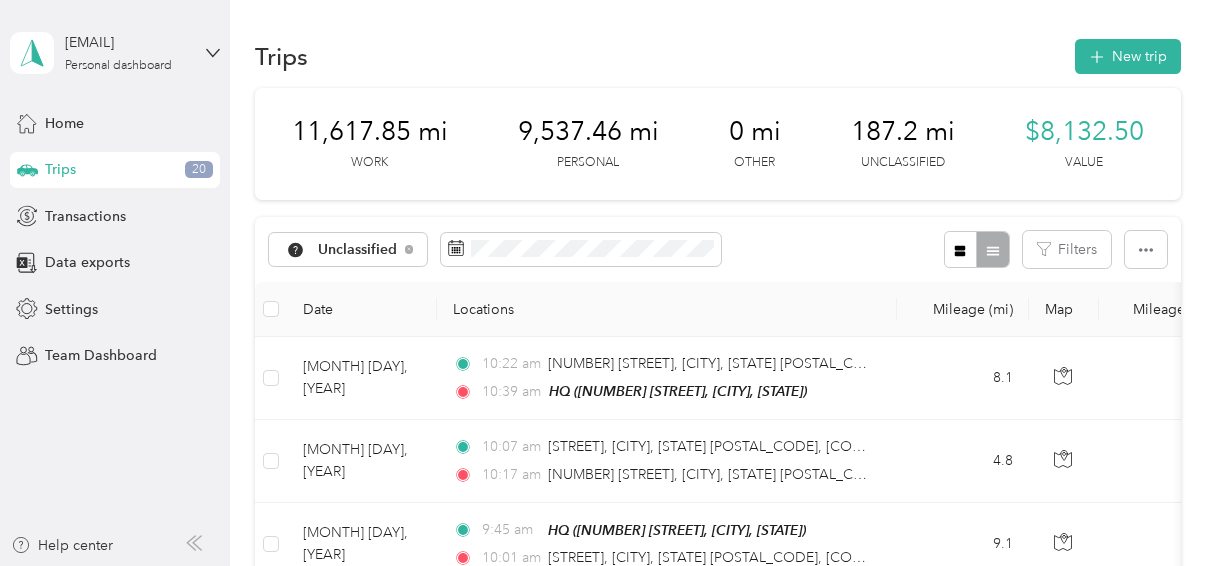 scroll, scrollTop: 0, scrollLeft: 0, axis: both 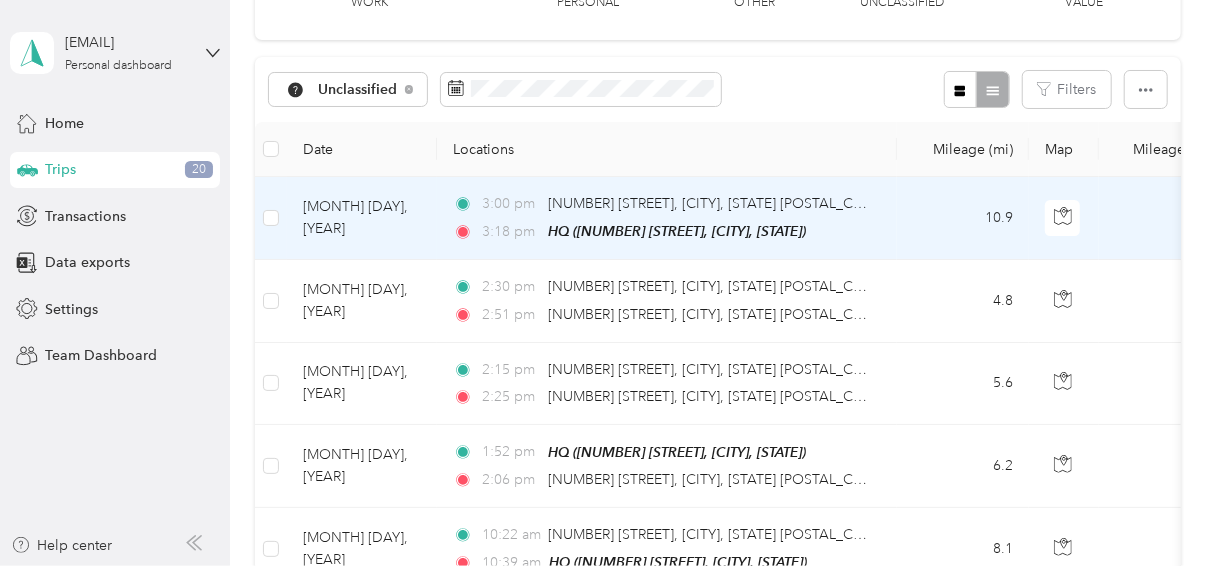 click on "[MONTH] [DAY], [YEAR]" at bounding box center [362, 218] 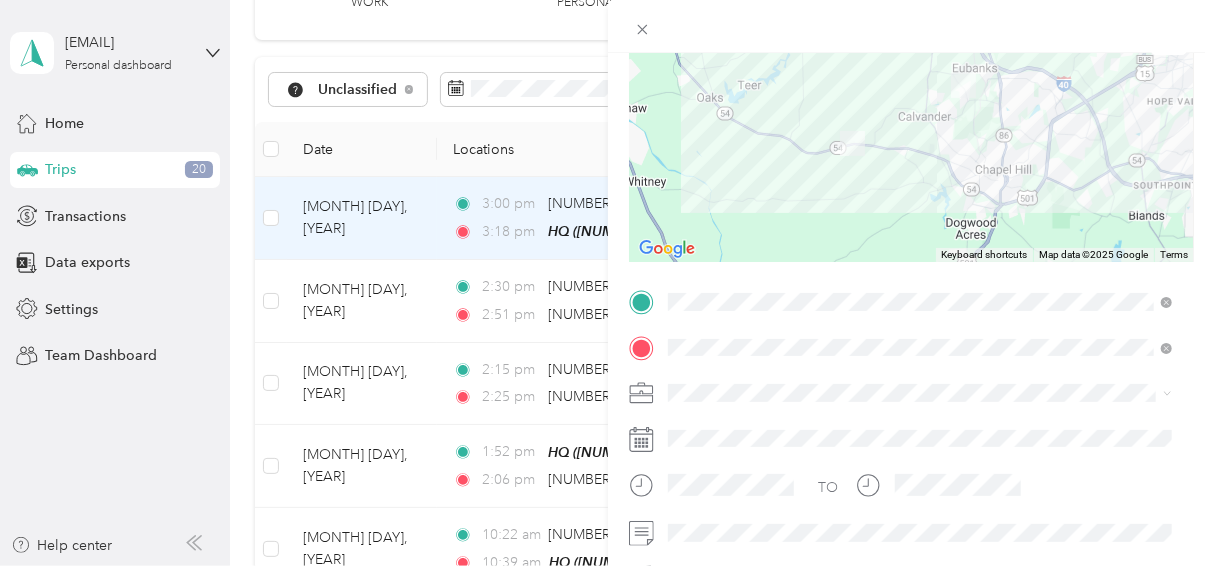 scroll, scrollTop: 370, scrollLeft: 0, axis: vertical 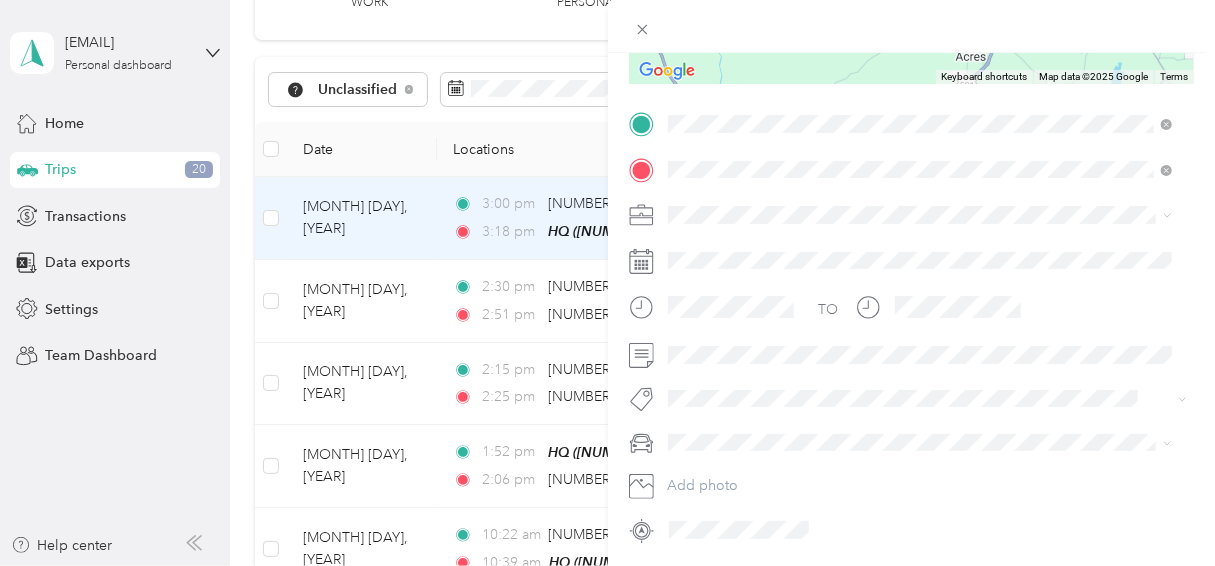 click on "Work" at bounding box center [920, 249] 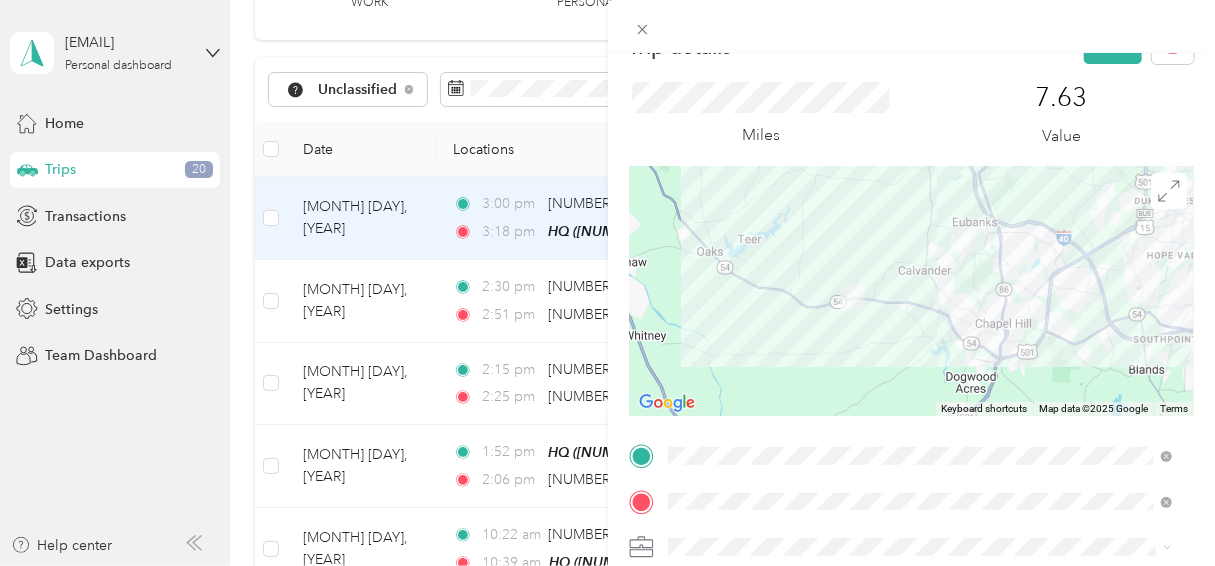 scroll, scrollTop: 0, scrollLeft: 0, axis: both 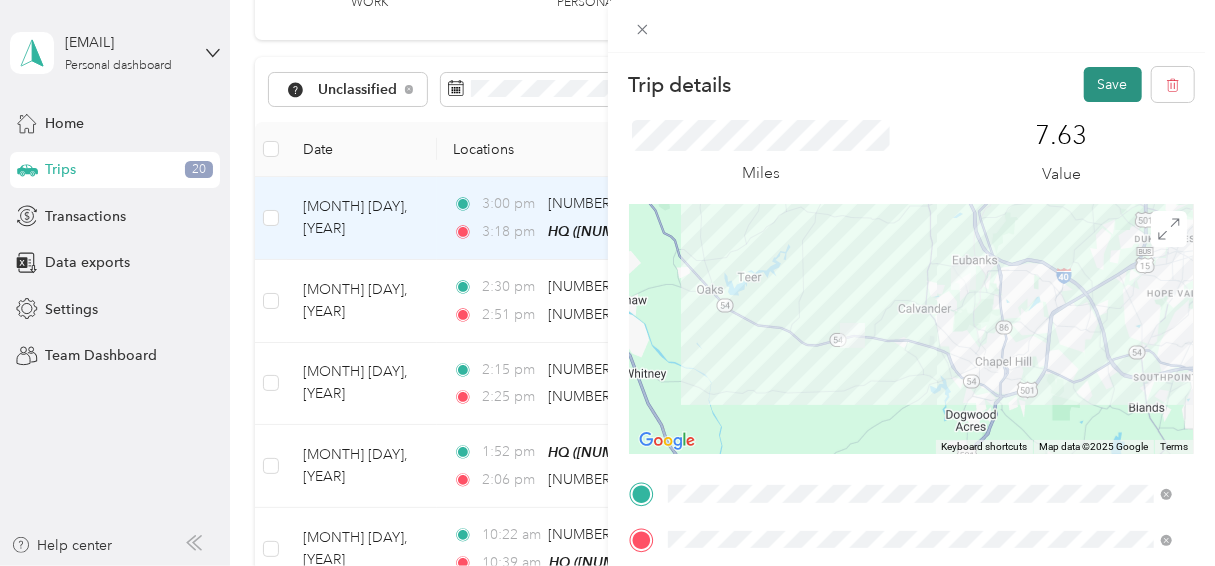 click on "Save" at bounding box center [1113, 84] 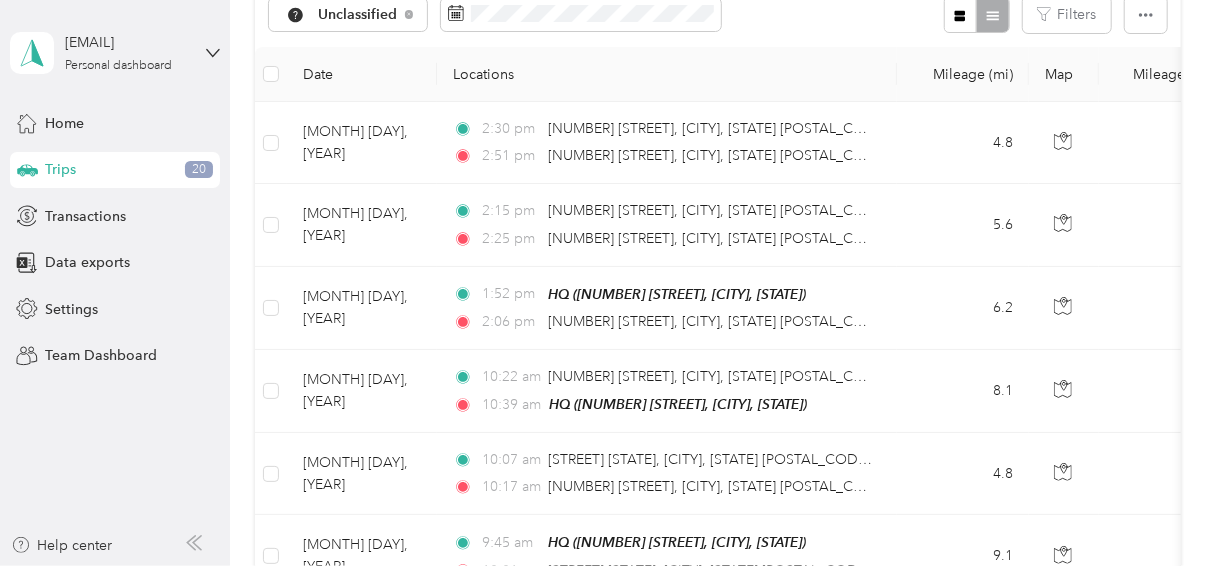 scroll, scrollTop: 256, scrollLeft: 0, axis: vertical 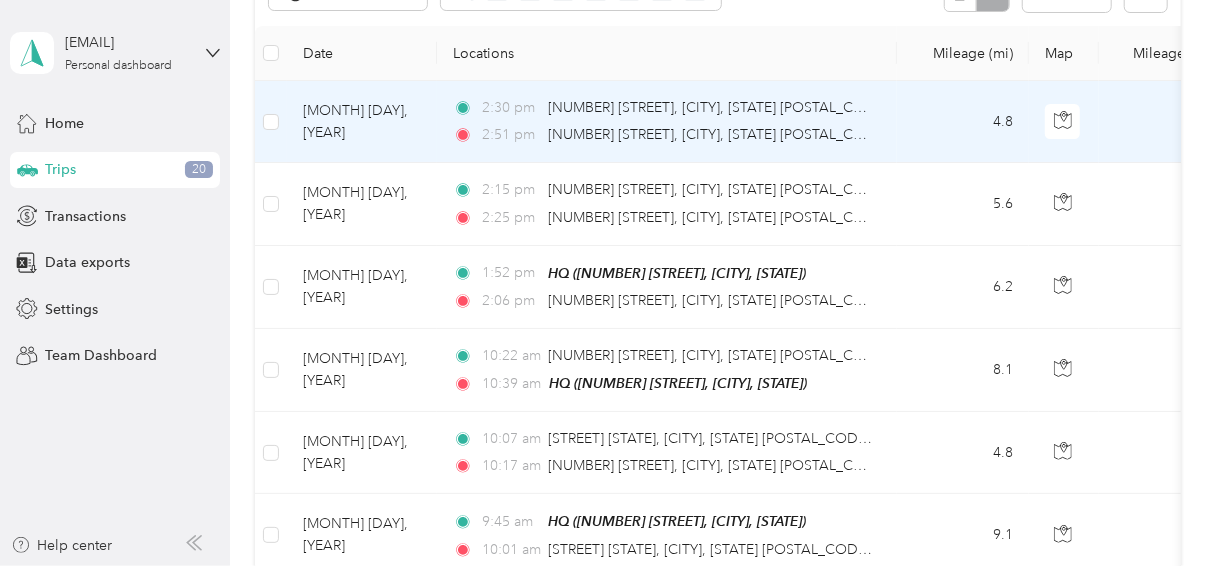 click on "[MONTH] [DAY], [YEAR]" at bounding box center [362, 122] 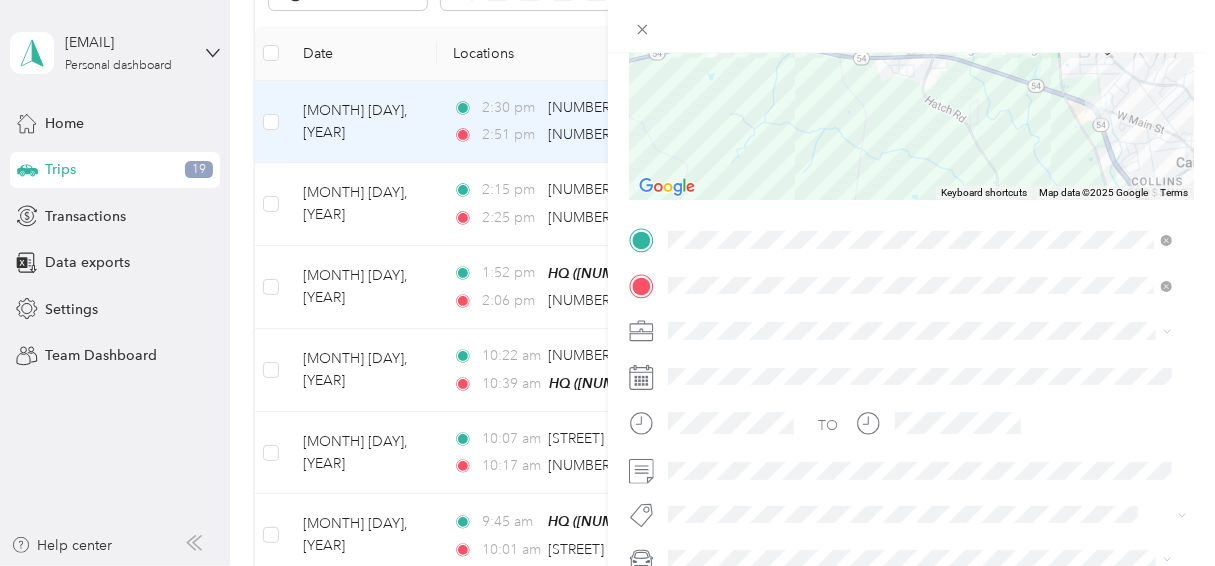 scroll, scrollTop: 263, scrollLeft: 0, axis: vertical 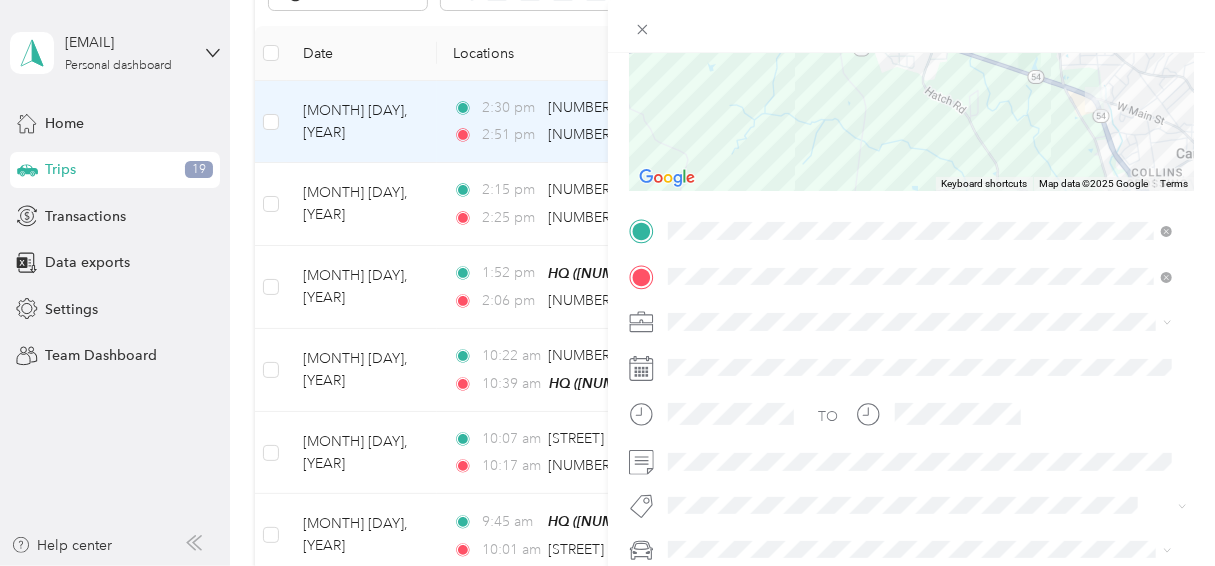 click at bounding box center (928, 322) 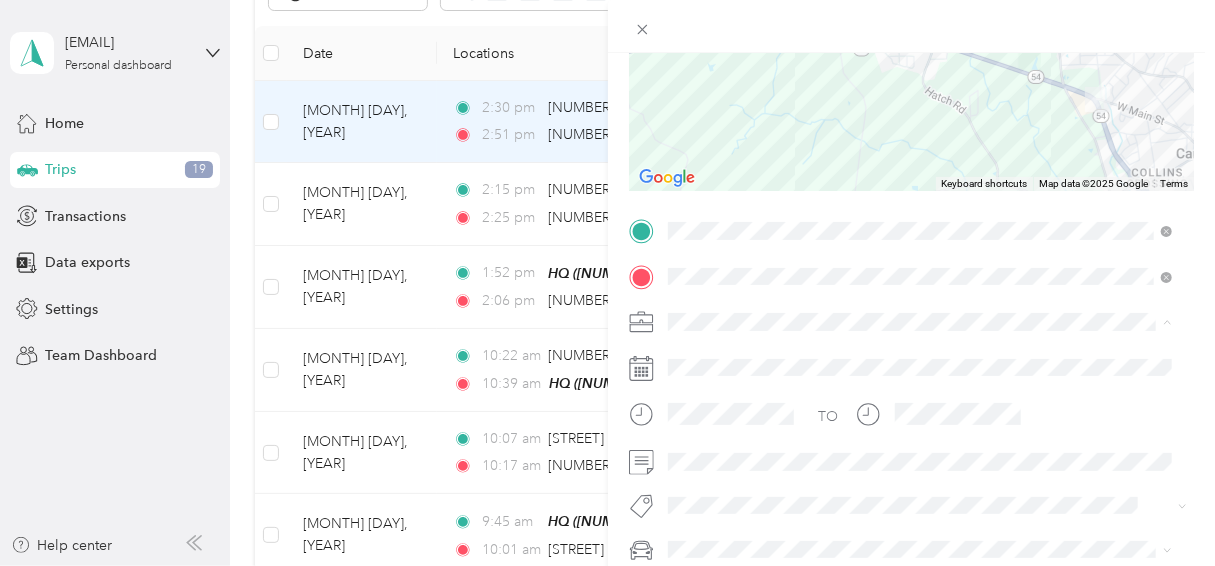 click on "Work" at bounding box center (920, 41) 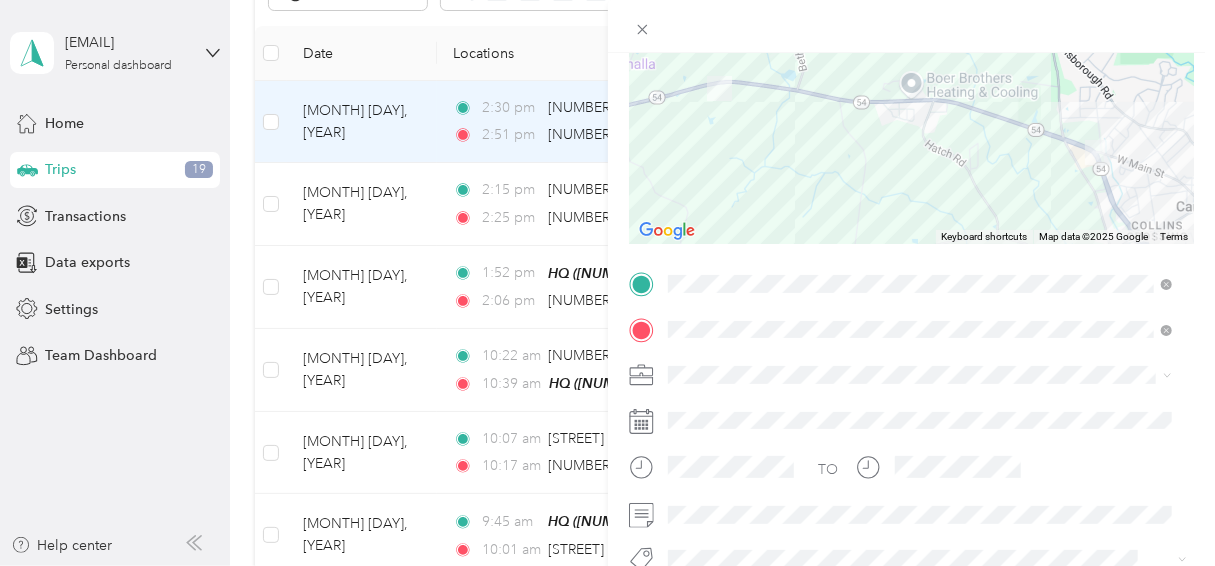 scroll, scrollTop: 0, scrollLeft: 0, axis: both 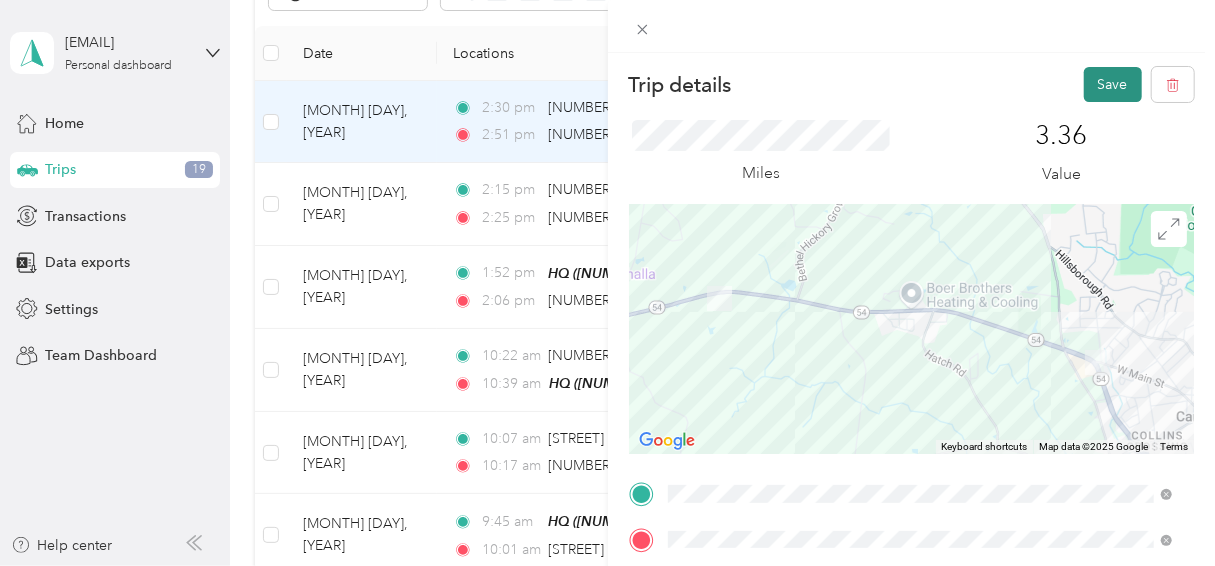 click on "Save" at bounding box center (1113, 84) 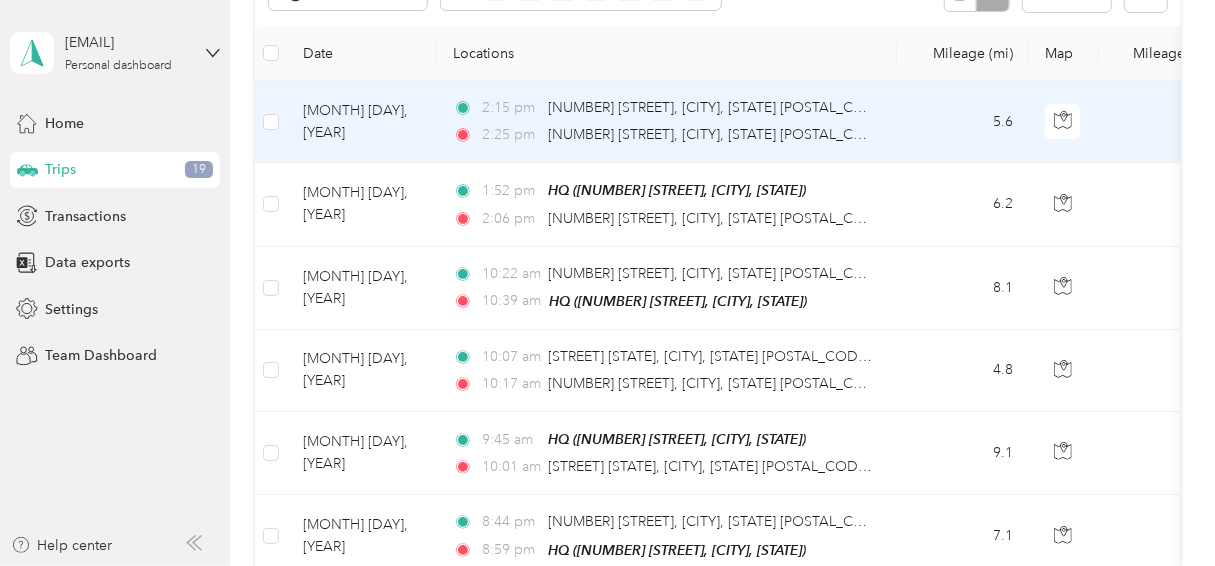 click on "[MONTH] [DAY], [YEAR]" at bounding box center (362, 122) 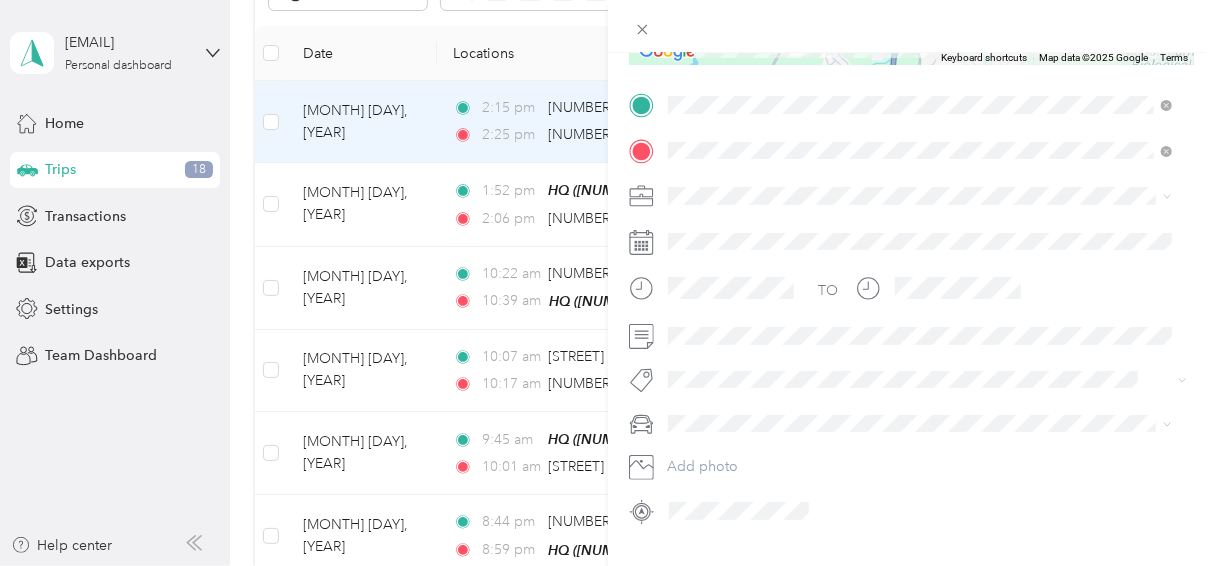 scroll, scrollTop: 406, scrollLeft: 0, axis: vertical 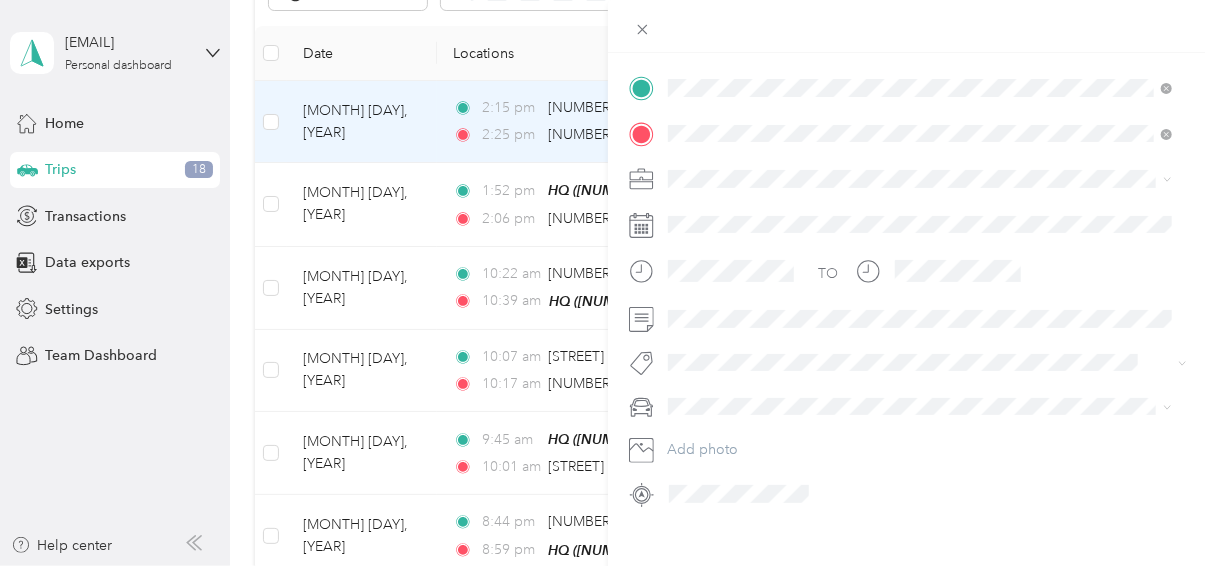 click 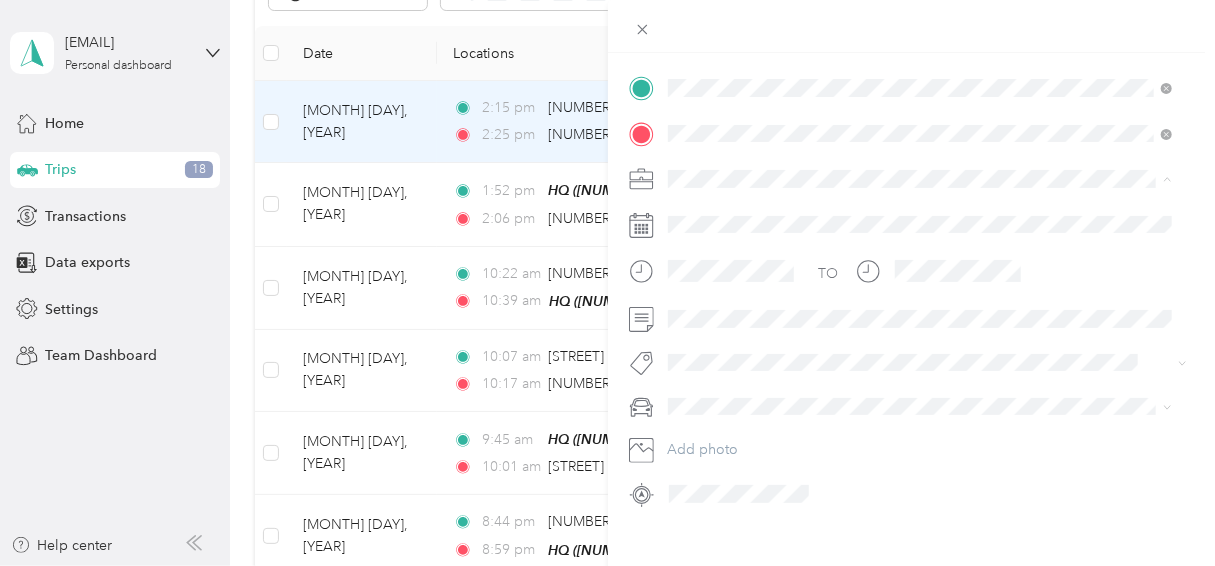 click on "Work" at bounding box center [920, 213] 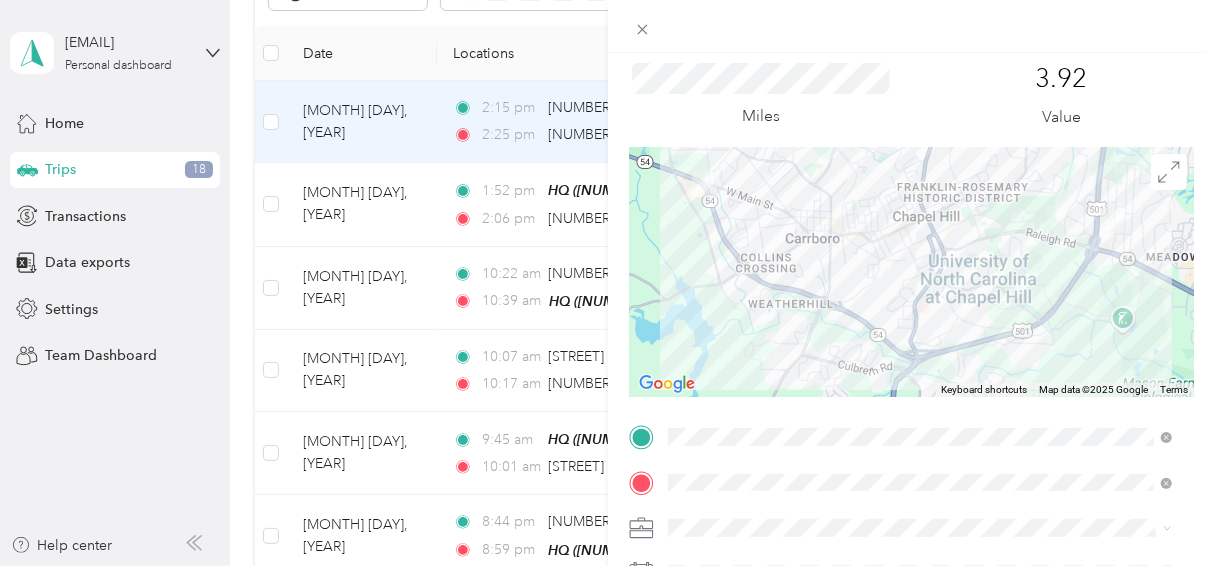 scroll, scrollTop: 0, scrollLeft: 0, axis: both 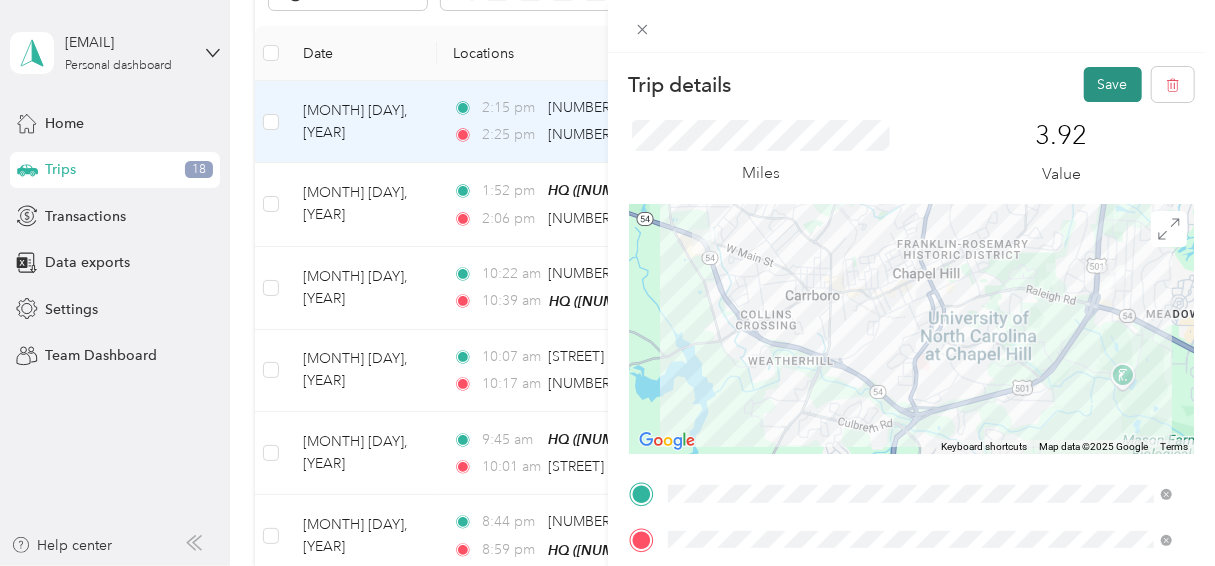 click on "Save" at bounding box center (1113, 84) 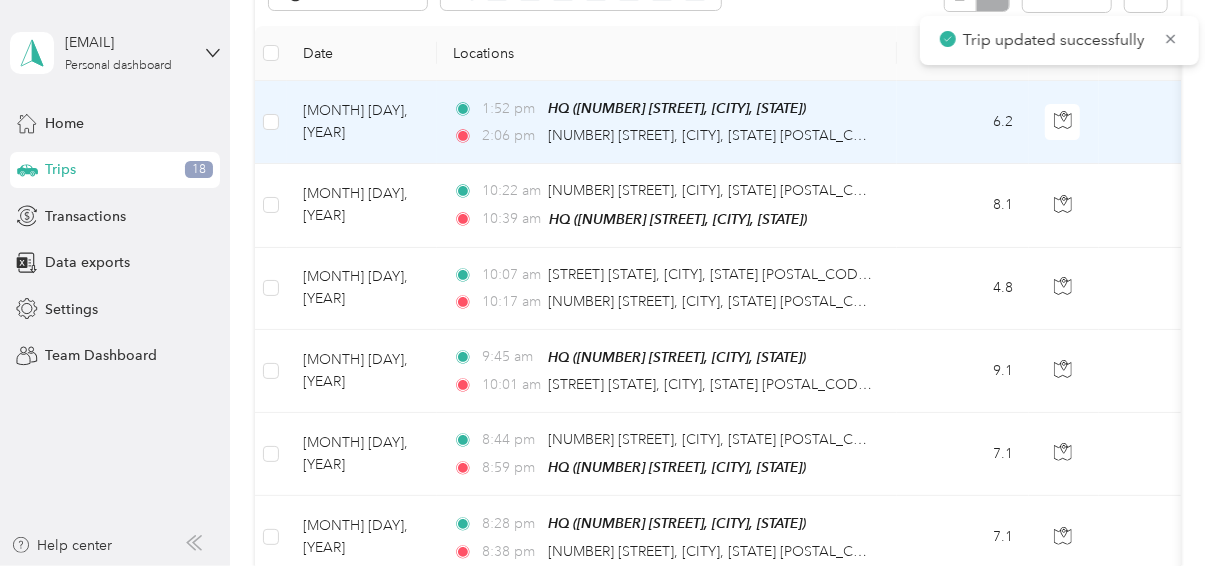 click on "[MONTH] [DAY], [YEAR]" at bounding box center (362, 122) 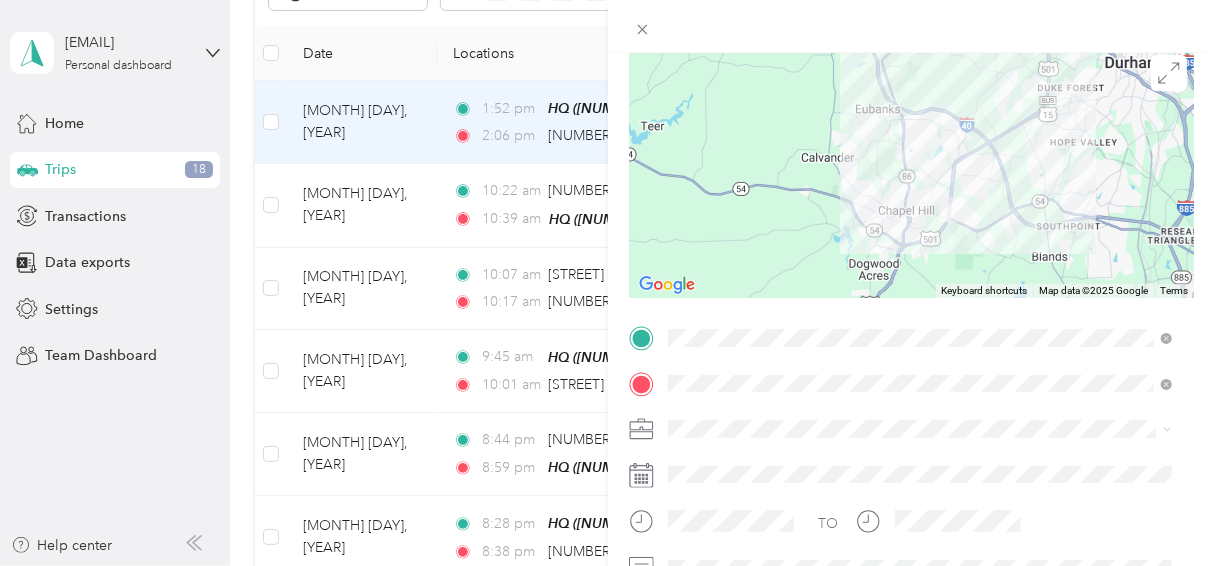 scroll, scrollTop: 290, scrollLeft: 0, axis: vertical 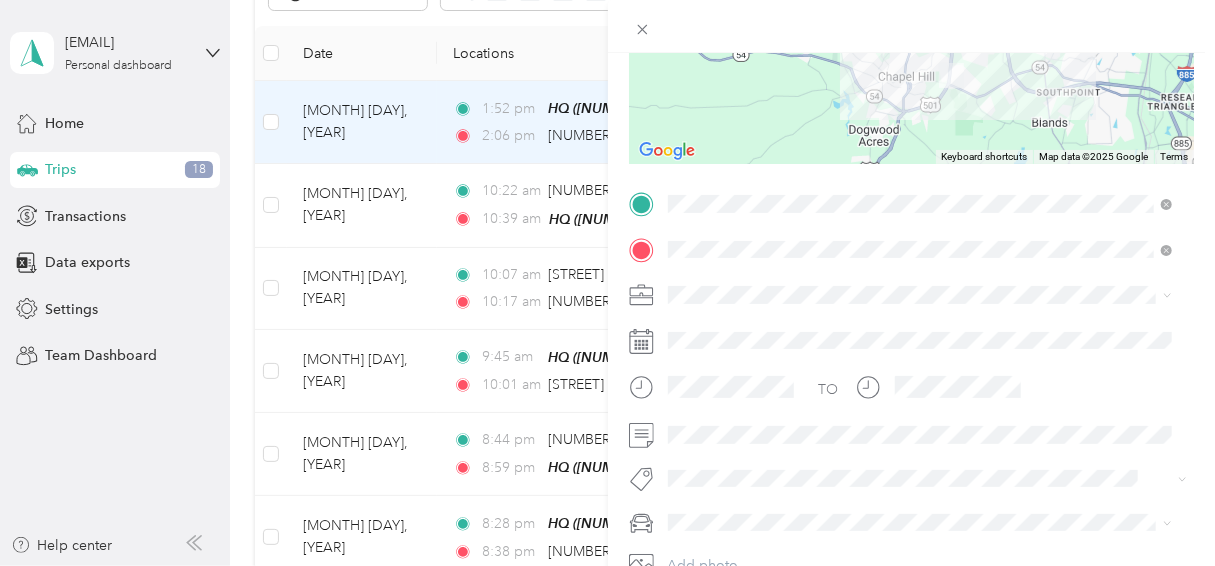 click on "Work" at bounding box center (920, 8) 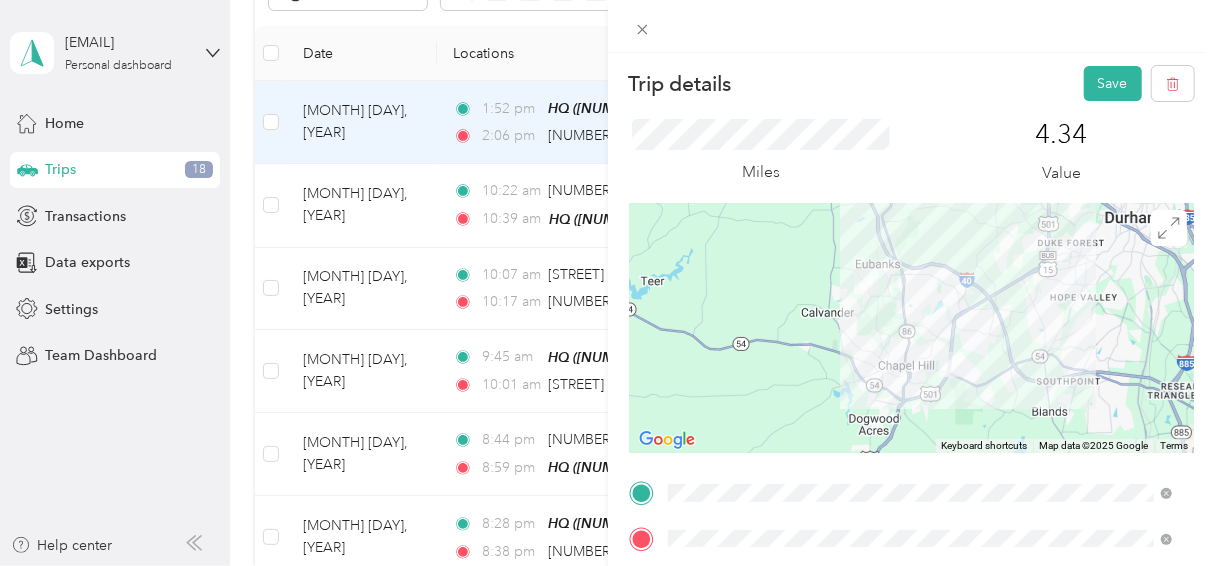scroll, scrollTop: 0, scrollLeft: 0, axis: both 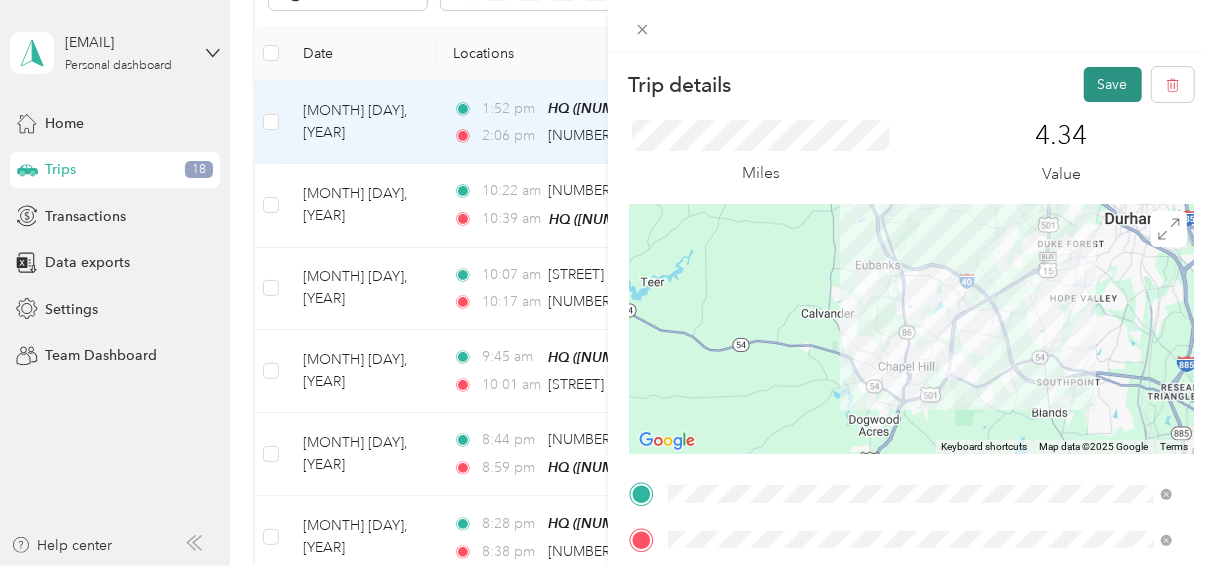 click on "Save" at bounding box center (1113, 84) 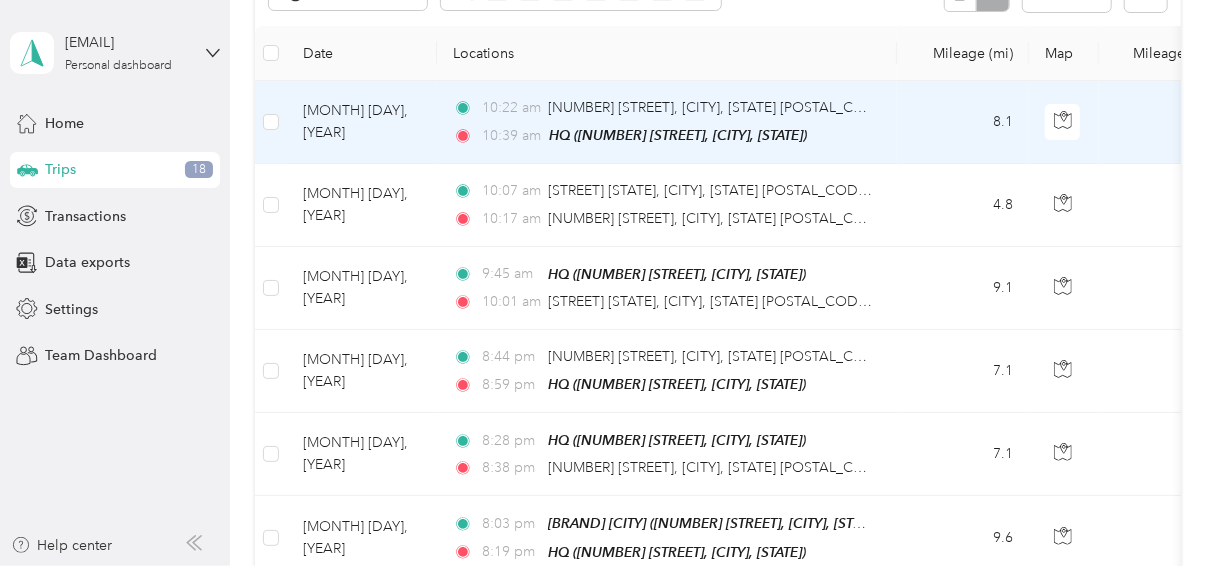 click on "[MONTH] [DAY], [YEAR]" at bounding box center (362, 122) 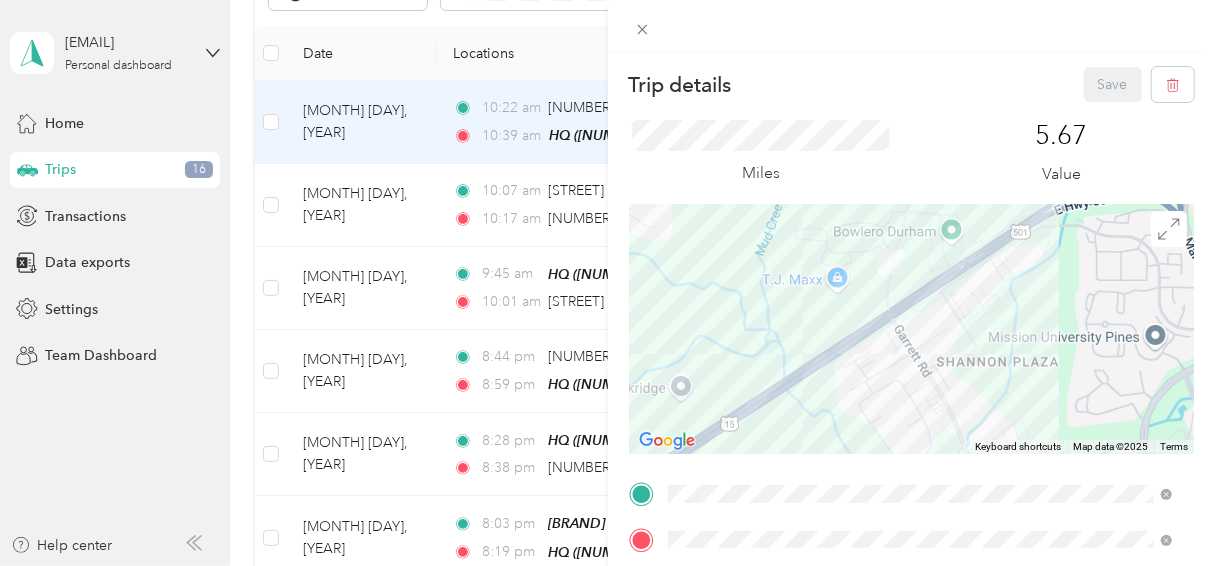 drag, startPoint x: 971, startPoint y: 254, endPoint x: 867, endPoint y: 429, distance: 203.57063 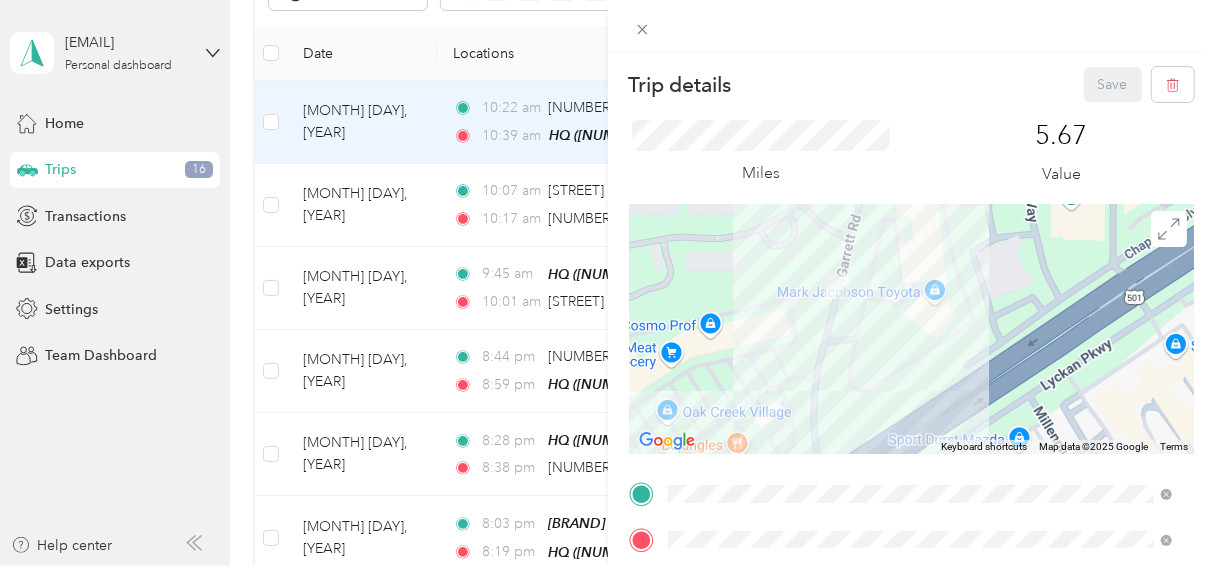 drag, startPoint x: 880, startPoint y: 219, endPoint x: 854, endPoint y: 388, distance: 170.9883 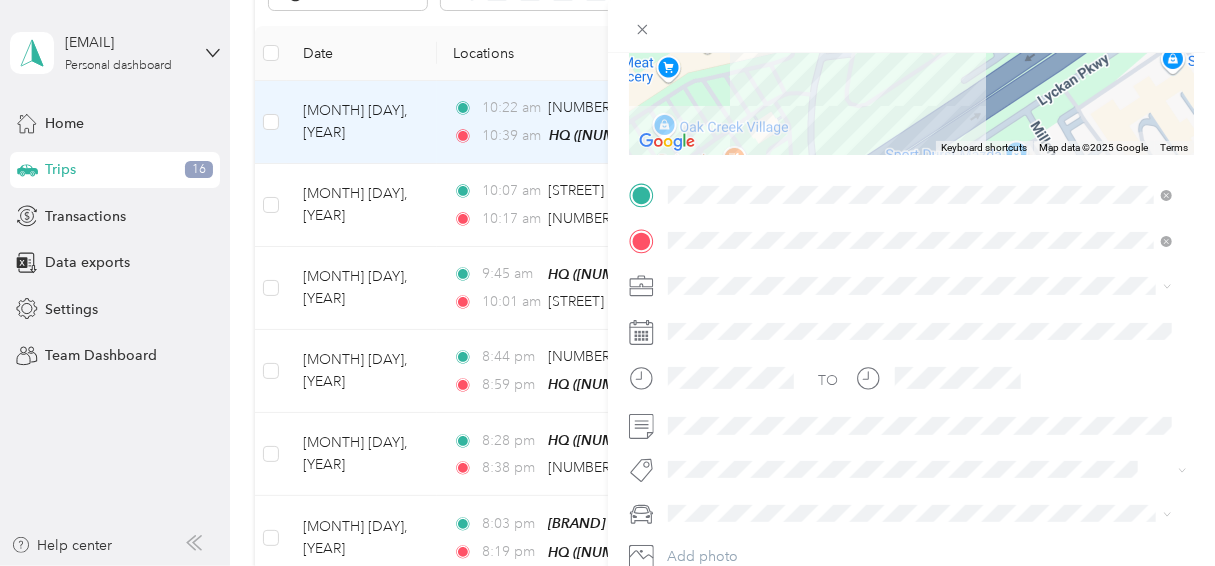 scroll, scrollTop: 416, scrollLeft: 0, axis: vertical 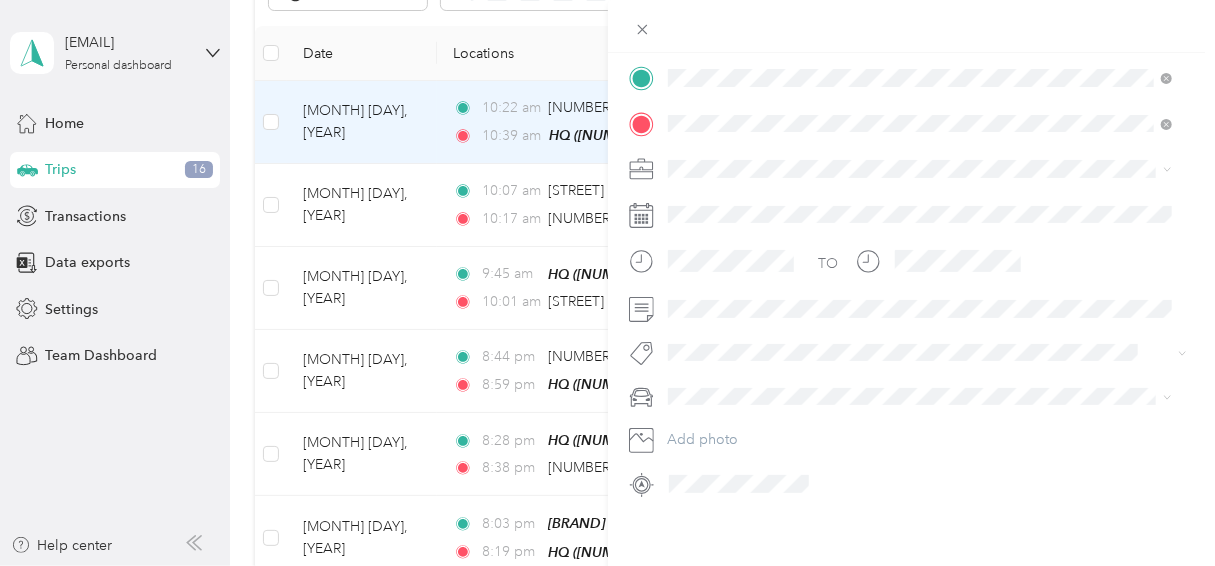 click at bounding box center (928, 169) 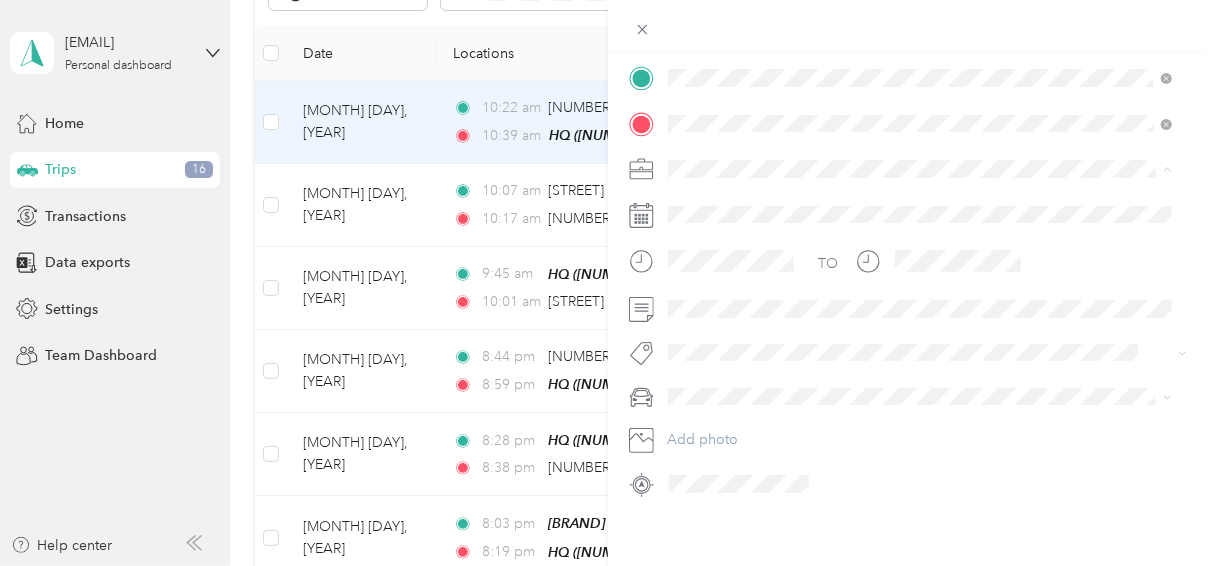click on "Work" at bounding box center [692, 203] 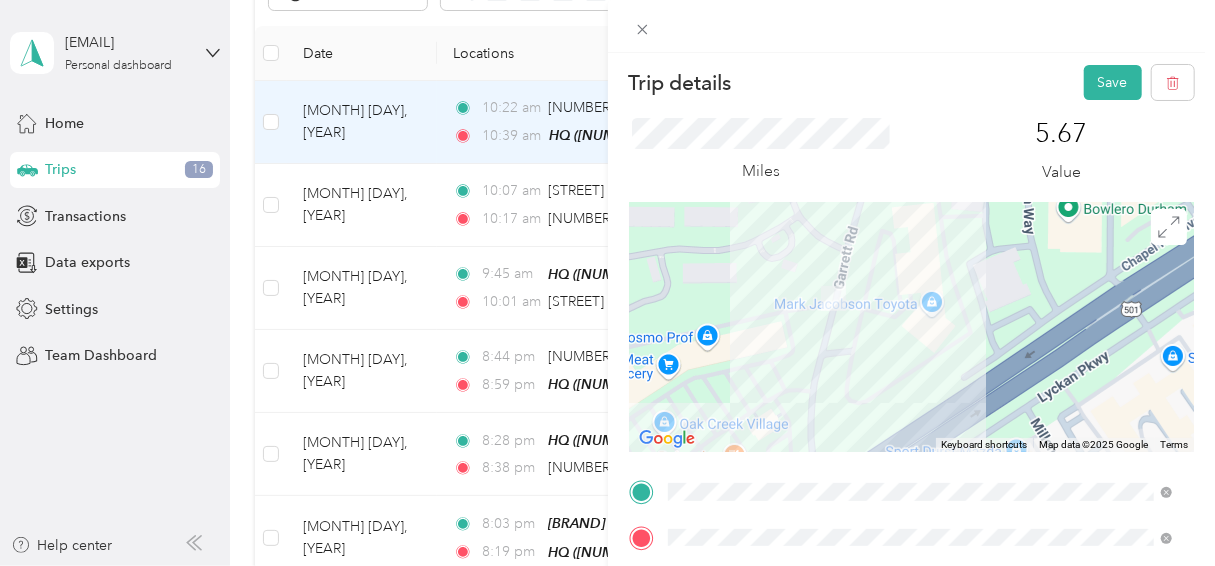 scroll, scrollTop: 0, scrollLeft: 0, axis: both 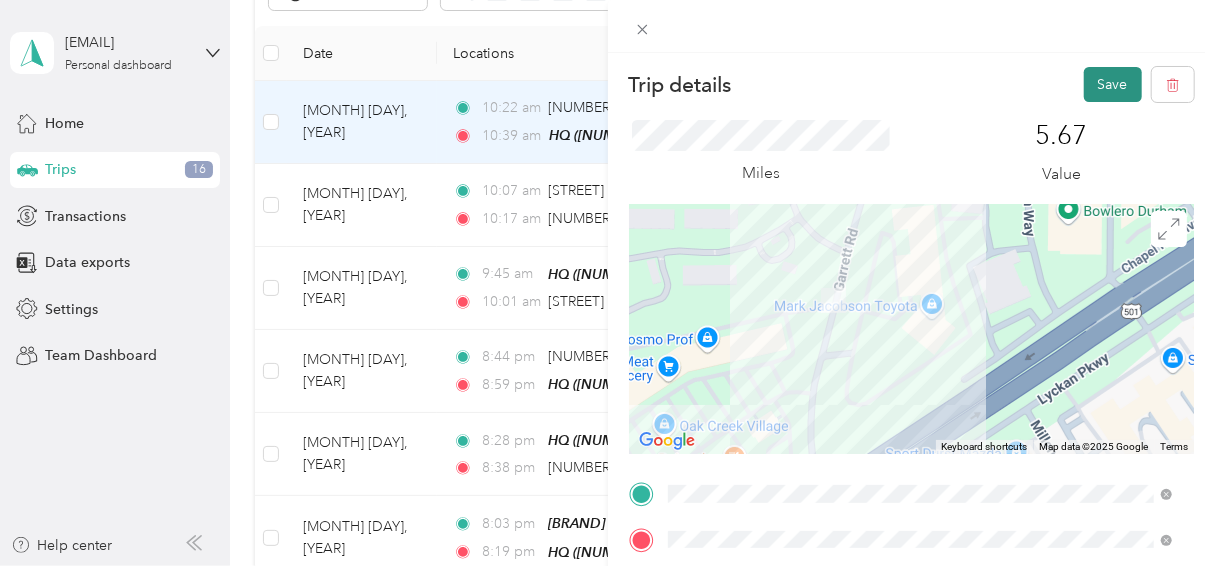 click on "Save" at bounding box center [1113, 84] 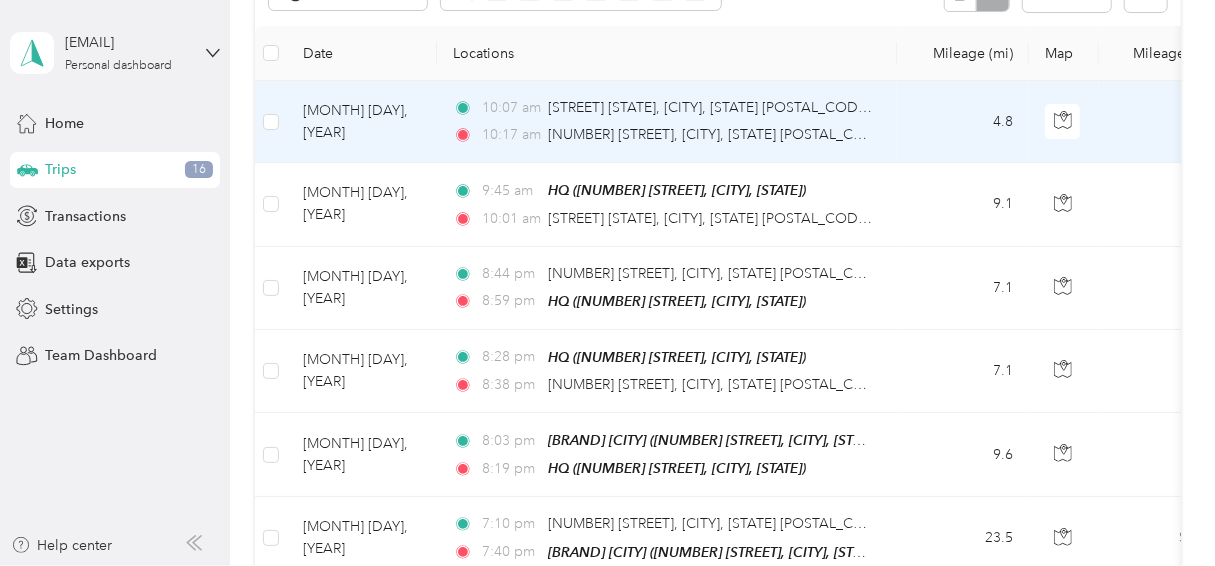 click on "[MONTH] [DAY], [YEAR]" at bounding box center [362, 122] 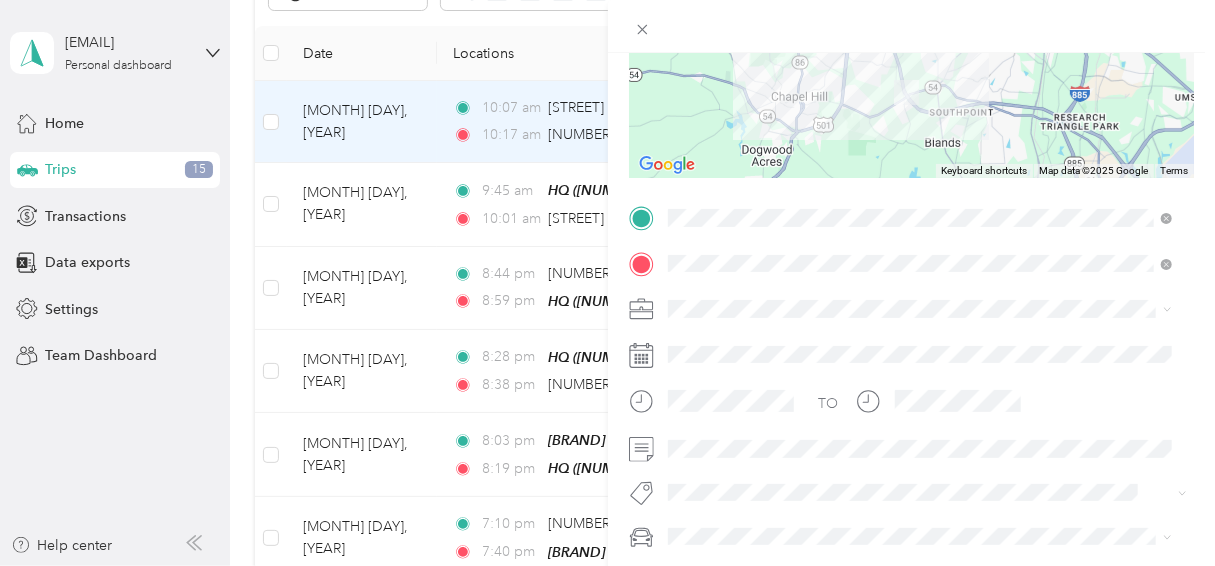 scroll, scrollTop: 316, scrollLeft: 0, axis: vertical 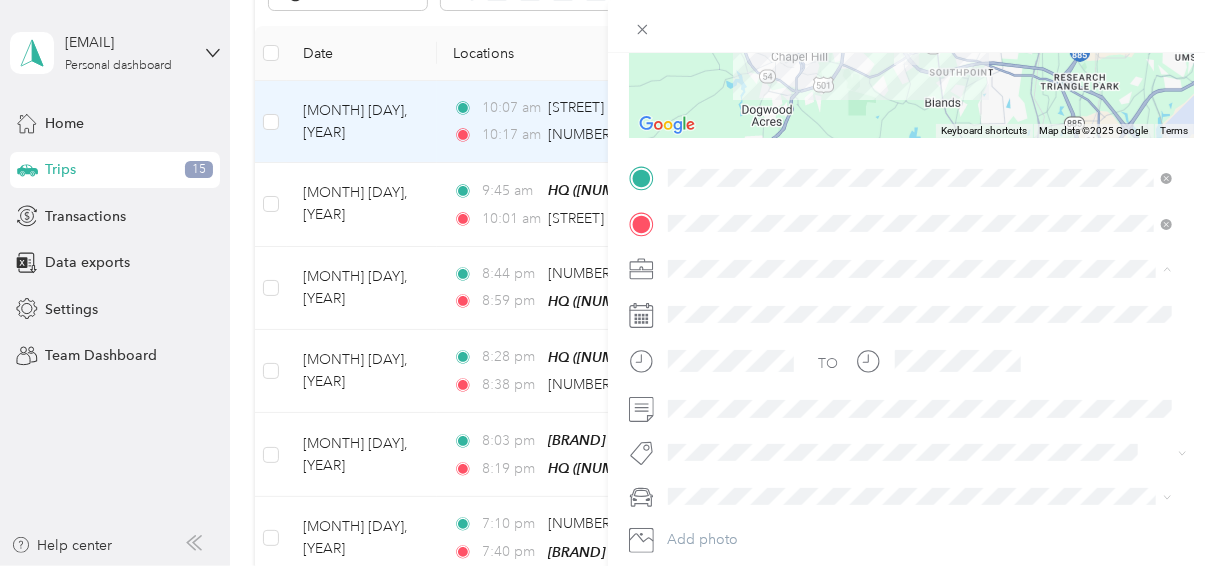 click on "Work" at bounding box center (920, 303) 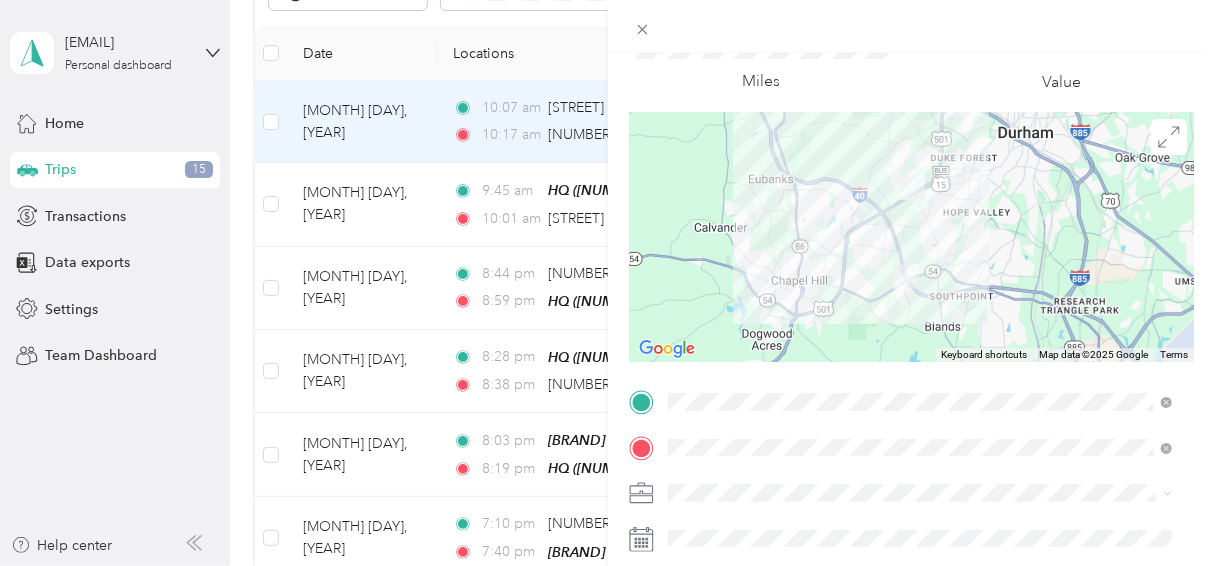 scroll, scrollTop: 0, scrollLeft: 0, axis: both 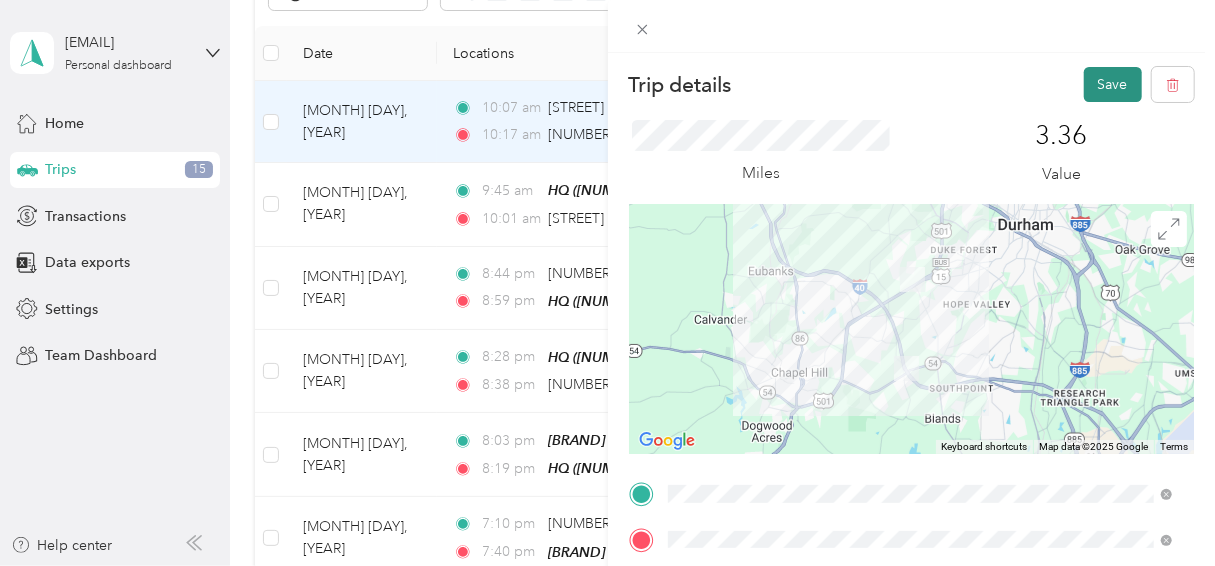 click on "Save" at bounding box center (1113, 84) 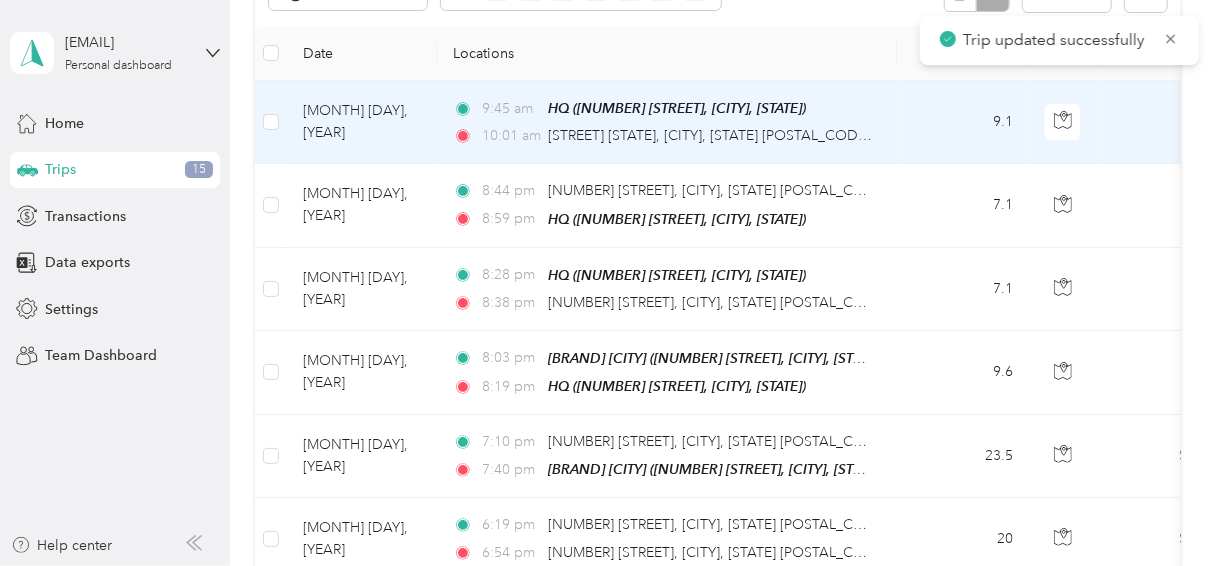 click on "[MONTH] [DAY], [YEAR]" at bounding box center (362, 122) 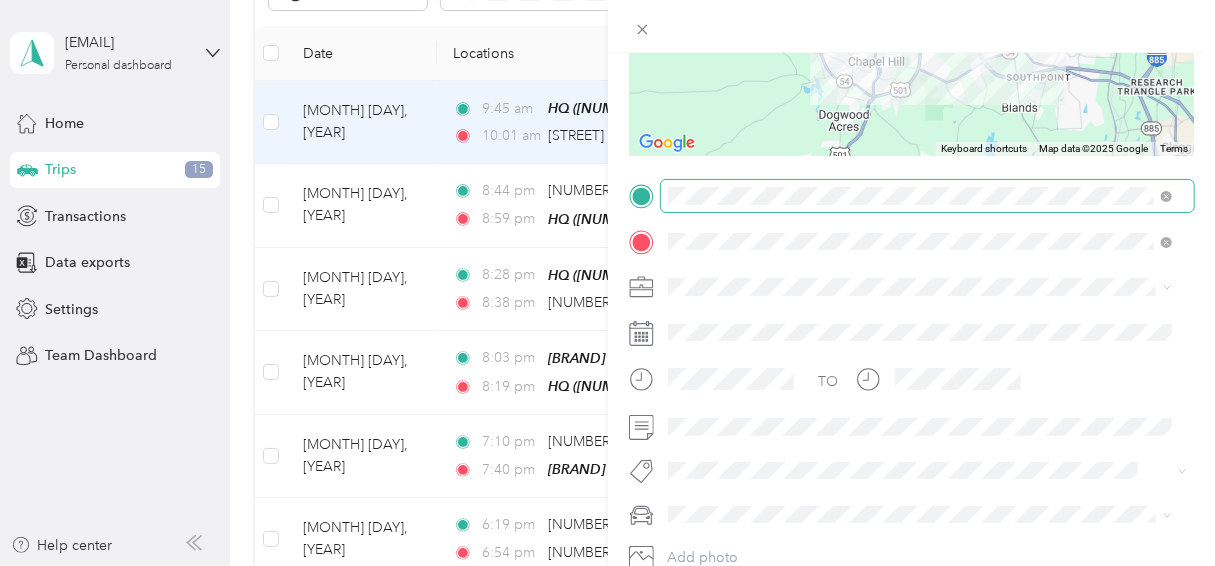 scroll, scrollTop: 326, scrollLeft: 0, axis: vertical 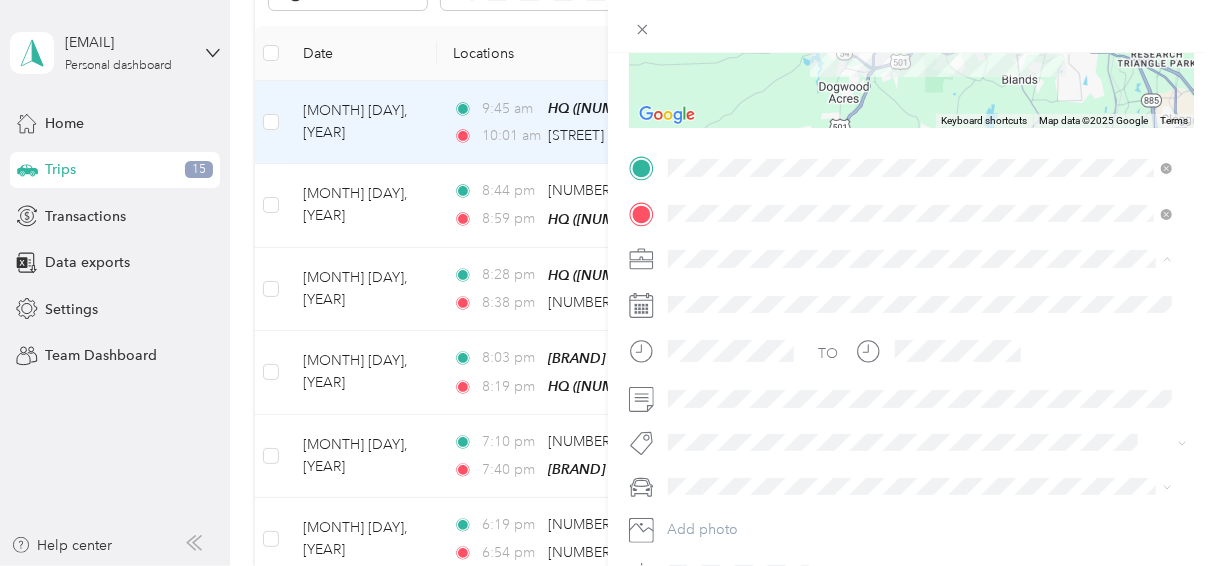 click on "Work" at bounding box center (920, 293) 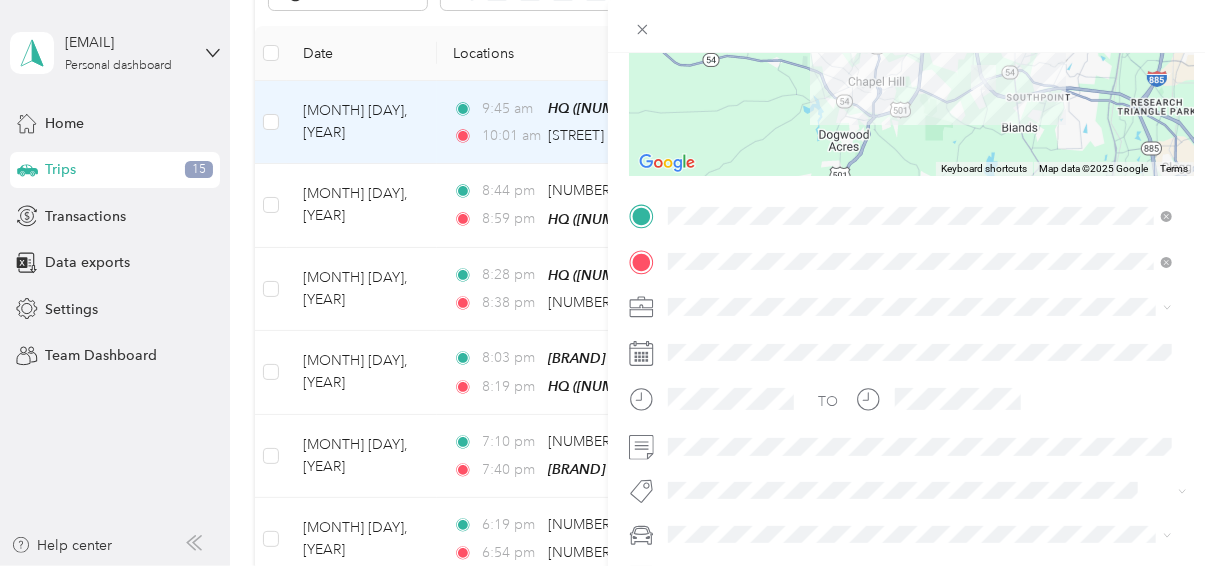 scroll, scrollTop: 0, scrollLeft: 0, axis: both 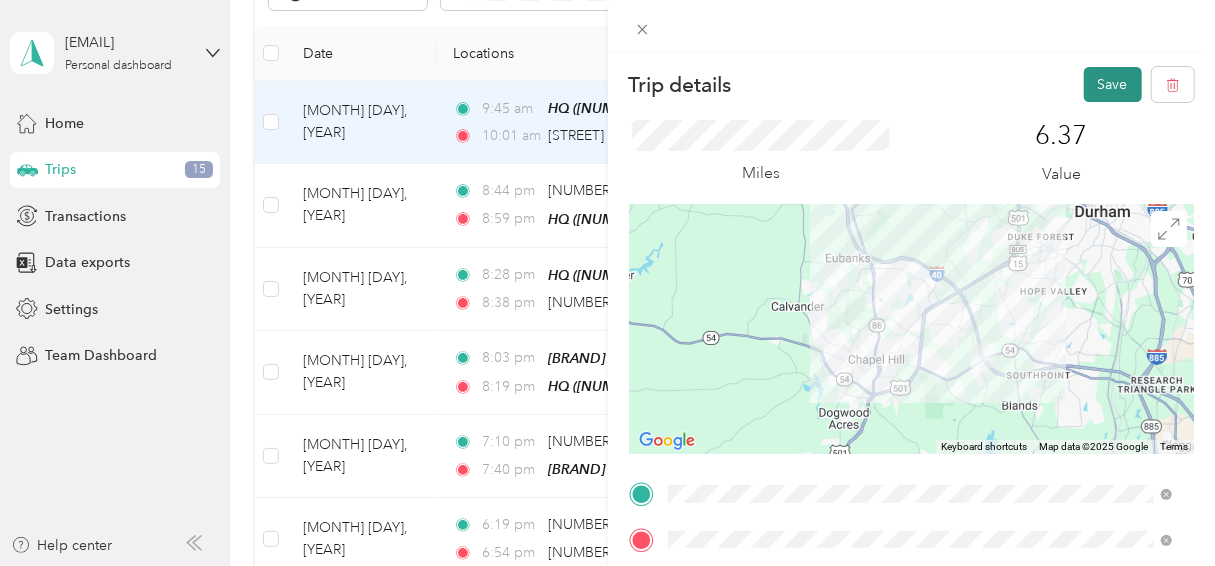 click on "Save" at bounding box center (1113, 84) 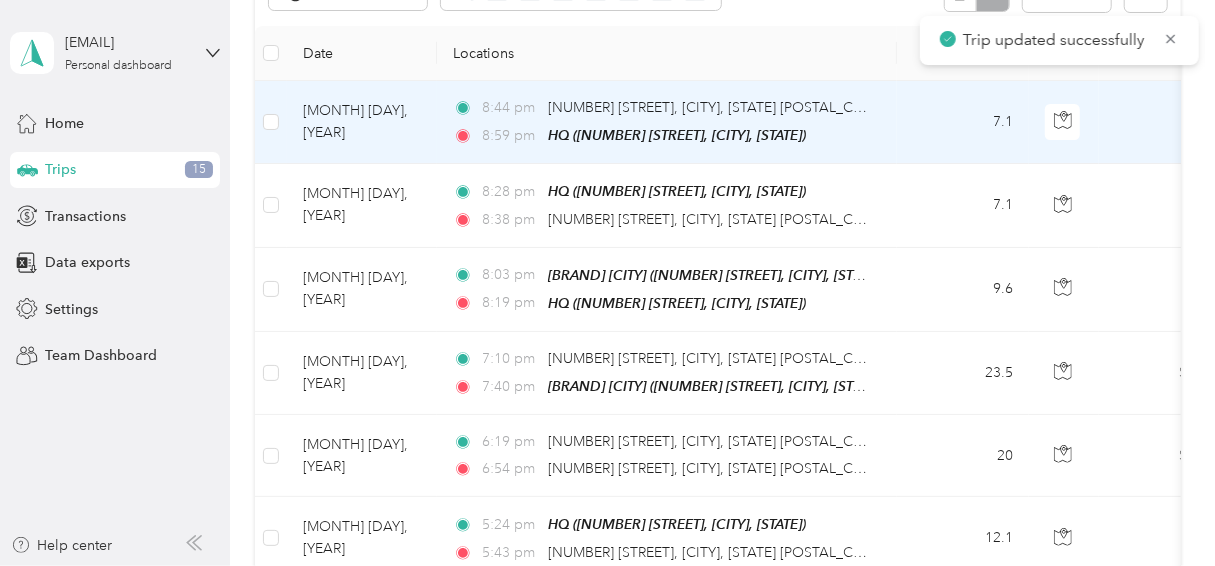 click on "[MONTH] [DAY], [YEAR]" at bounding box center (362, 122) 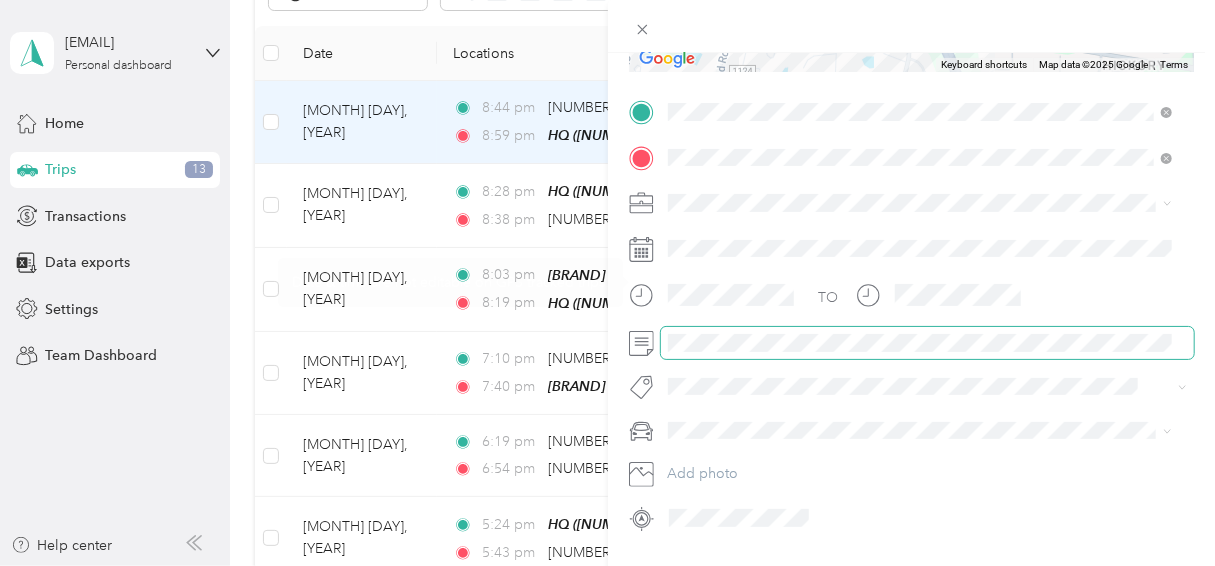 scroll, scrollTop: 383, scrollLeft: 0, axis: vertical 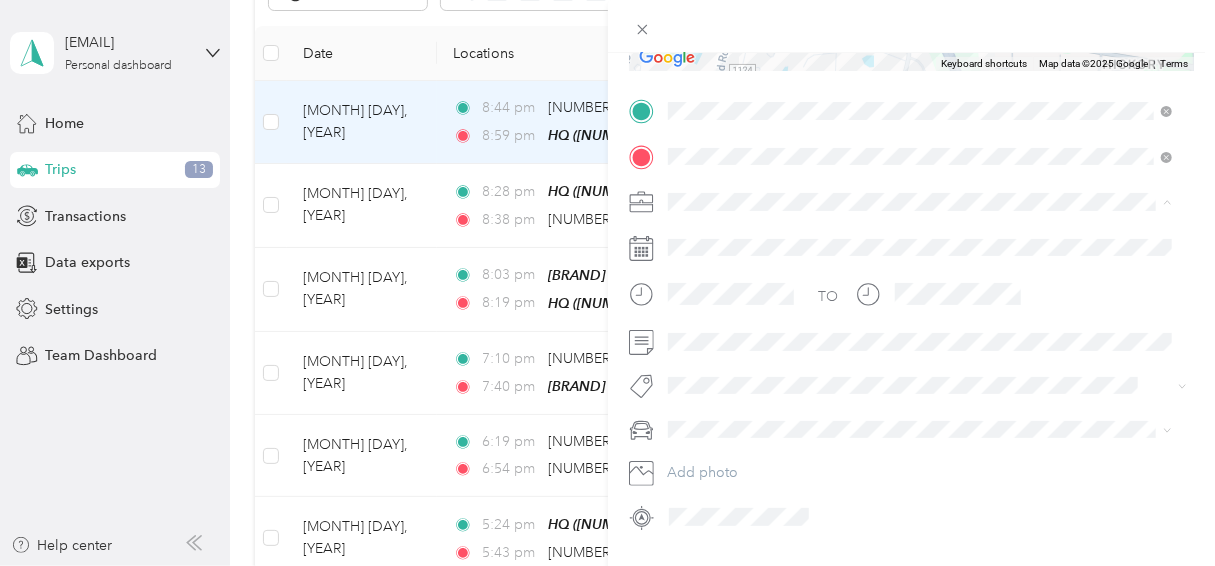 click on "Personal" at bounding box center (701, 271) 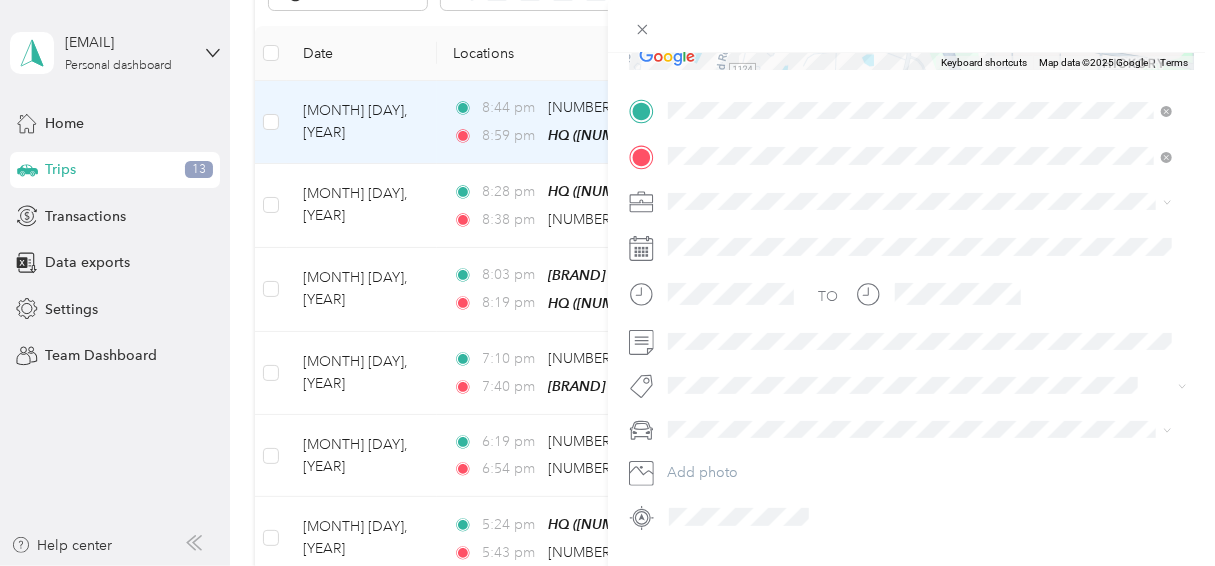click at bounding box center (928, 430) 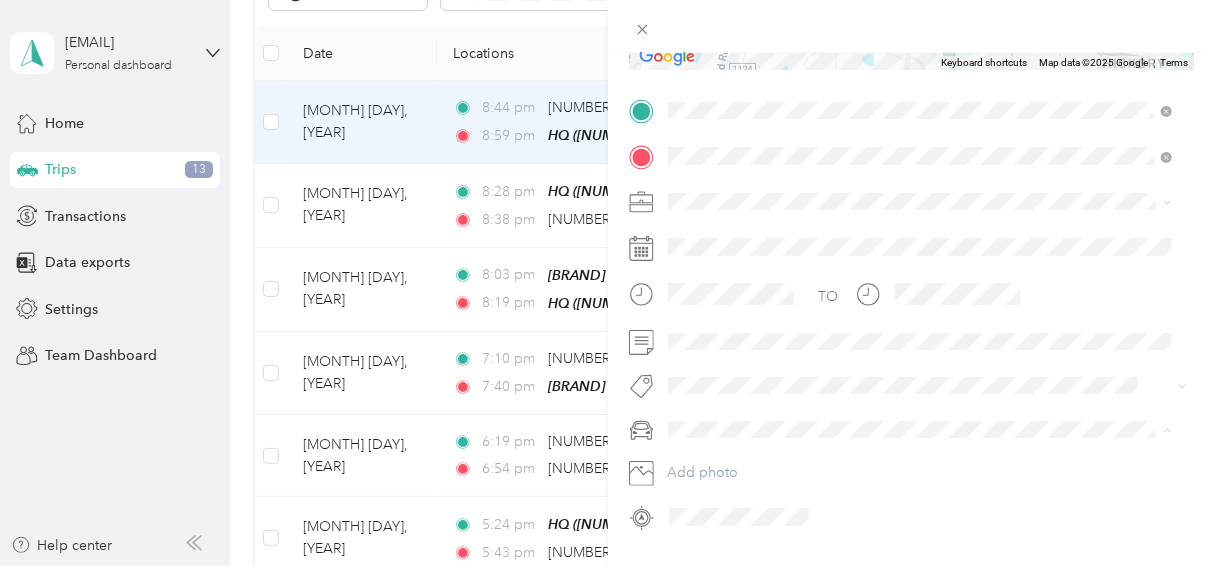 drag, startPoint x: 713, startPoint y: 285, endPoint x: 734, endPoint y: 298, distance: 24.698177 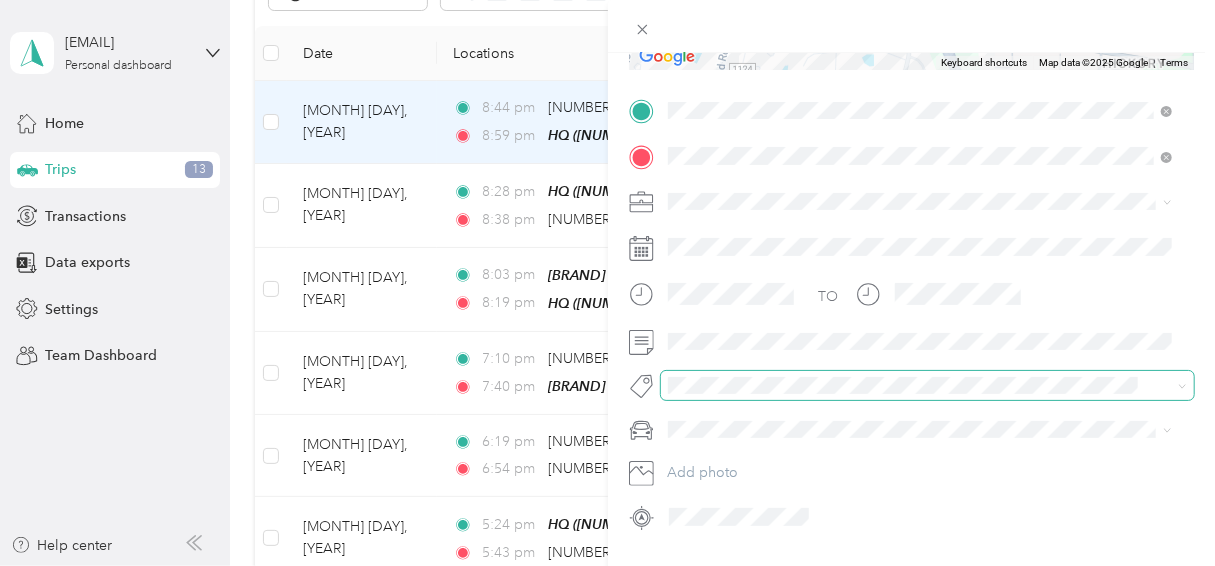 scroll, scrollTop: 0, scrollLeft: 0, axis: both 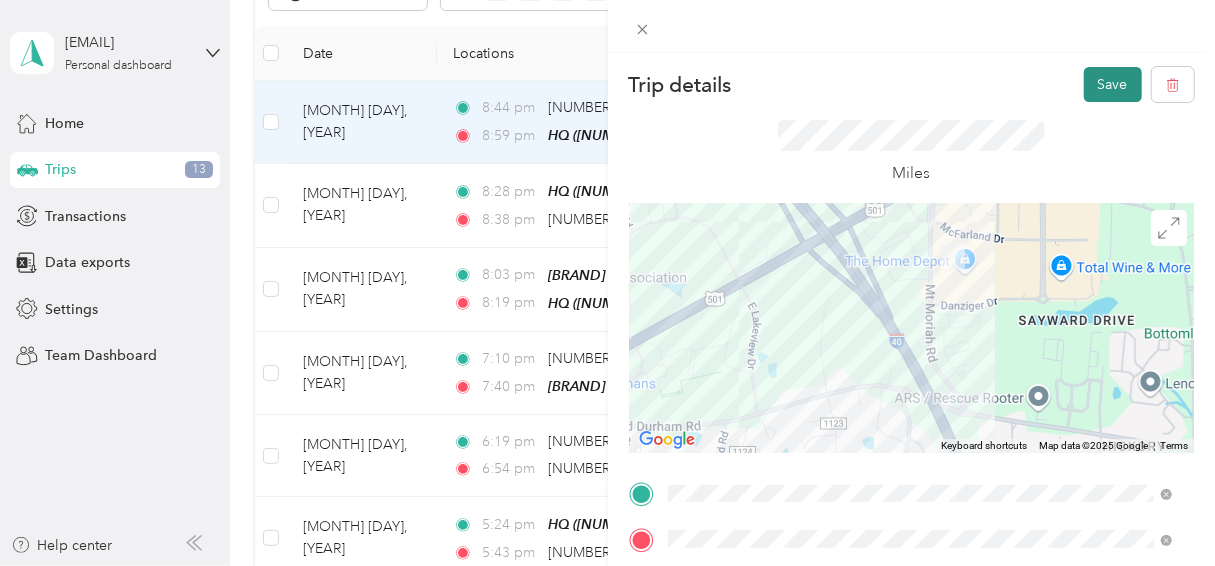 click on "Save" at bounding box center [1113, 84] 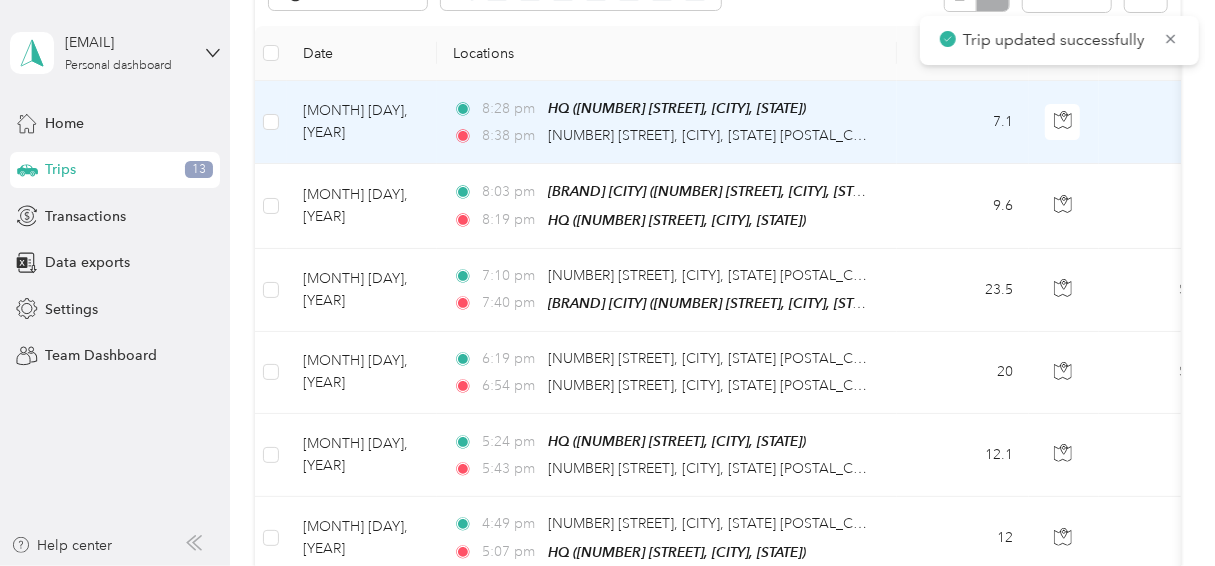 click on "[MONTH] [DAY], [YEAR]" at bounding box center (362, 122) 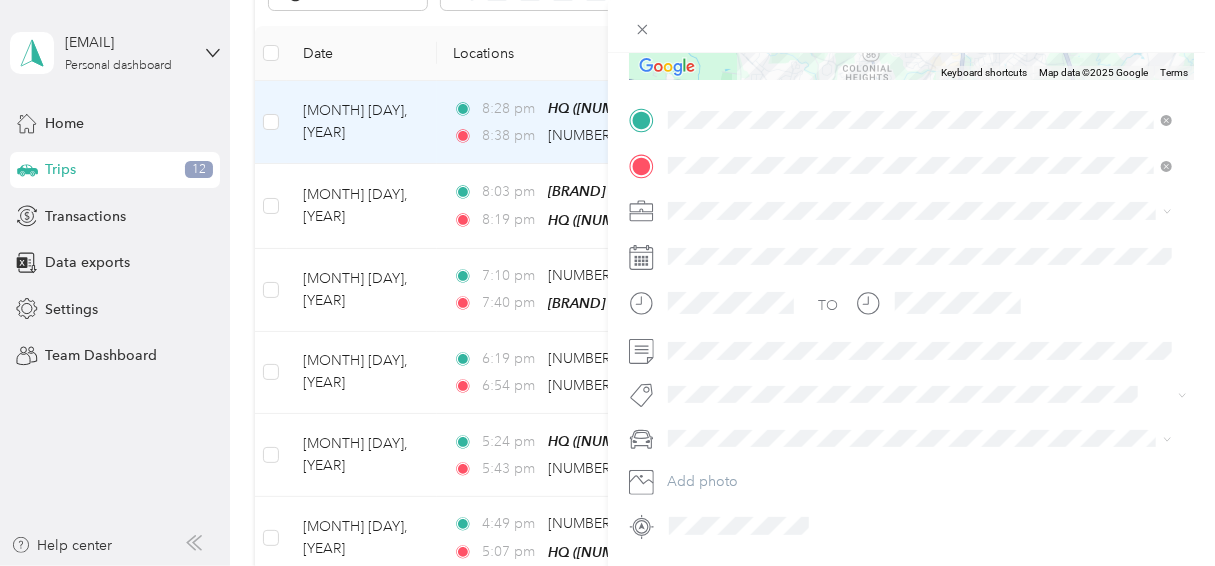 scroll, scrollTop: 438, scrollLeft: 0, axis: vertical 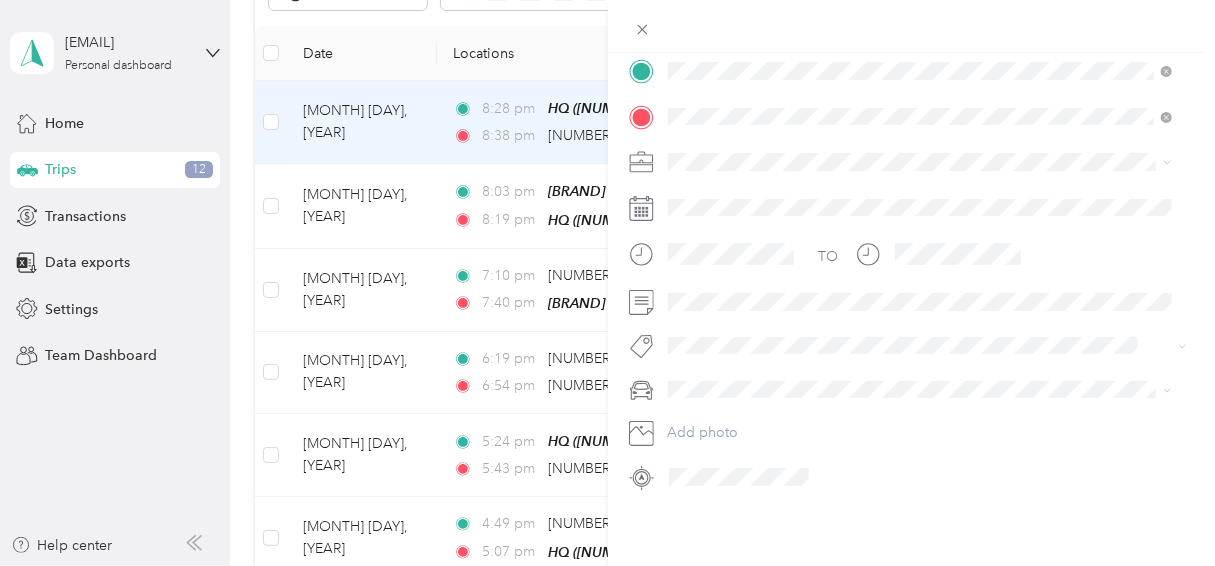 click on "Personal" at bounding box center (701, 211) 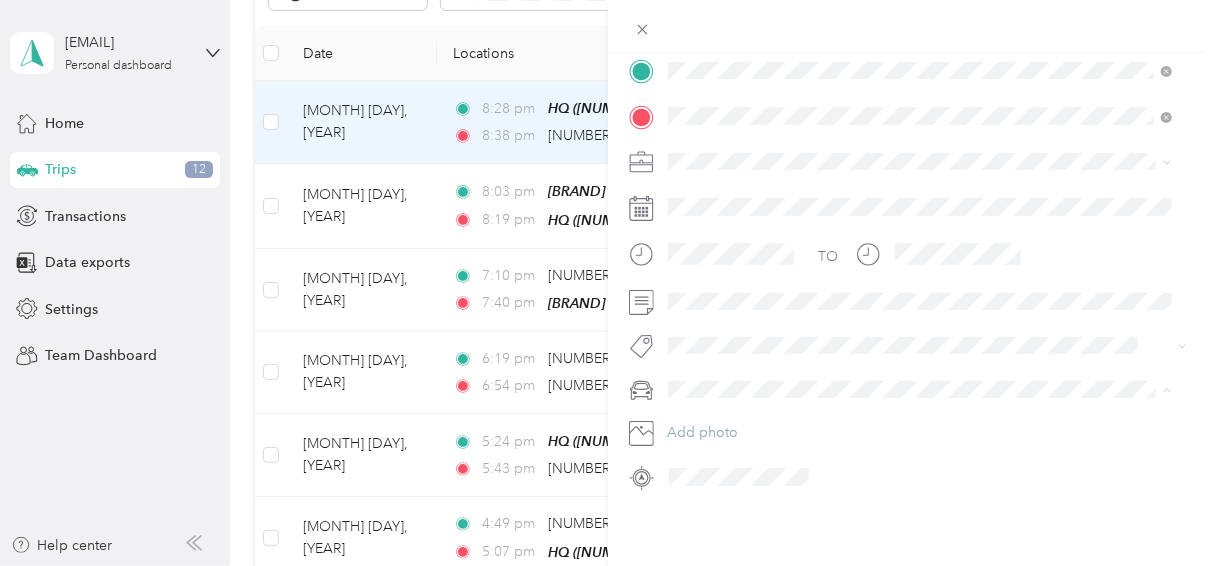 click on "Bertha" at bounding box center [699, 234] 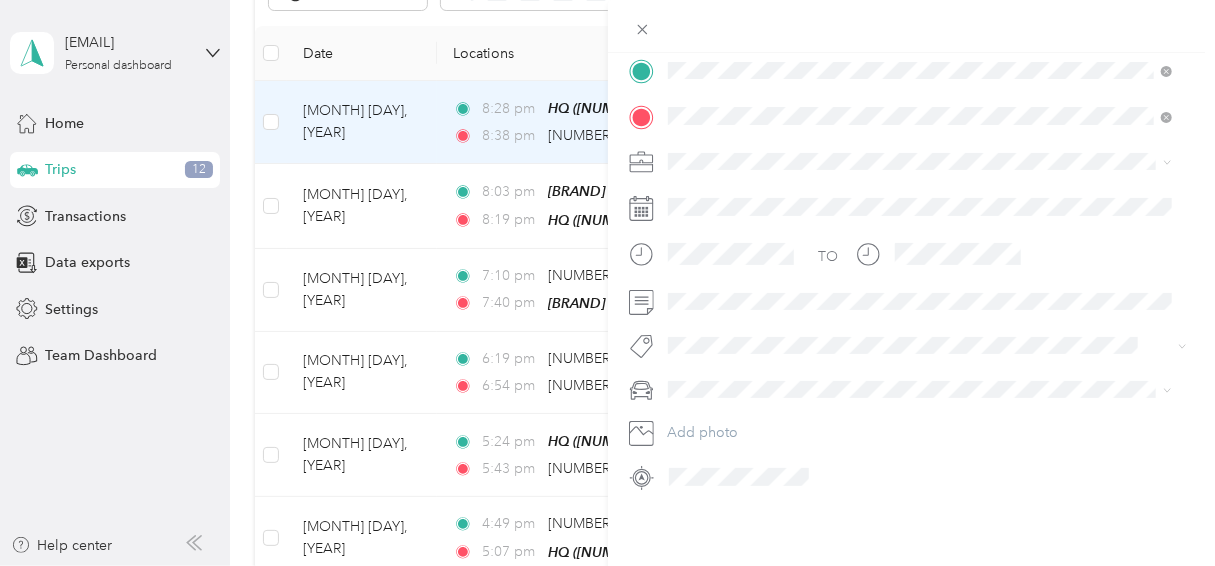 scroll, scrollTop: 0, scrollLeft: 0, axis: both 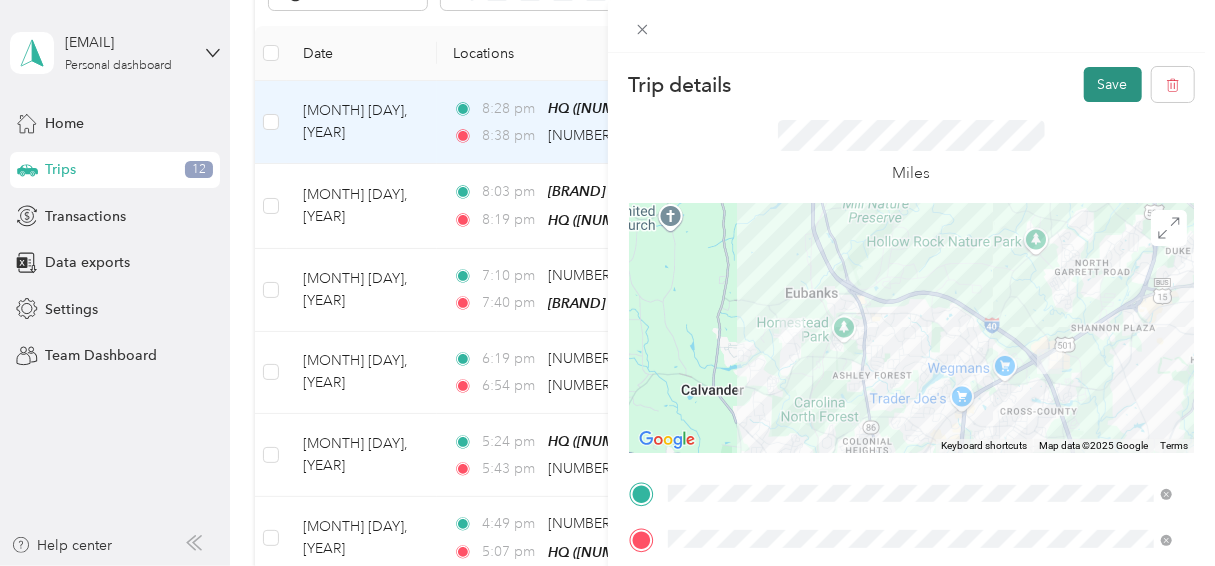 click on "Save" at bounding box center (1113, 84) 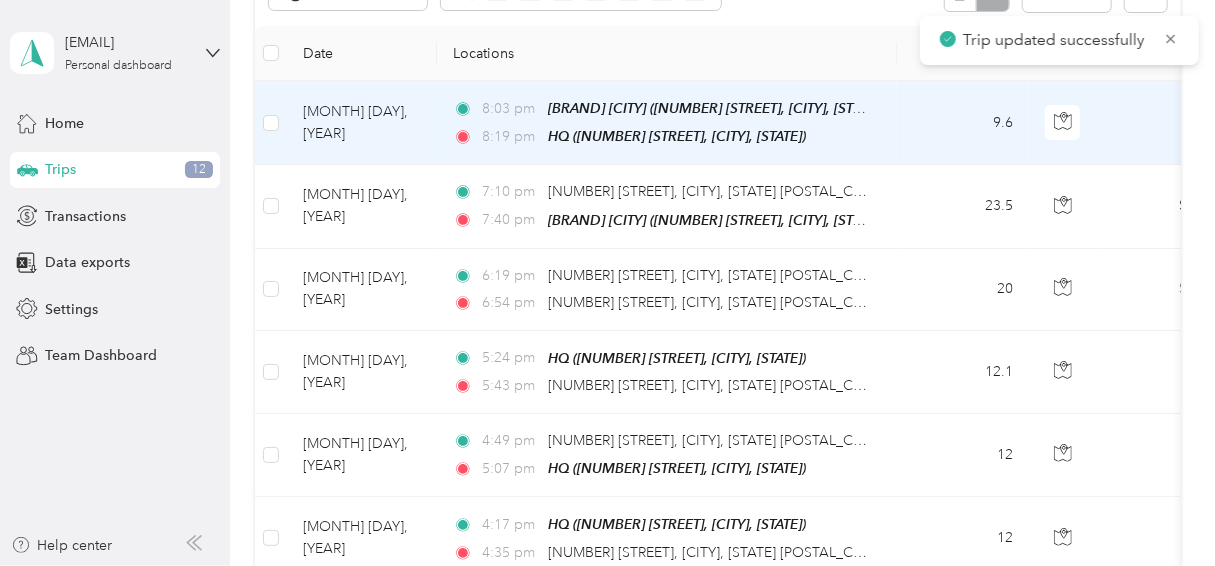 click on "[MONTH] [DAY], [YEAR]" at bounding box center (362, 123) 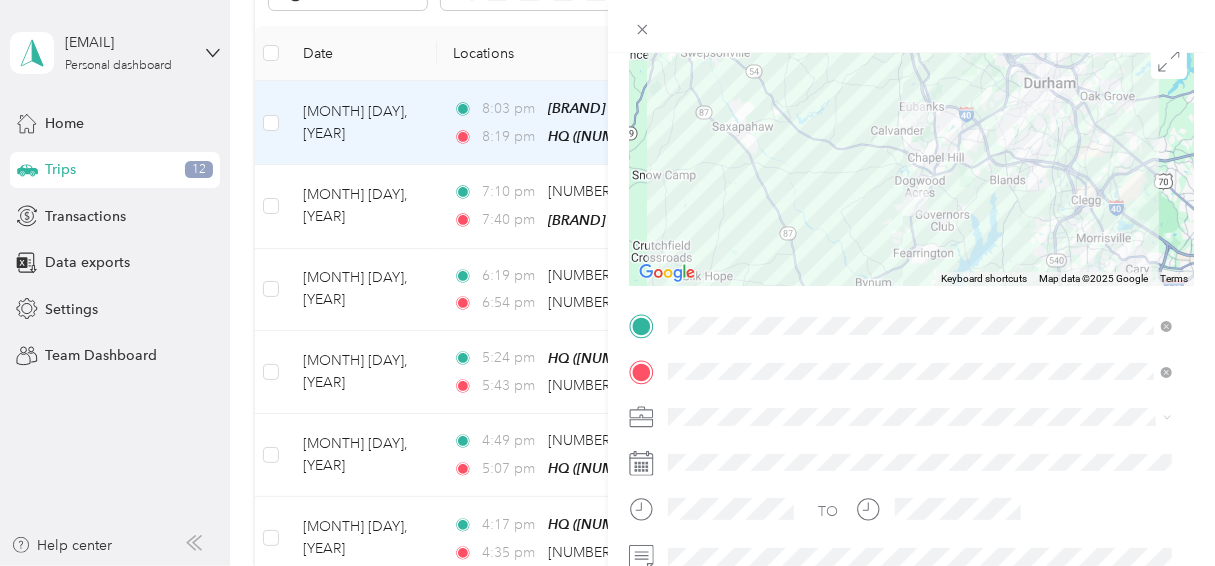 scroll, scrollTop: 180, scrollLeft: 0, axis: vertical 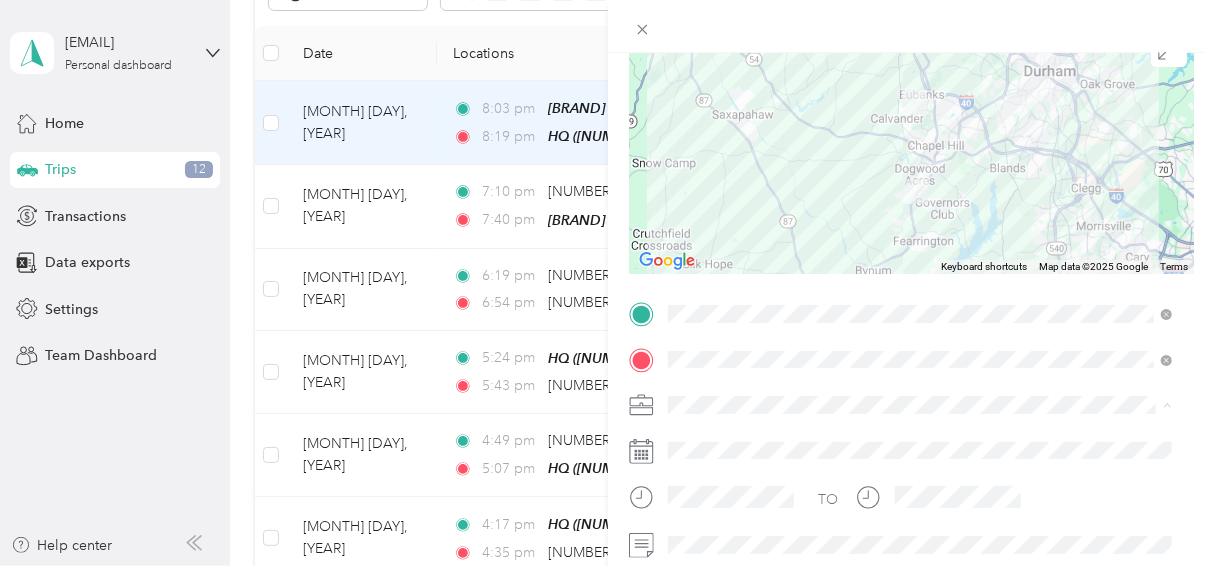 click on "Personal" at bounding box center (920, 159) 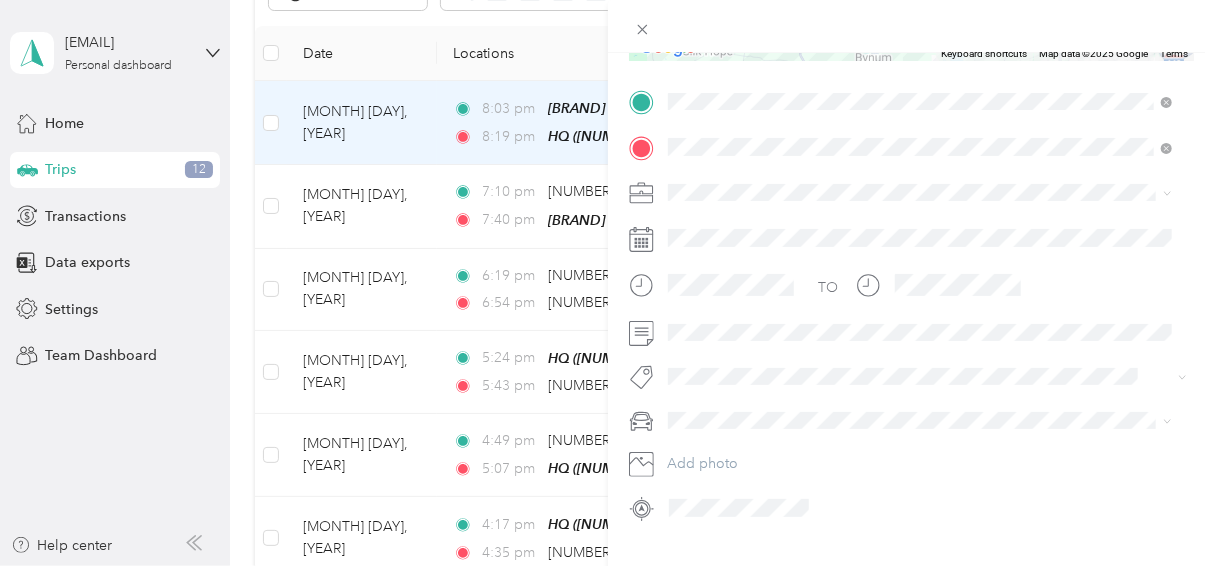 scroll, scrollTop: 393, scrollLeft: 0, axis: vertical 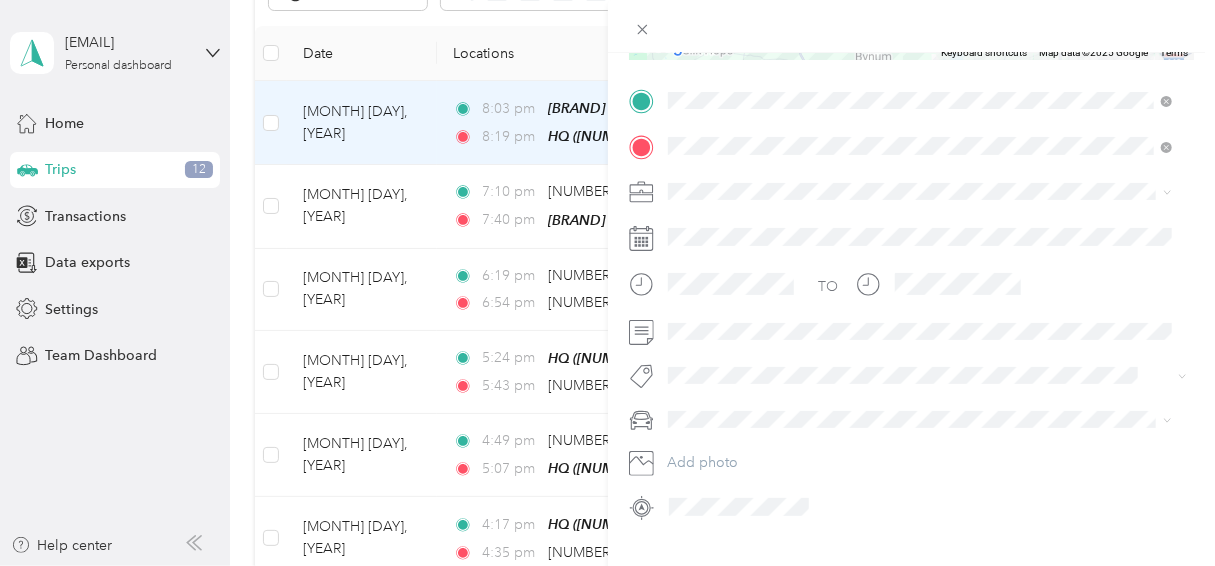 click on "Bertha" at bounding box center [920, 276] 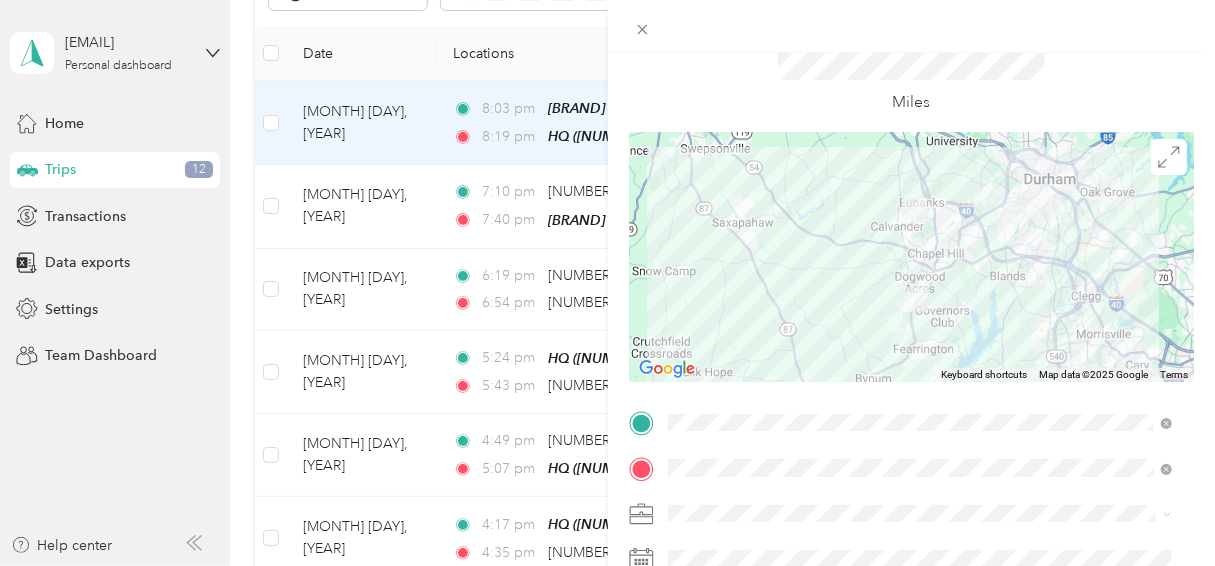 scroll, scrollTop: 0, scrollLeft: 0, axis: both 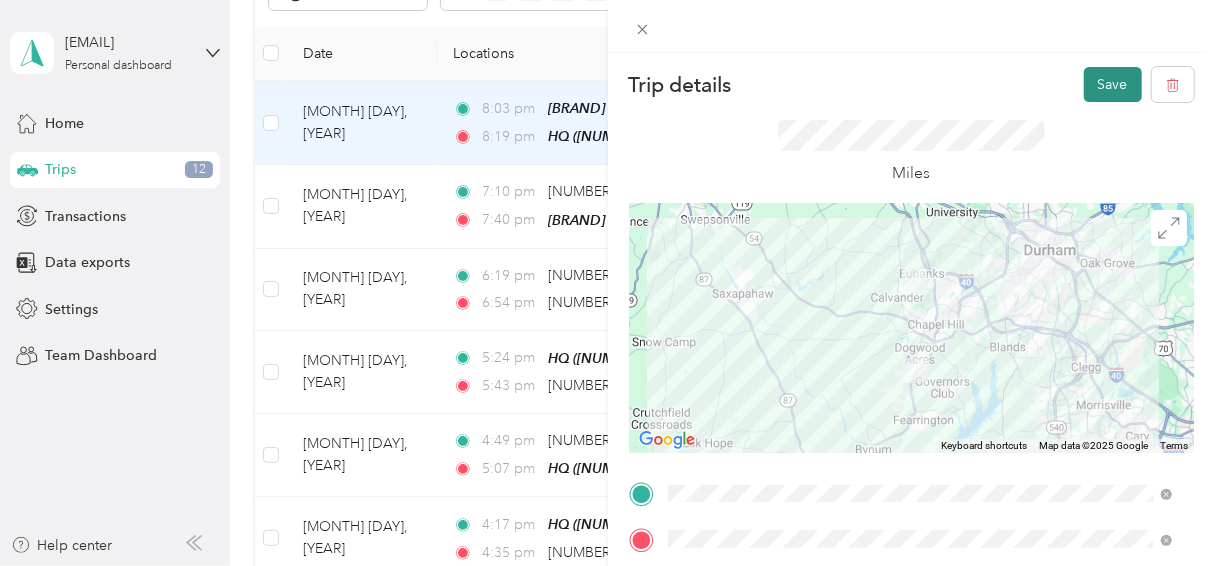 click on "Save" at bounding box center (1113, 84) 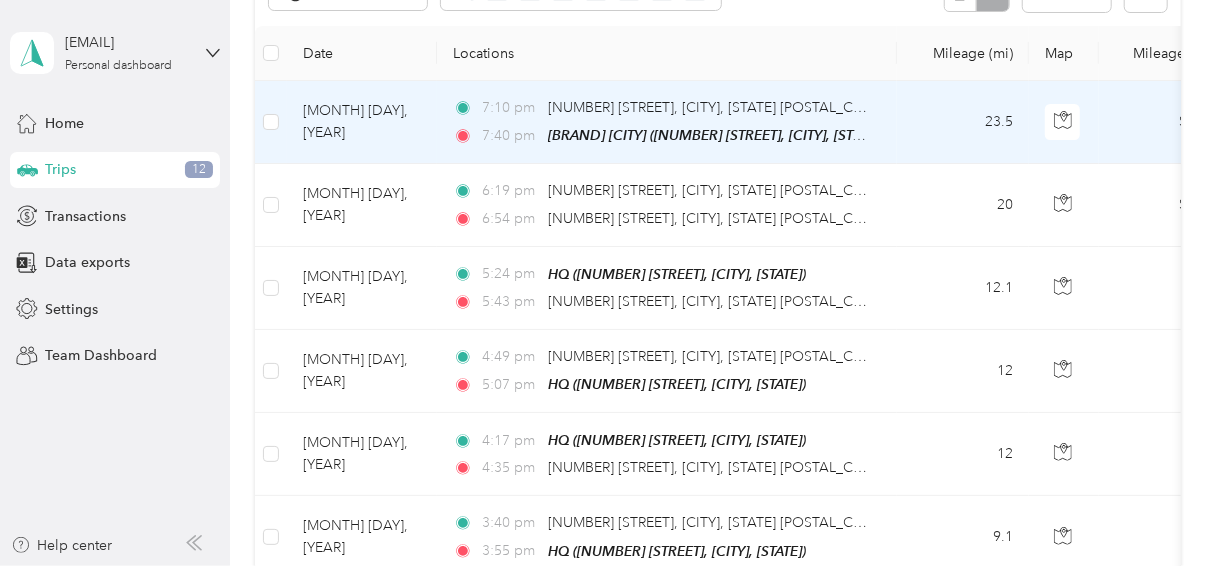 click on "[MONTH] [DAY], [YEAR]" at bounding box center [362, 122] 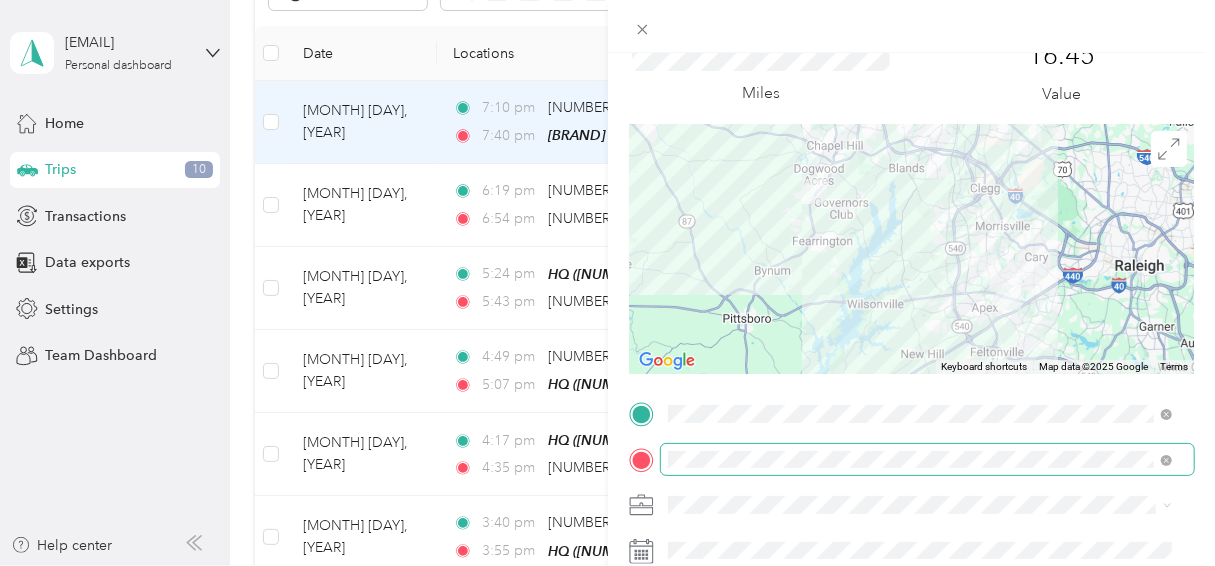 scroll, scrollTop: 438, scrollLeft: 0, axis: vertical 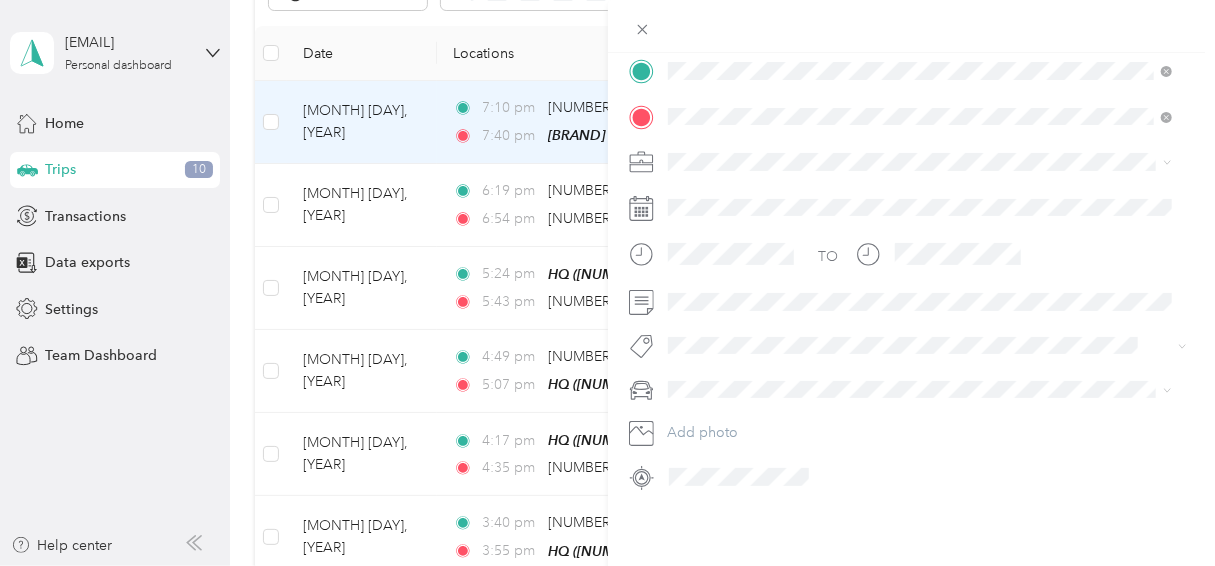 click on "Work" at bounding box center (692, 181) 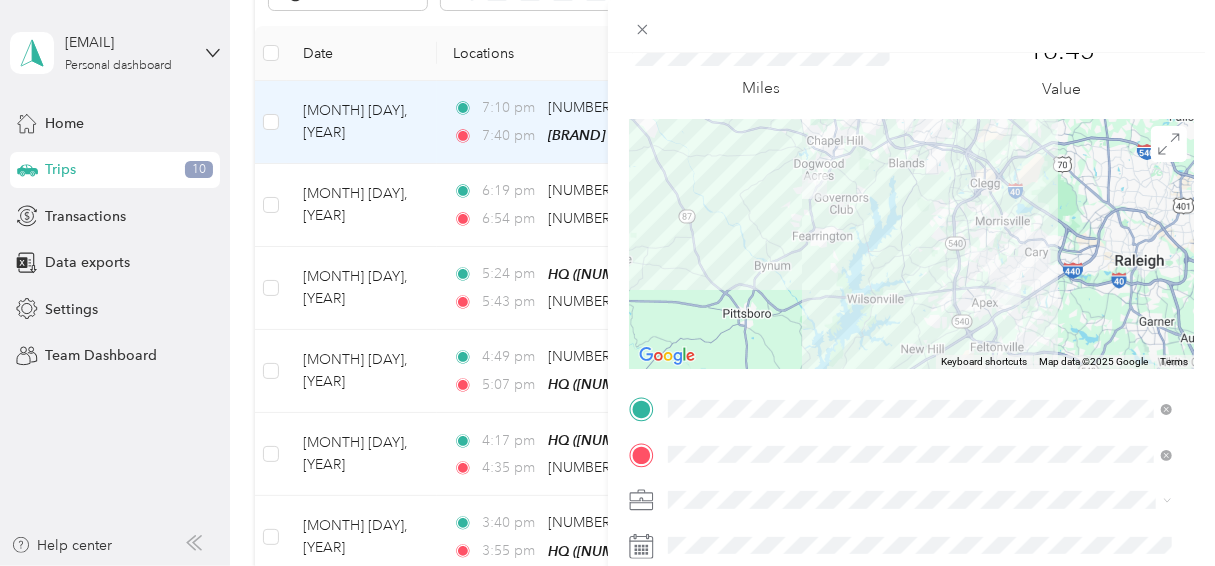 scroll, scrollTop: 0, scrollLeft: 0, axis: both 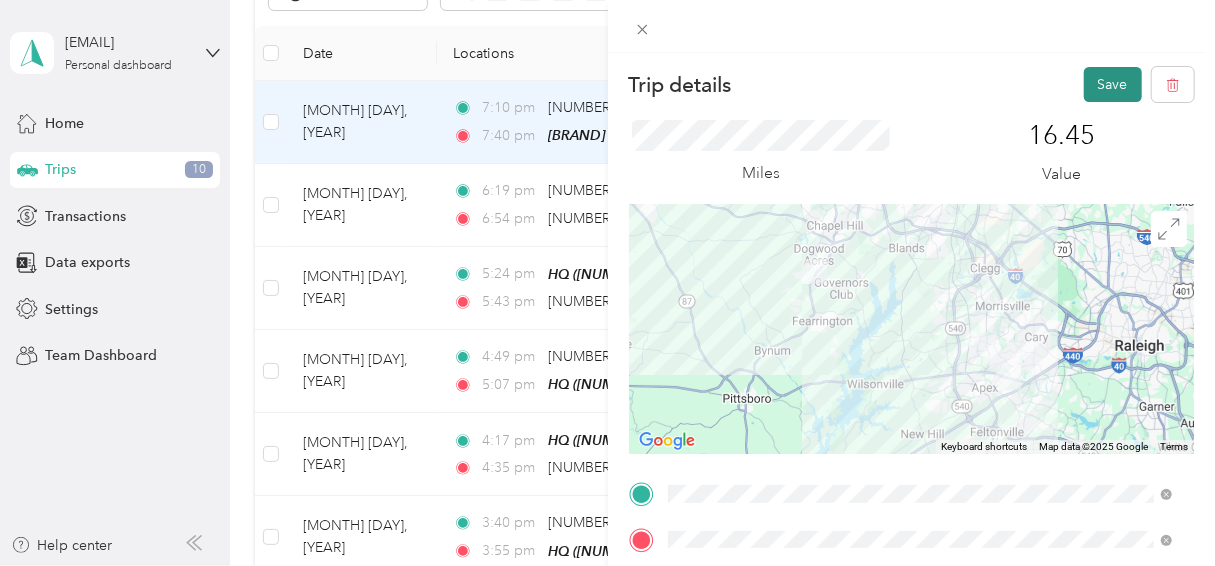 click on "Save" at bounding box center (1113, 84) 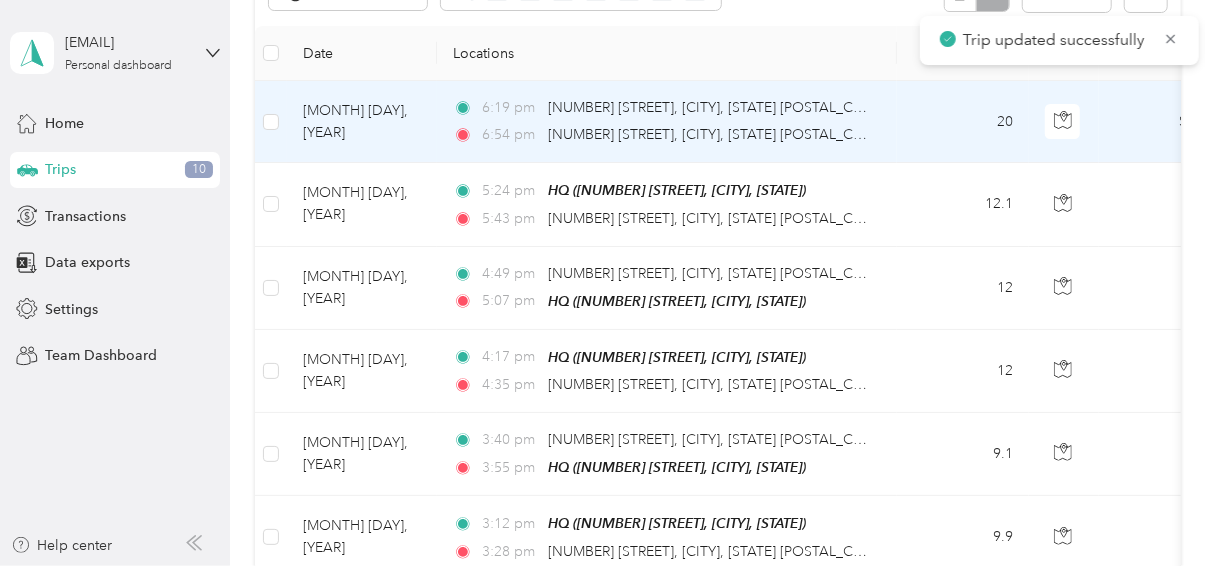 click on "[MONTH] [DAY], [YEAR]" at bounding box center [362, 122] 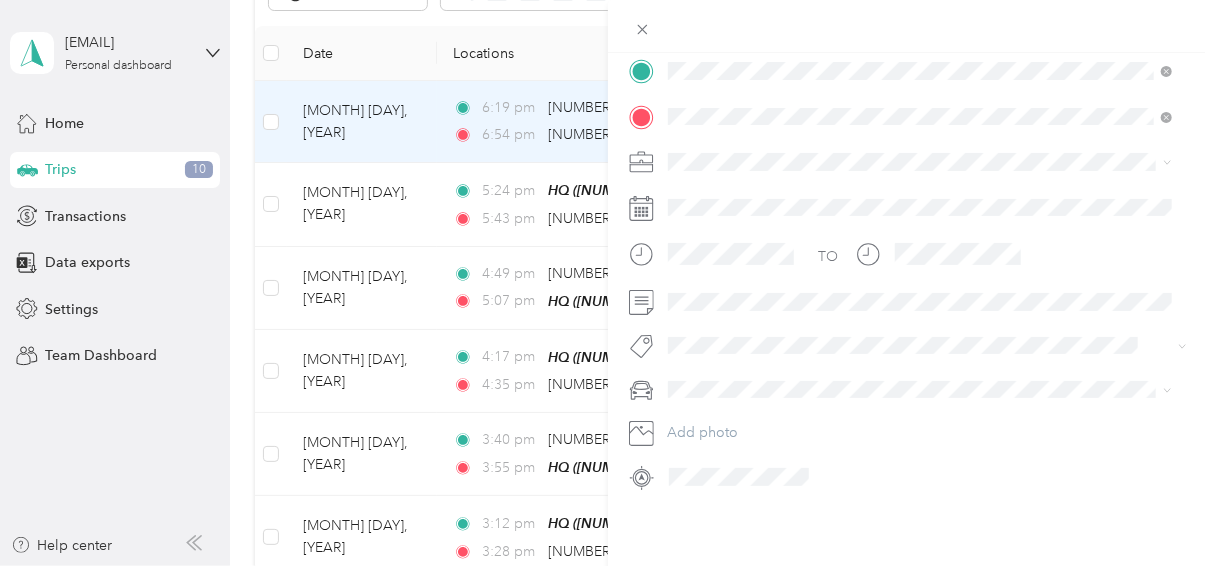 scroll, scrollTop: 436, scrollLeft: 0, axis: vertical 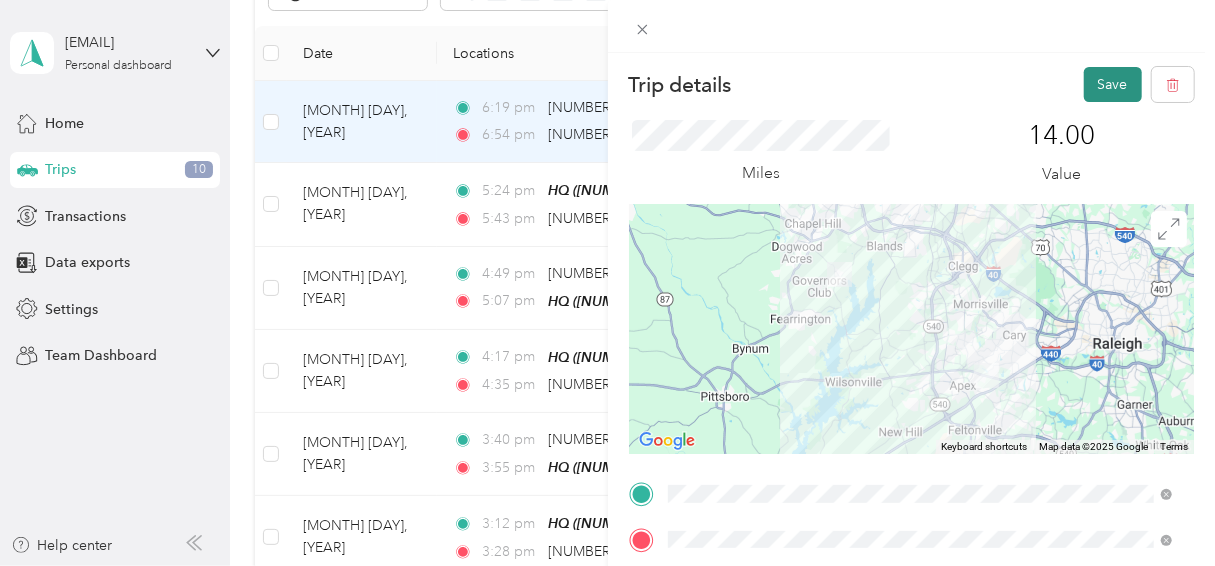 click on "Save" at bounding box center [1113, 84] 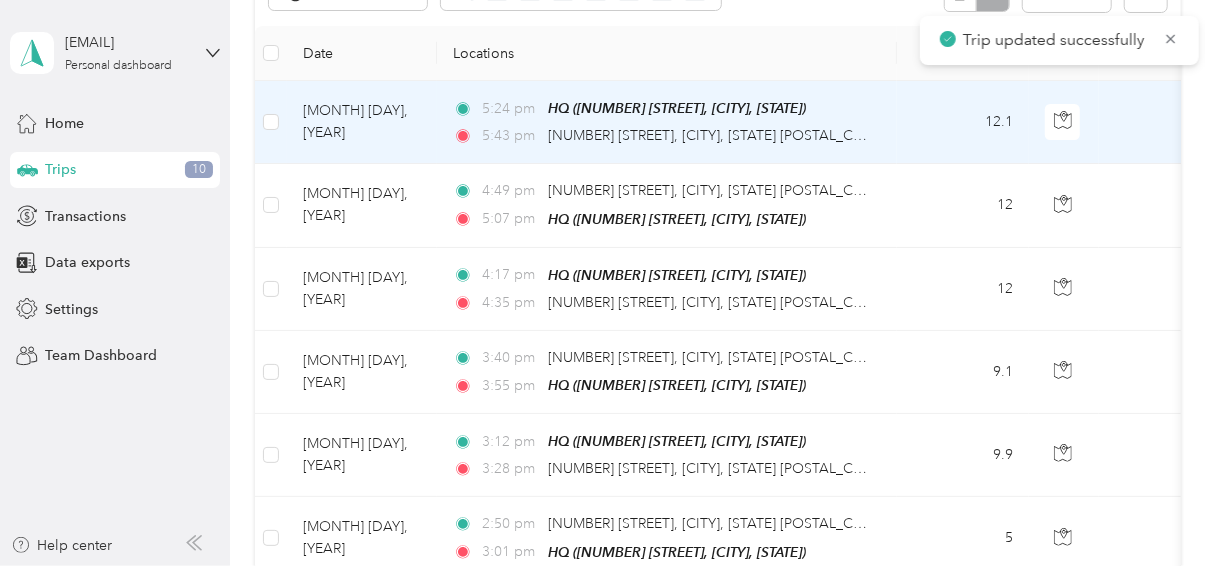 click on "[MONTH] [DAY], [YEAR]" at bounding box center (362, 122) 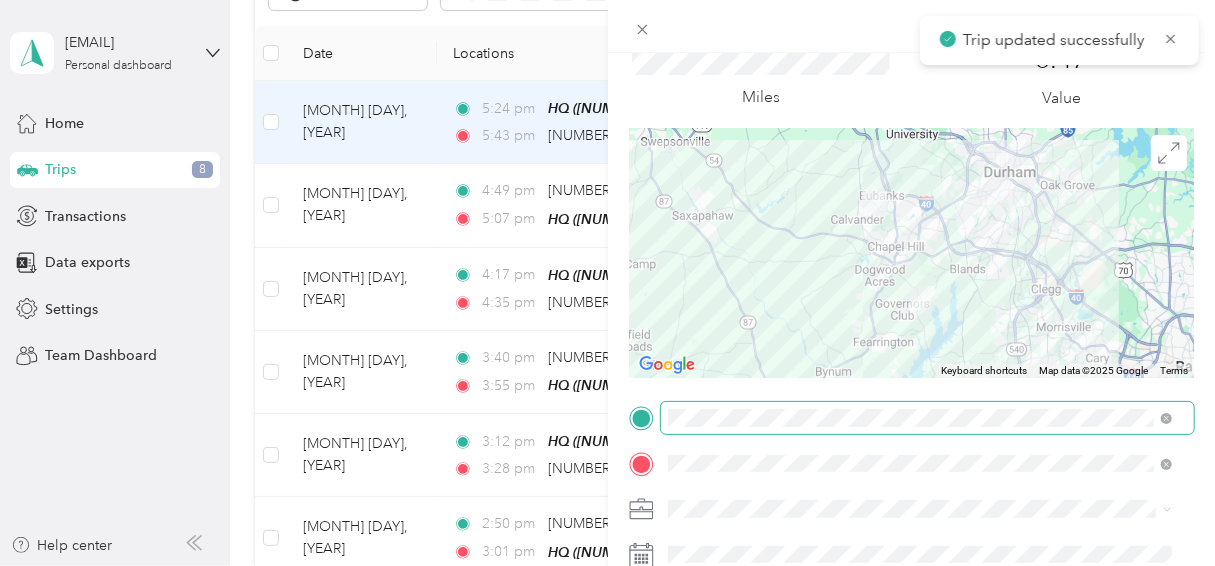 scroll, scrollTop: 438, scrollLeft: 0, axis: vertical 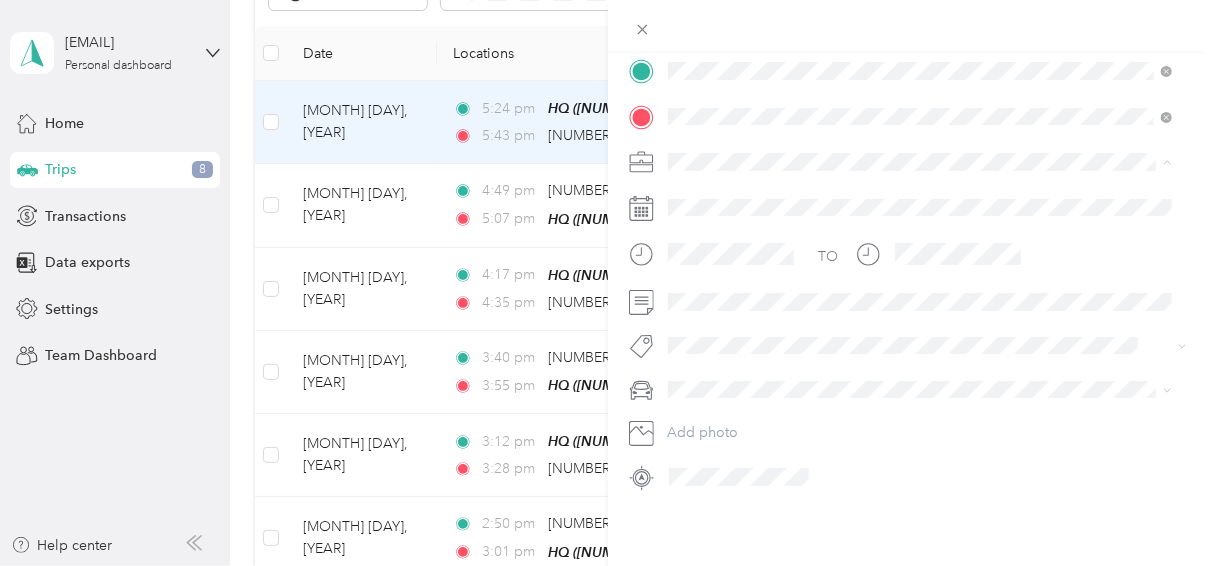 click on "Personal" at bounding box center [920, 216] 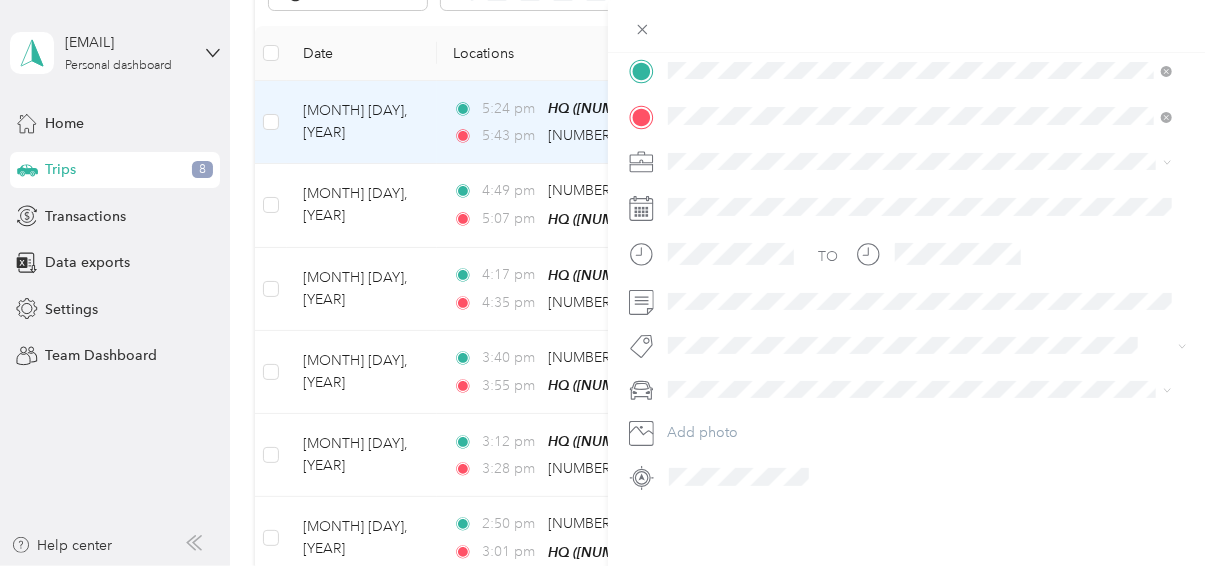 click at bounding box center (928, 162) 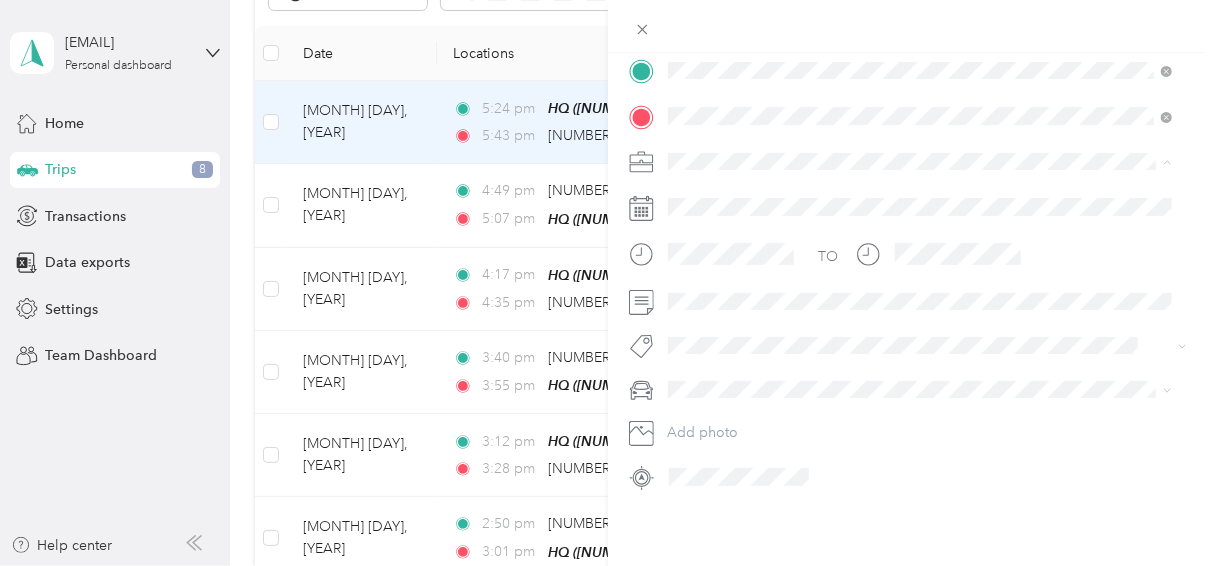 click on "Work" at bounding box center [920, 182] 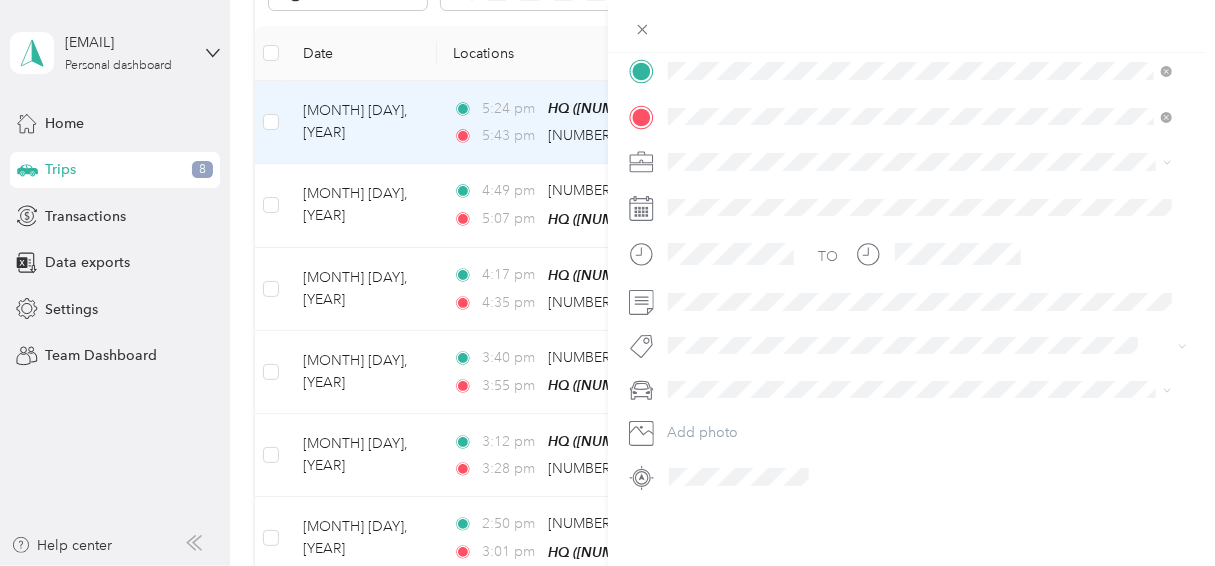 scroll, scrollTop: 0, scrollLeft: 0, axis: both 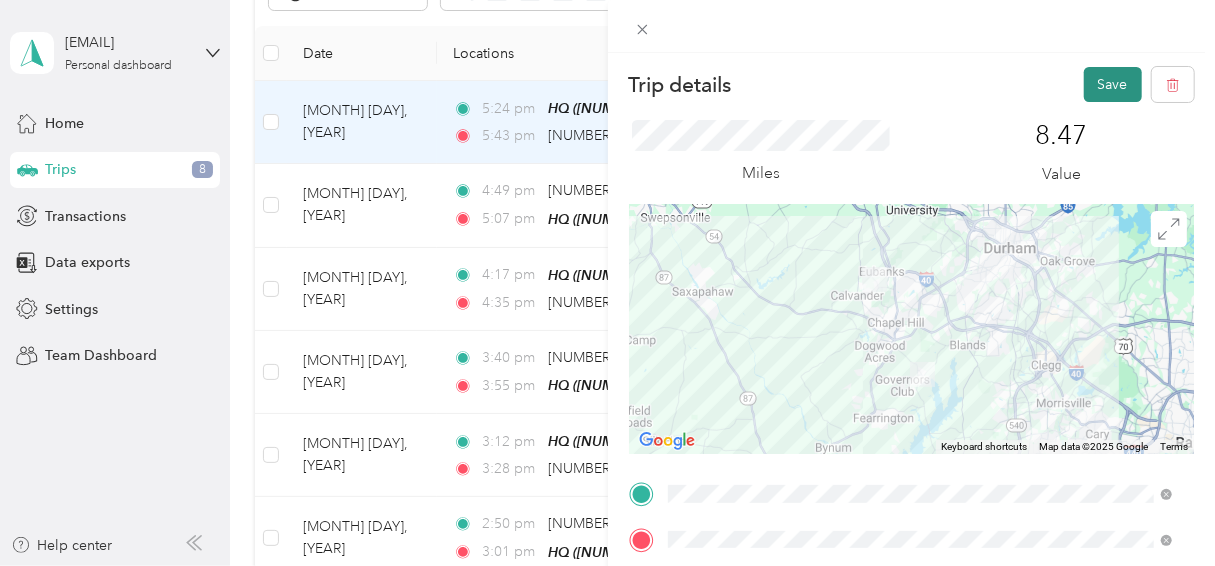 click on "Save" at bounding box center [1113, 84] 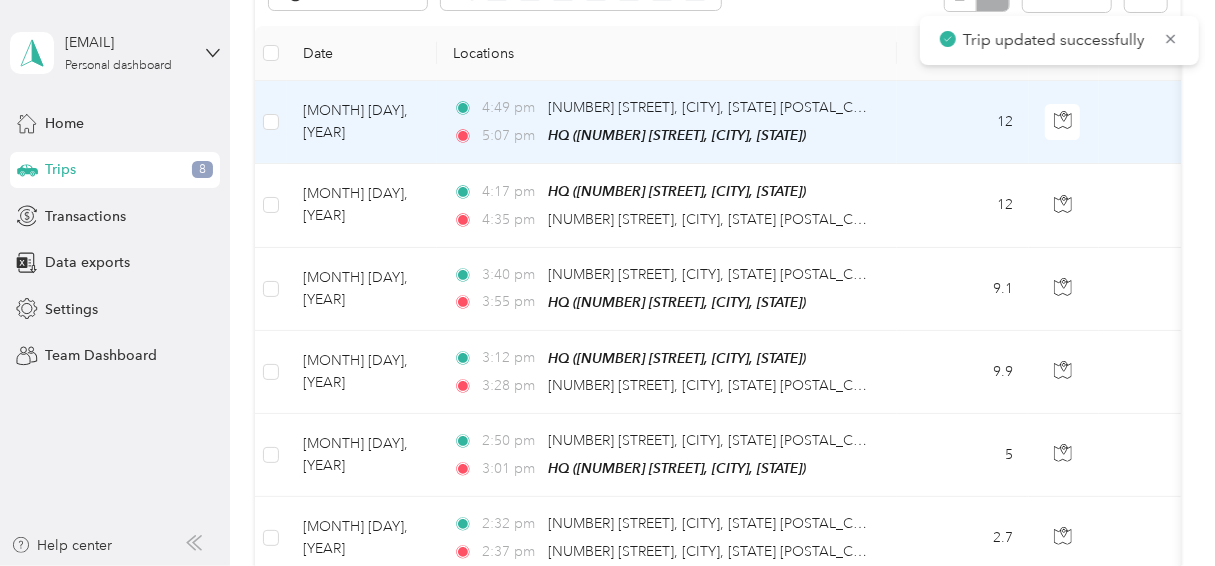 click on "[MONTH] [DAY], [YEAR]" at bounding box center [362, 122] 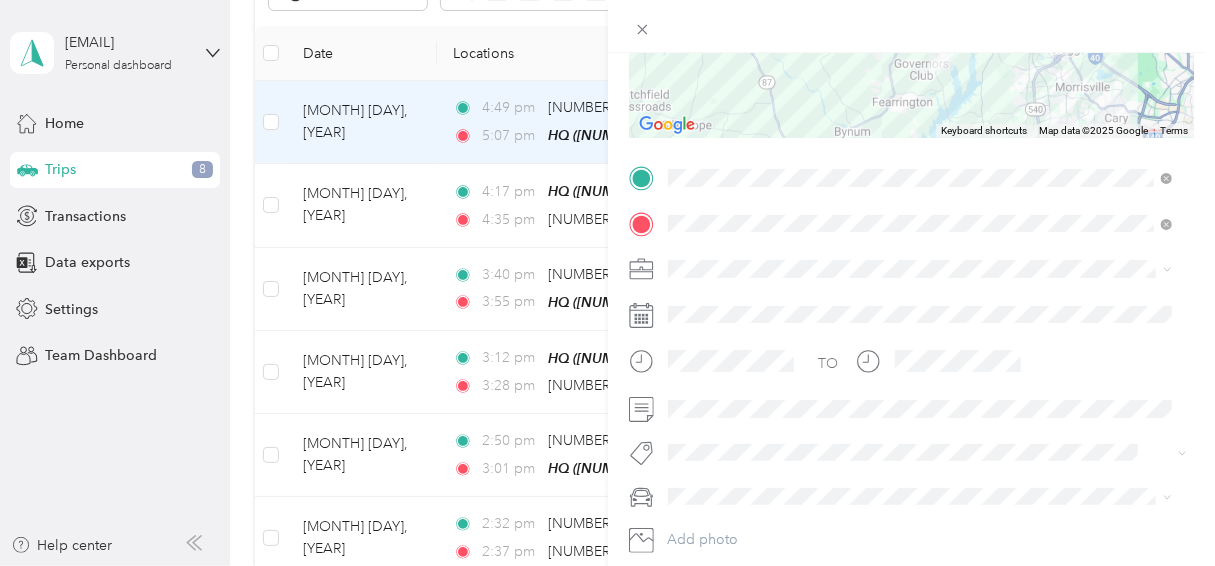 scroll, scrollTop: 340, scrollLeft: 0, axis: vertical 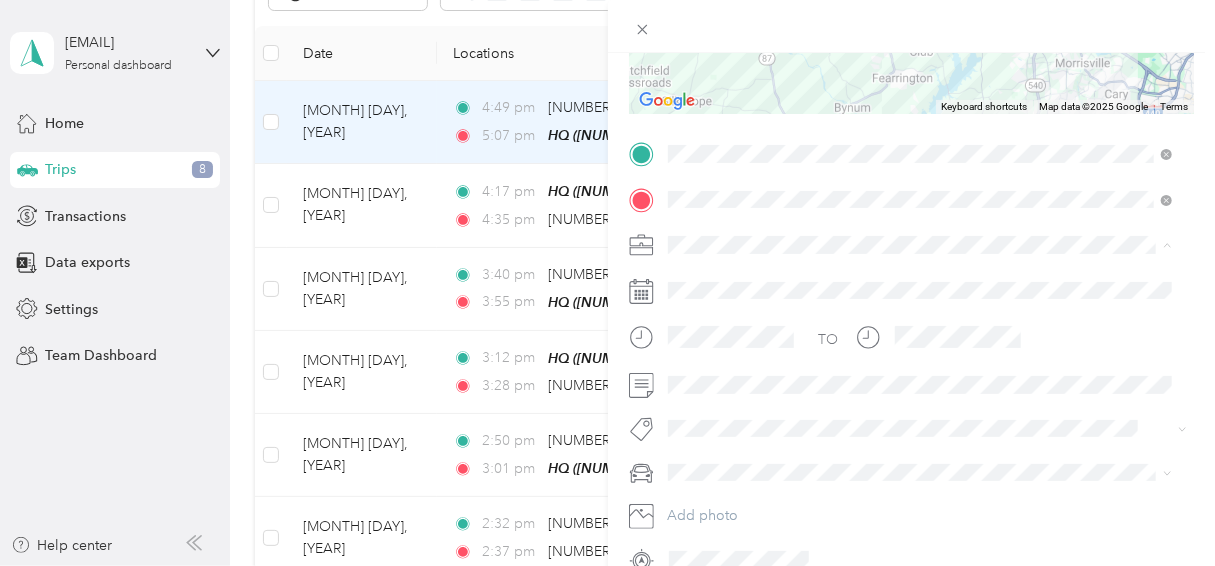 click on "Work" at bounding box center (920, 279) 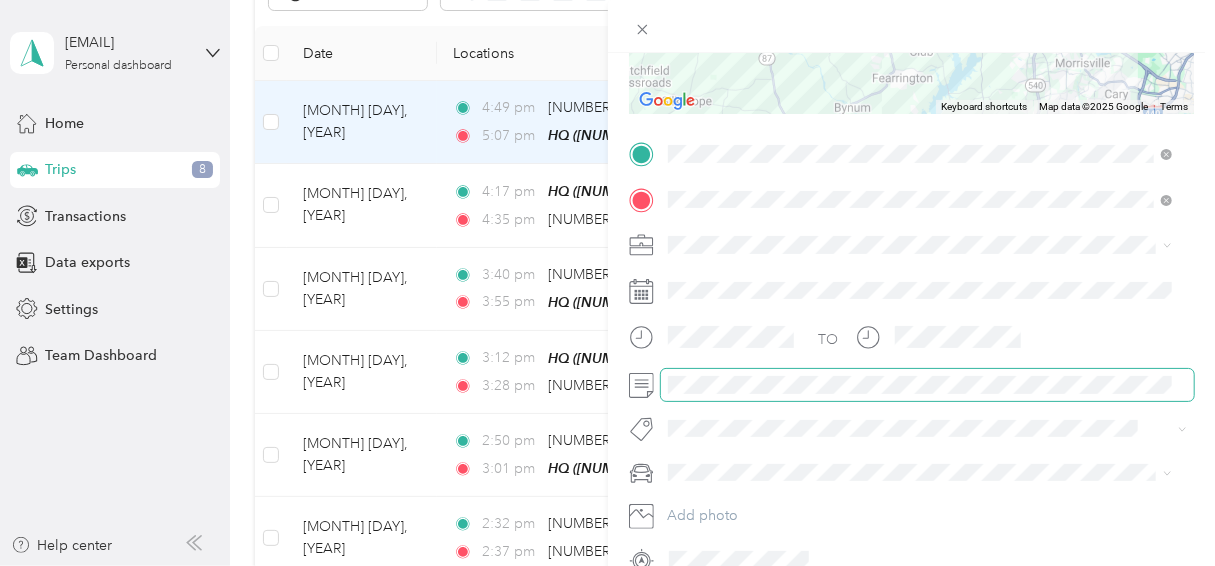 scroll, scrollTop: 0, scrollLeft: 0, axis: both 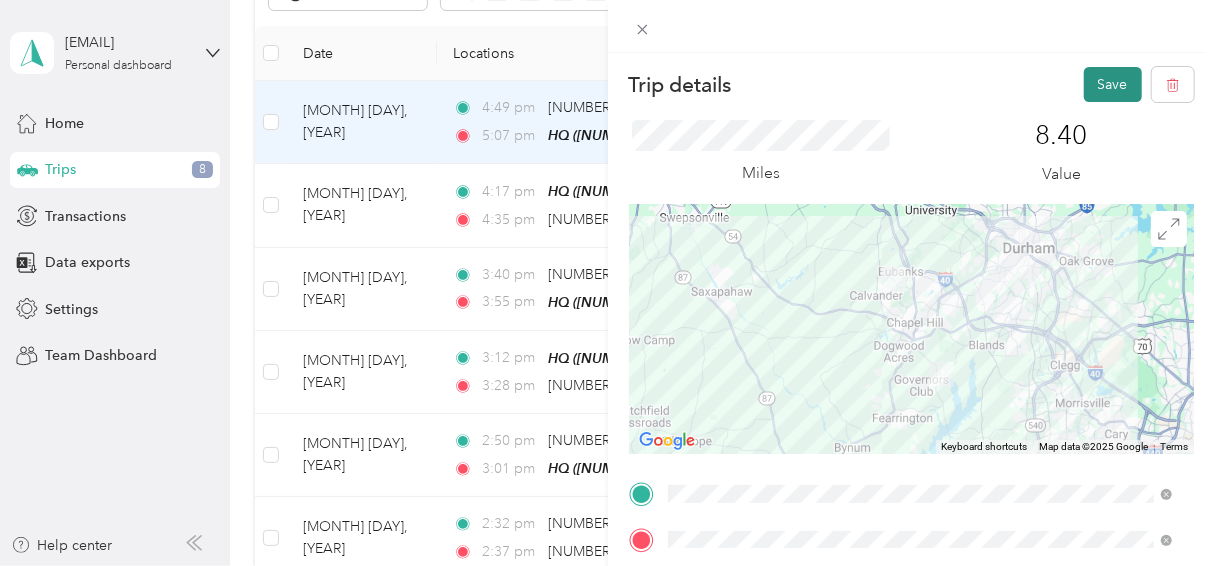 click on "Save" at bounding box center [1113, 84] 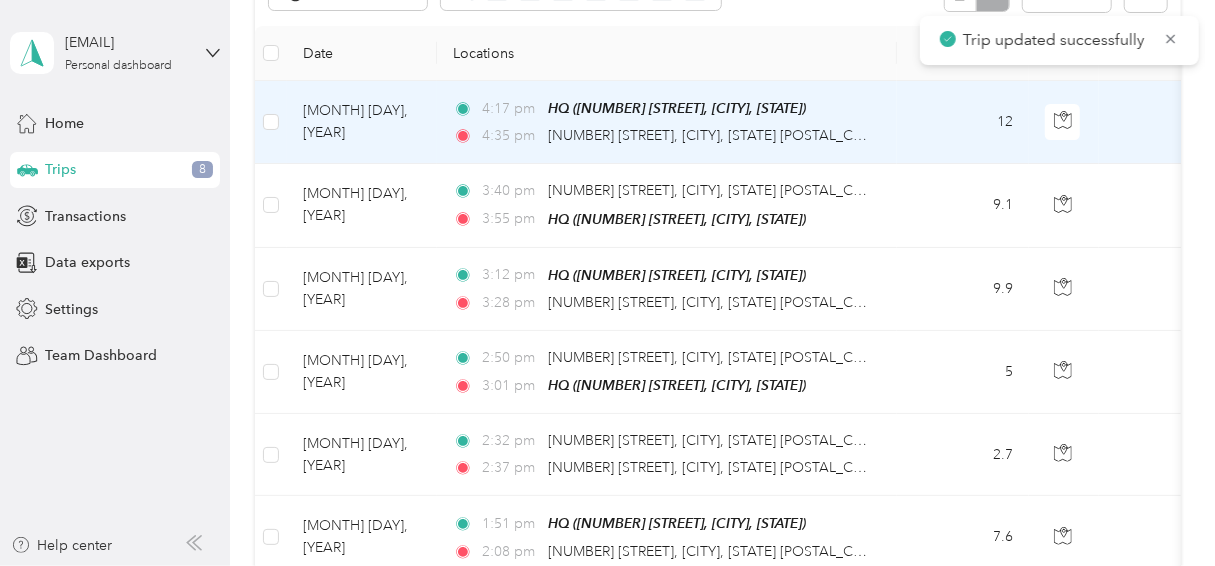 click on "[MONTH] [DAY], [YEAR]" at bounding box center (362, 122) 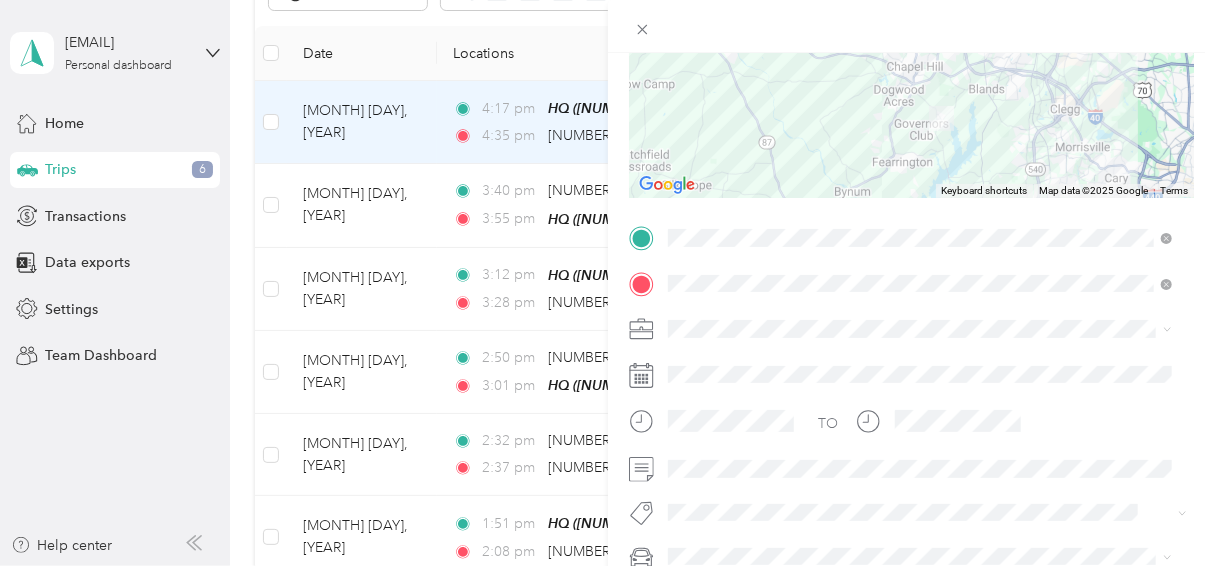 scroll, scrollTop: 316, scrollLeft: 0, axis: vertical 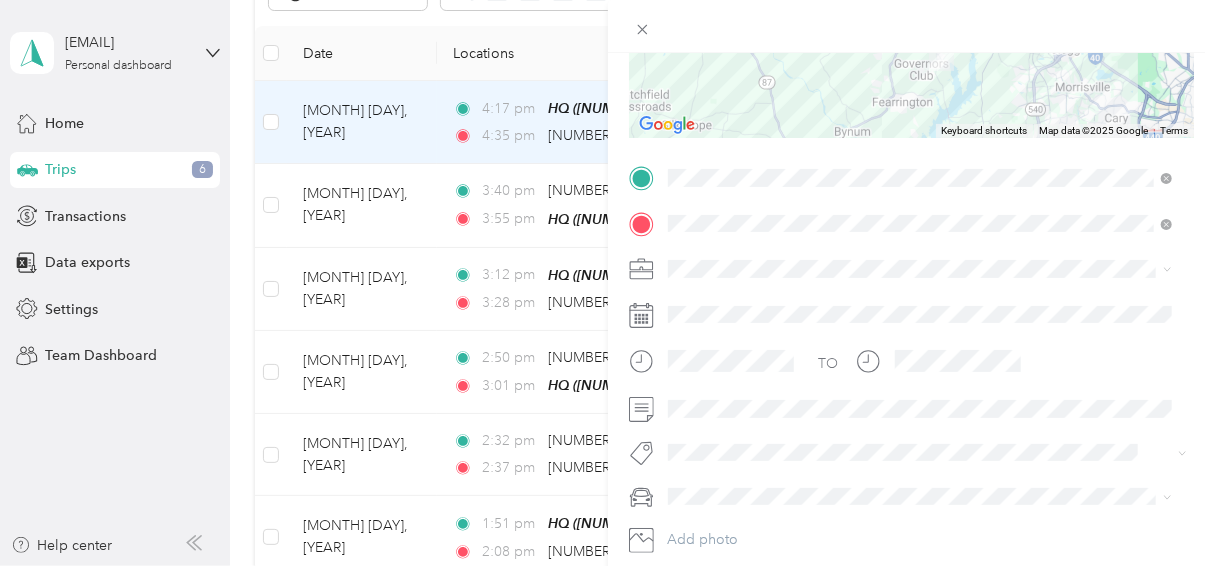 click on "Work" at bounding box center [692, 301] 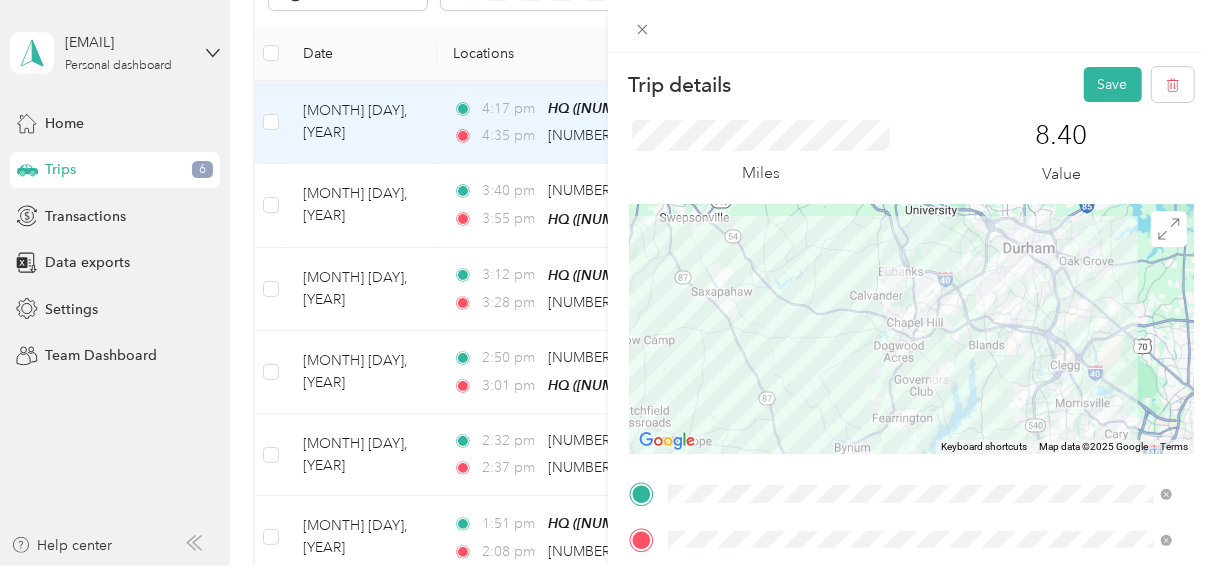 scroll, scrollTop: 0, scrollLeft: 0, axis: both 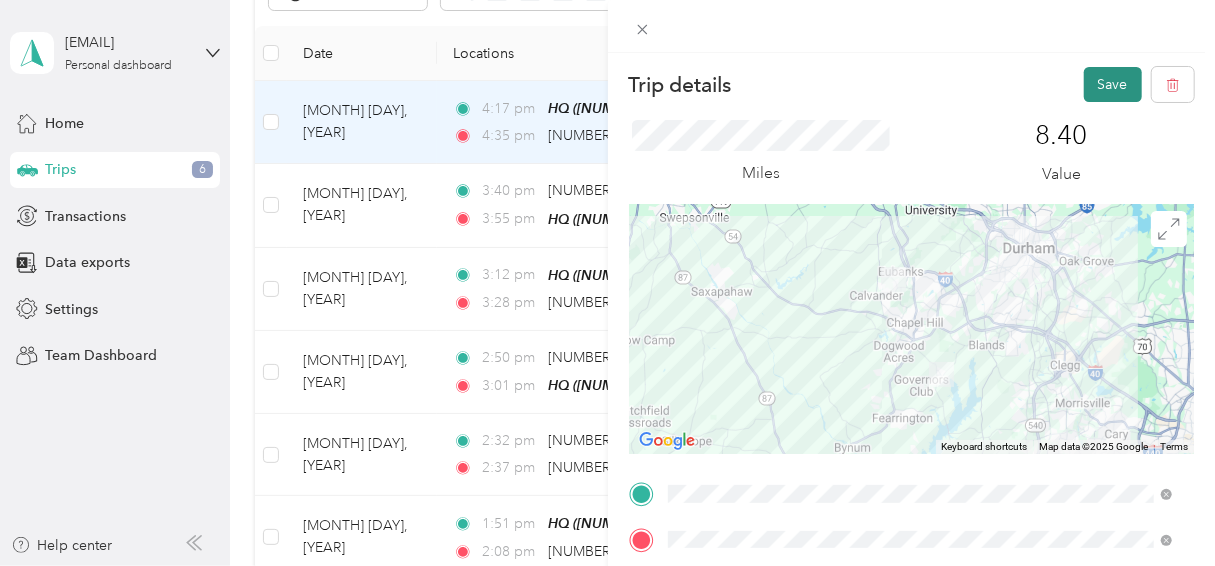 click on "Save" at bounding box center (1113, 84) 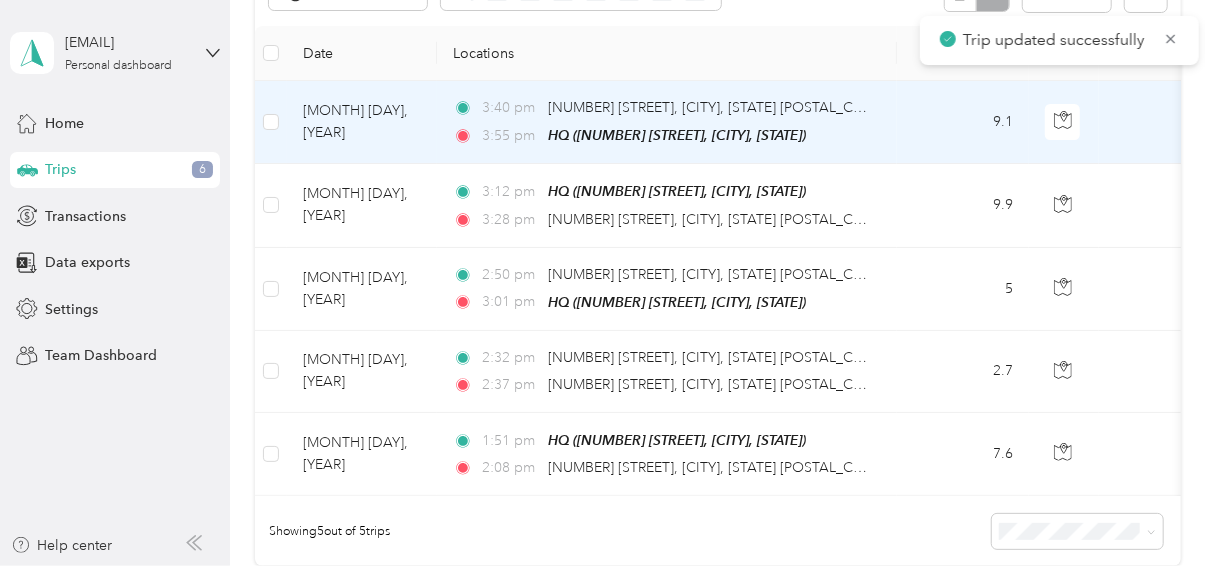 click on "[MONTH] [DAY], [YEAR]" at bounding box center [362, 122] 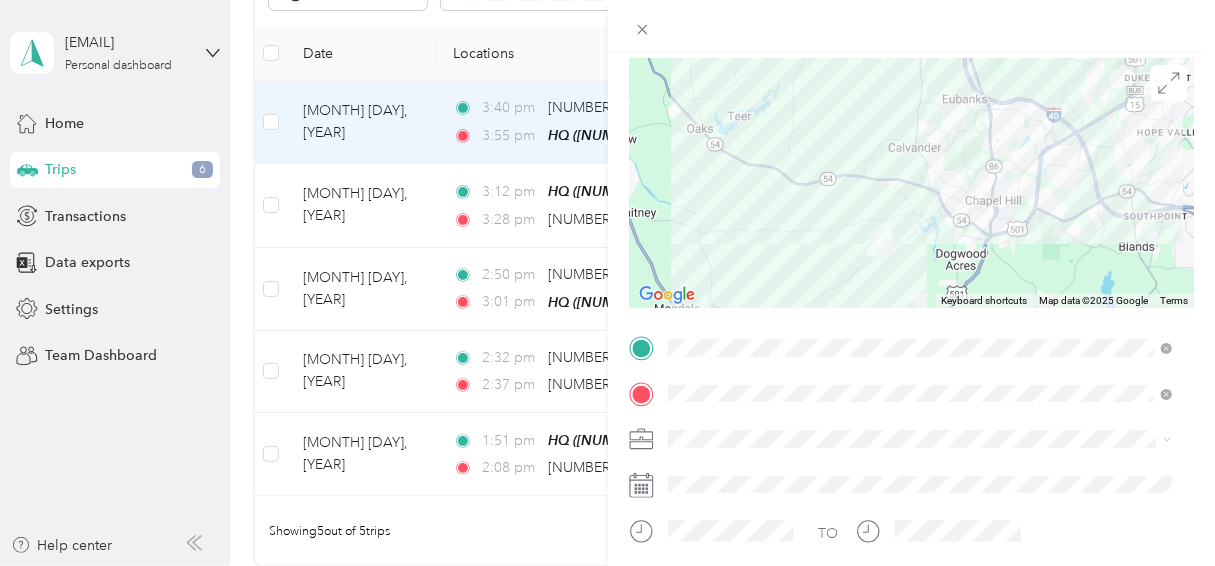 scroll, scrollTop: 156, scrollLeft: 0, axis: vertical 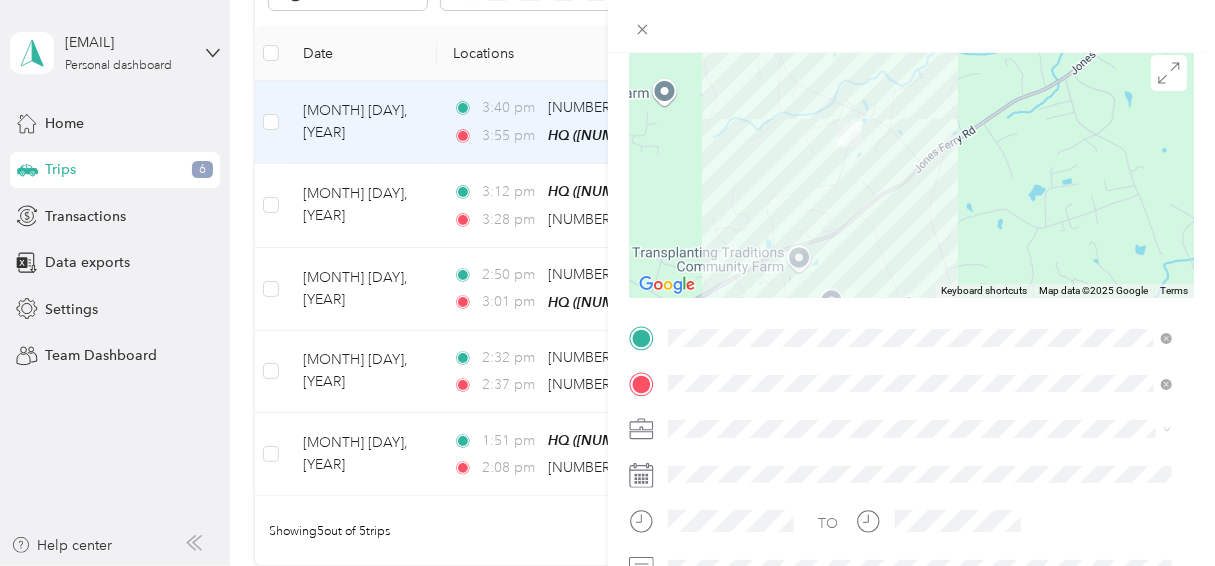 drag, startPoint x: 854, startPoint y: 110, endPoint x: 781, endPoint y: 226, distance: 137.05838 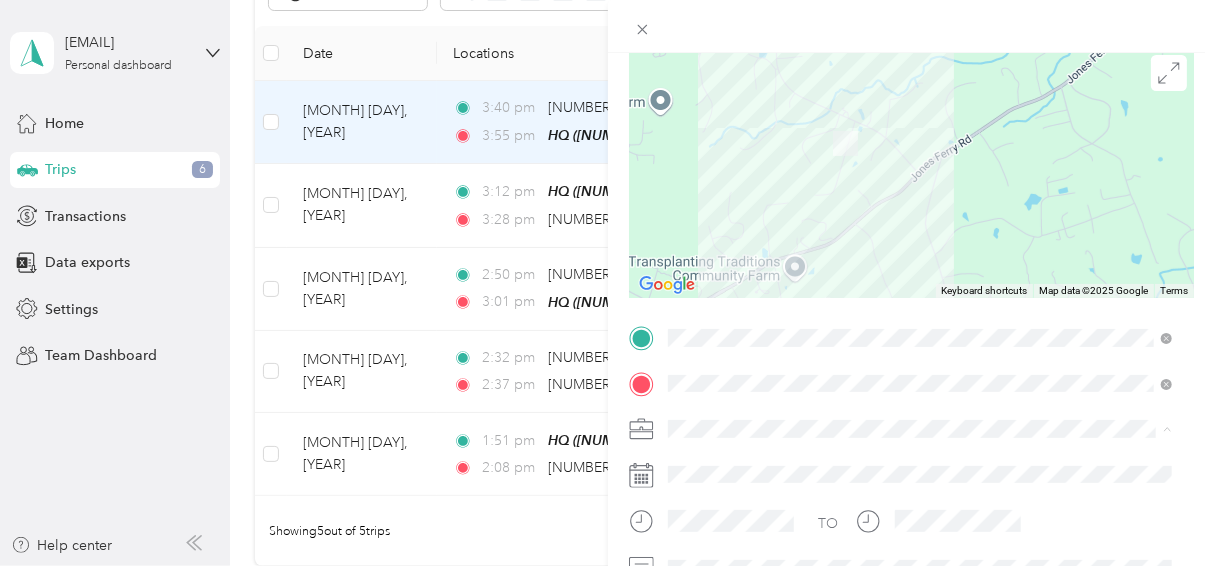 drag, startPoint x: 722, startPoint y: 437, endPoint x: 688, endPoint y: 142, distance: 296.95285 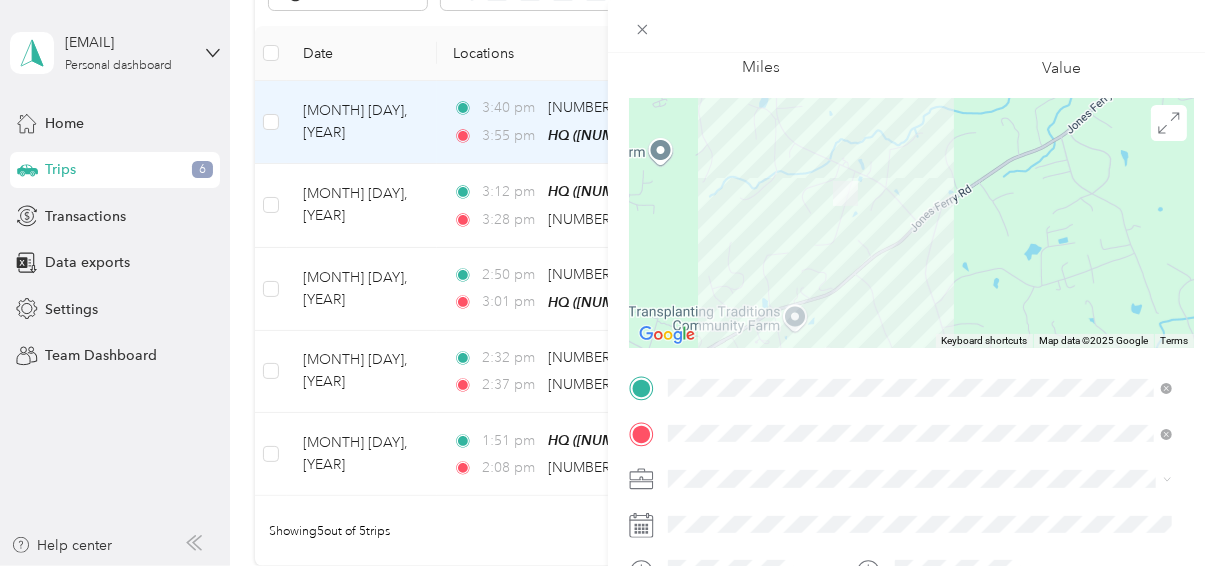 scroll, scrollTop: 0, scrollLeft: 0, axis: both 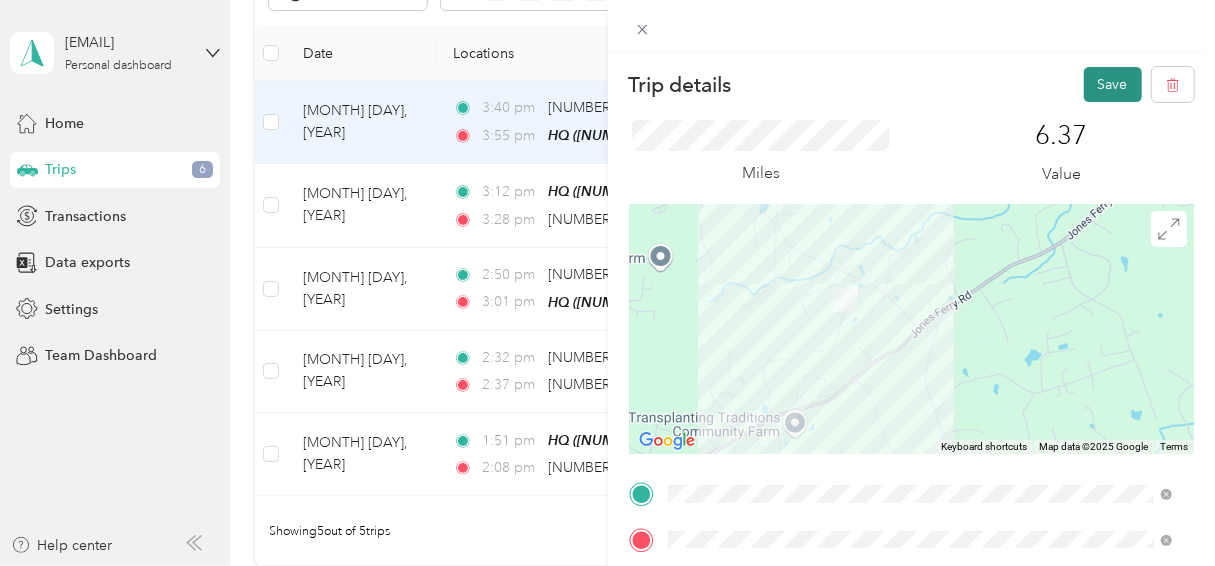 click on "Save" at bounding box center [1113, 84] 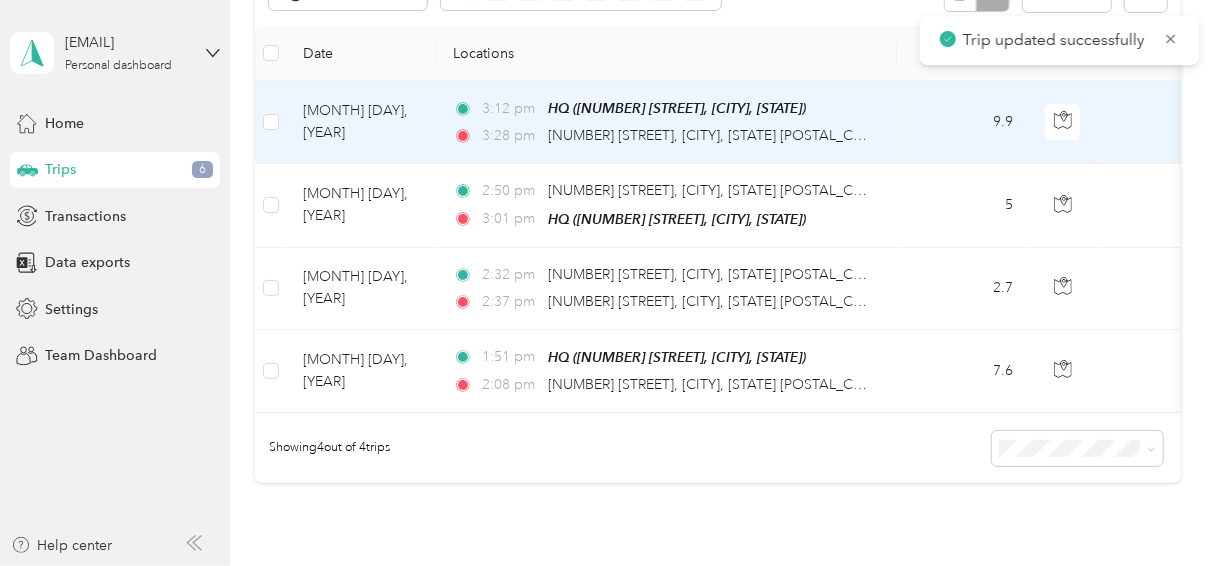 click on "[MONTH] [DAY], [YEAR]" at bounding box center [362, 122] 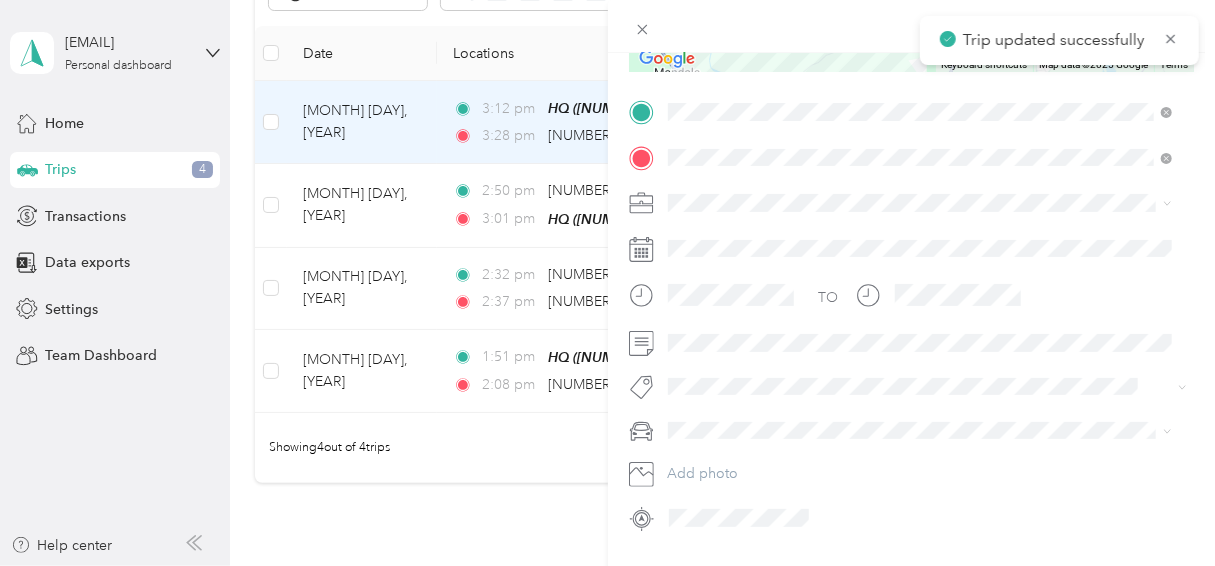 scroll, scrollTop: 438, scrollLeft: 0, axis: vertical 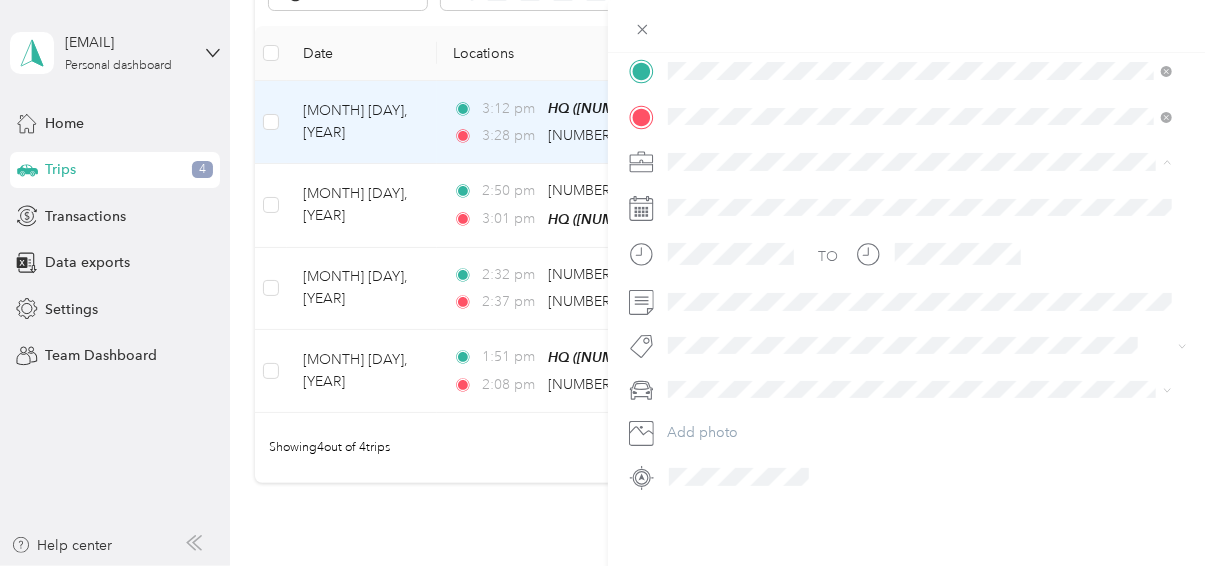 click on "Work" at bounding box center [920, 181] 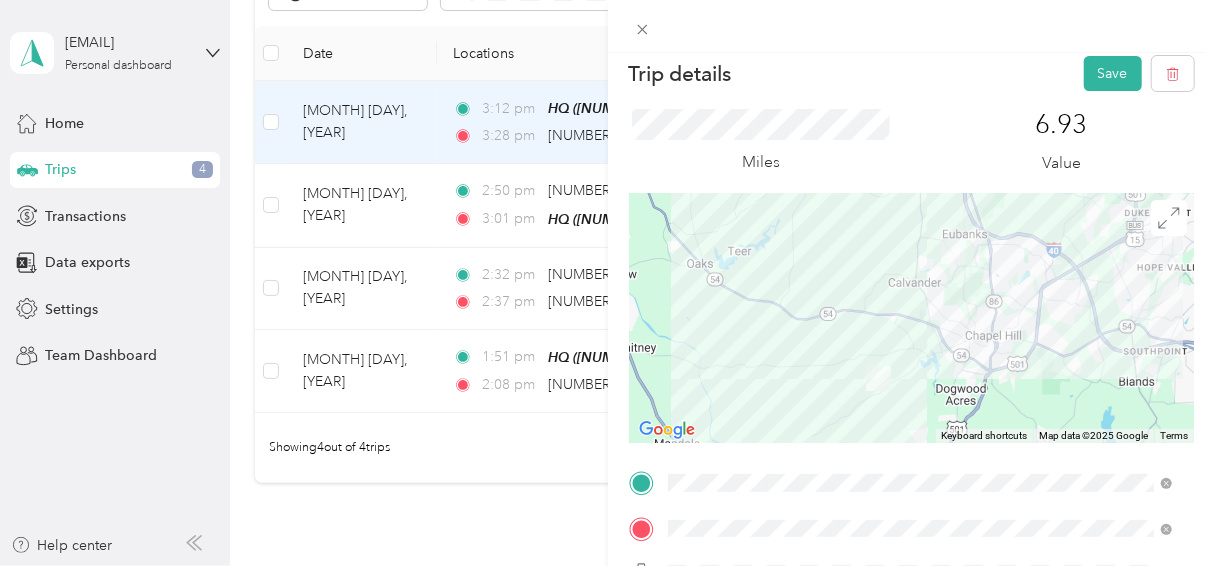 scroll, scrollTop: 0, scrollLeft: 0, axis: both 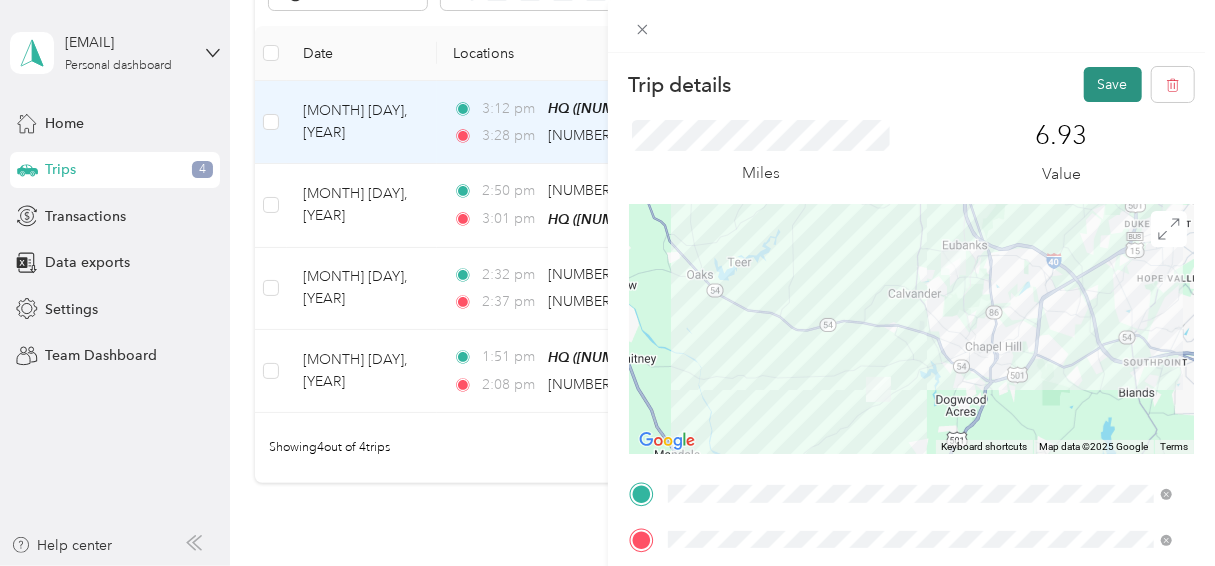 click on "Save" at bounding box center (1113, 84) 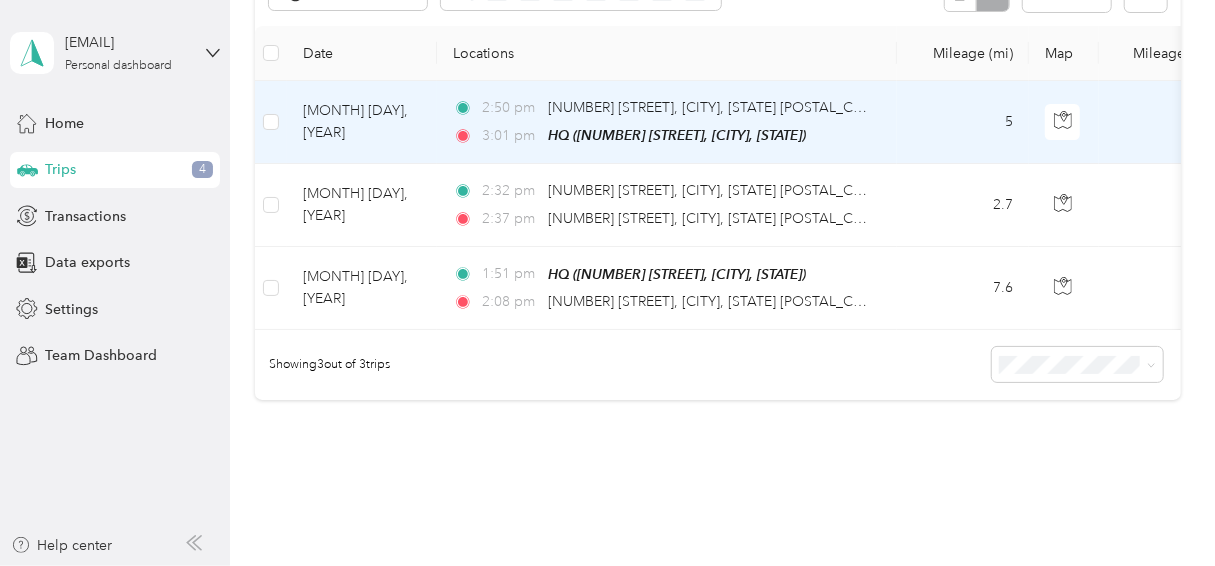 click on "[MONTH] [DAY], [YEAR]" at bounding box center [362, 122] 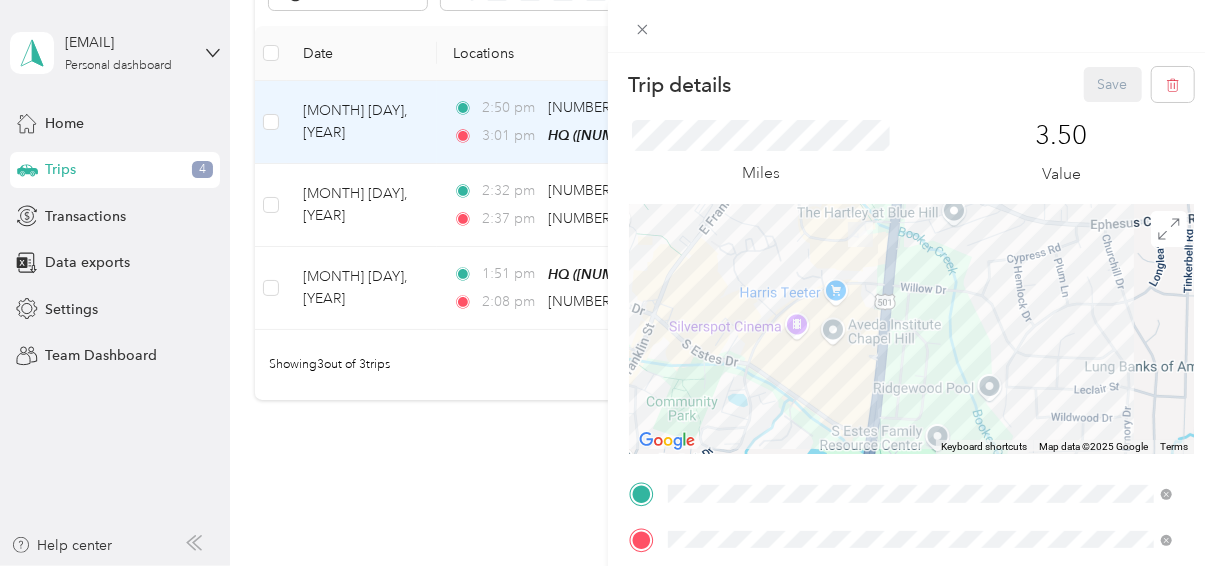 drag, startPoint x: 863, startPoint y: 254, endPoint x: 827, endPoint y: 338, distance: 91.389275 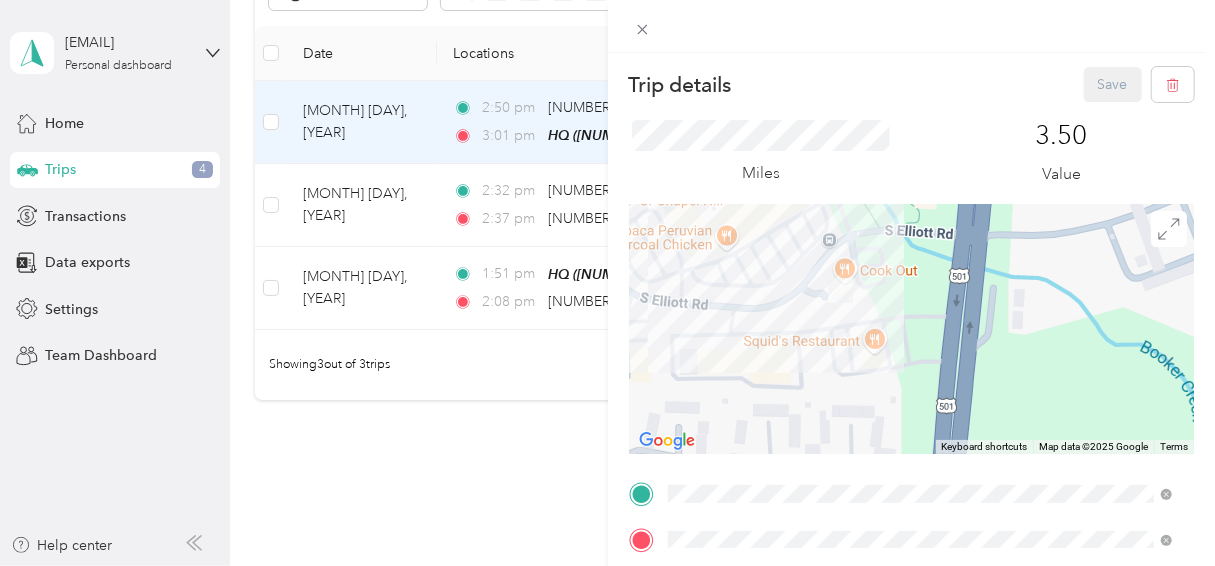drag, startPoint x: 826, startPoint y: 284, endPoint x: 808, endPoint y: 432, distance: 149.09058 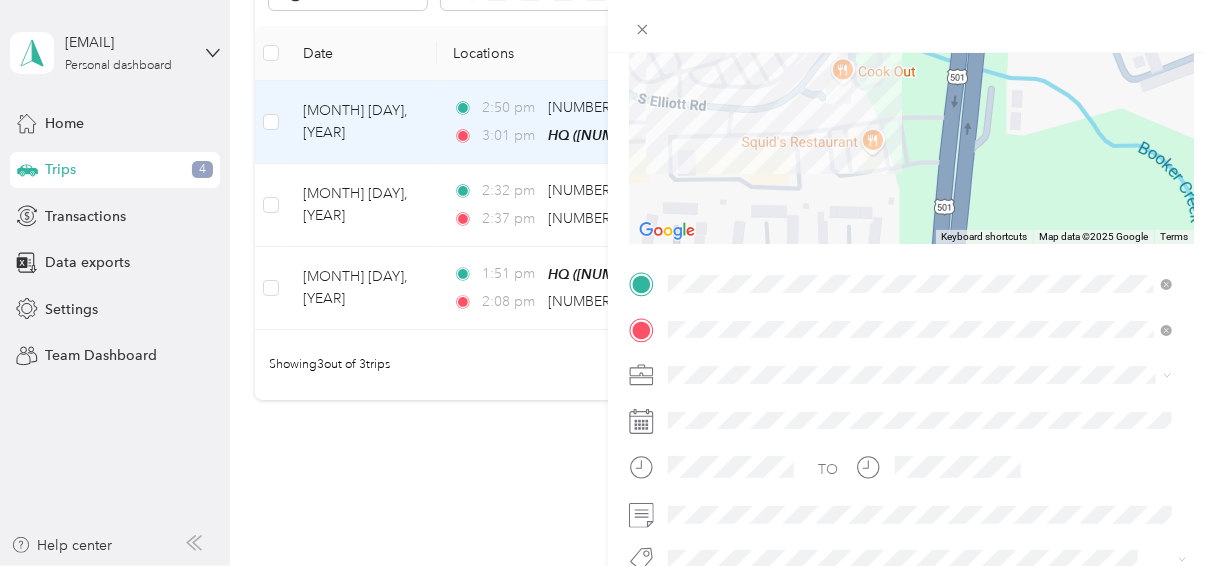 scroll, scrollTop: 293, scrollLeft: 0, axis: vertical 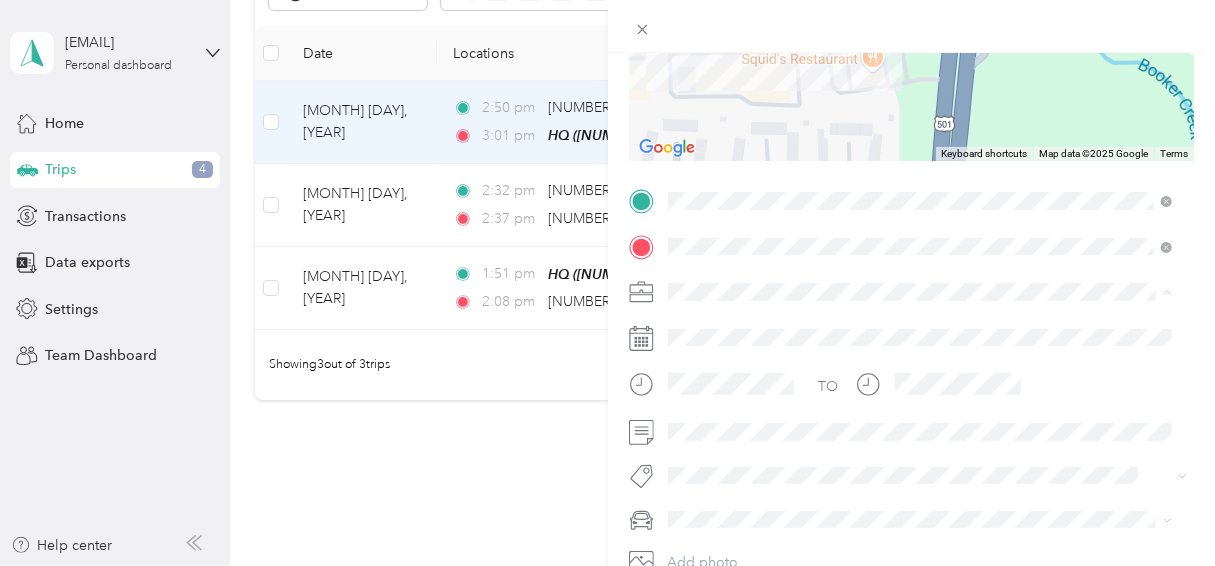 click on "Personal" at bounding box center [920, 46] 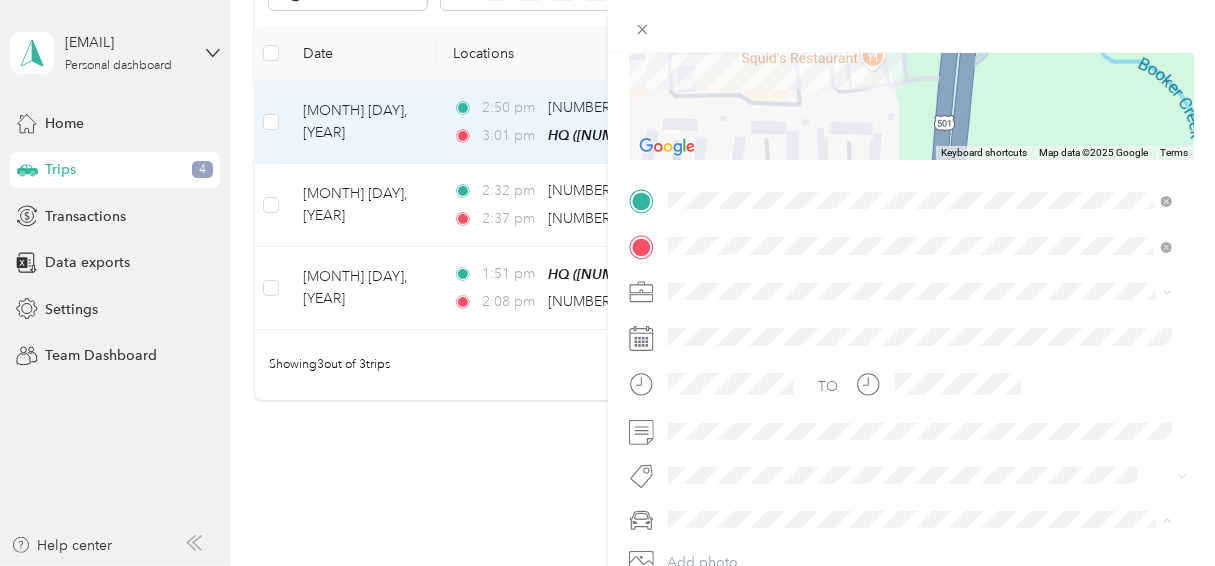click on "Bertha" at bounding box center [920, 378] 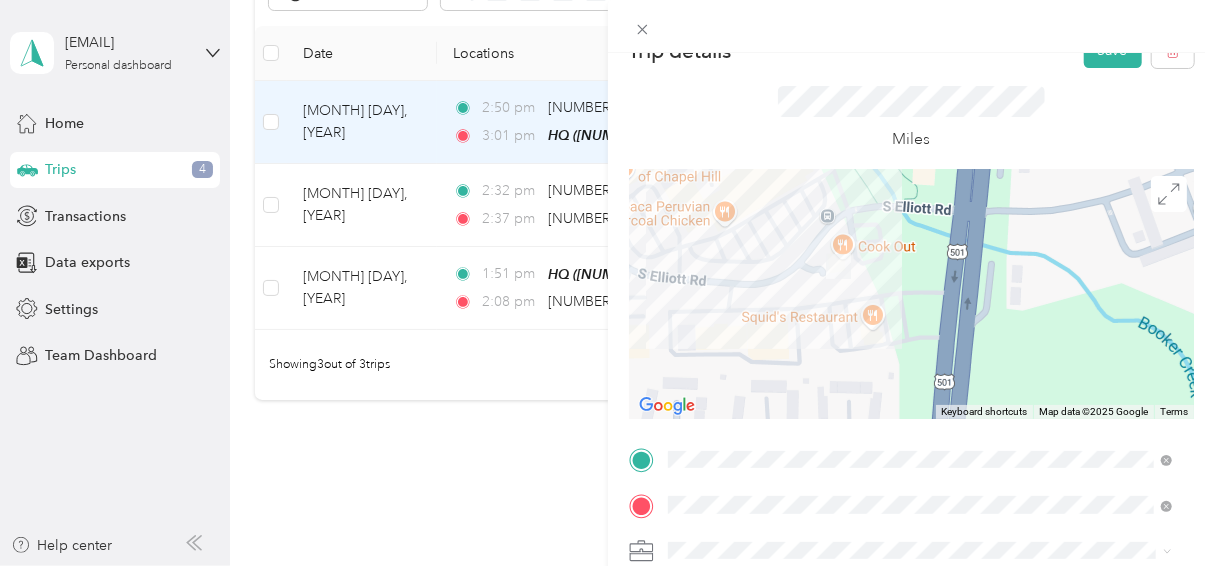 scroll, scrollTop: 0, scrollLeft: 0, axis: both 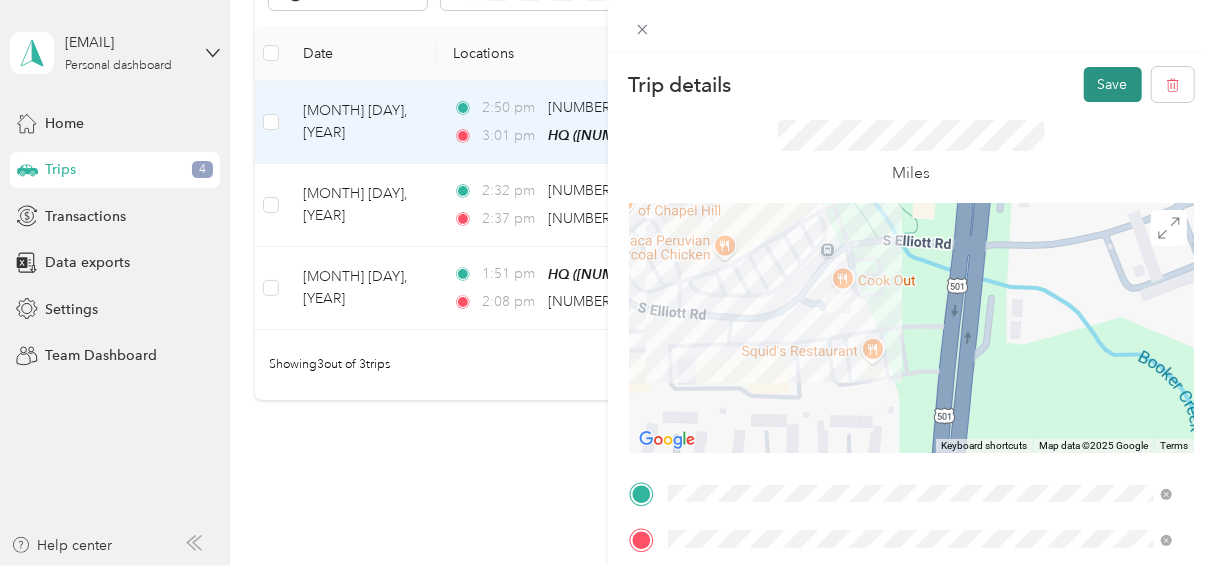 click on "Save" at bounding box center [1113, 84] 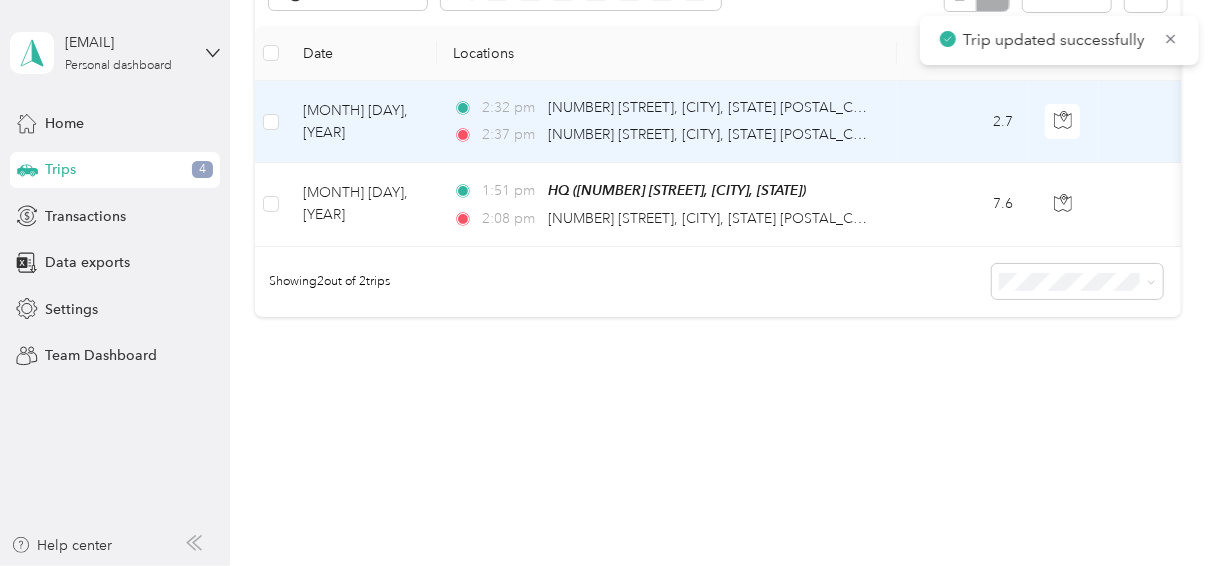 click on "[MONTH] [DAY], [YEAR]" at bounding box center (362, 122) 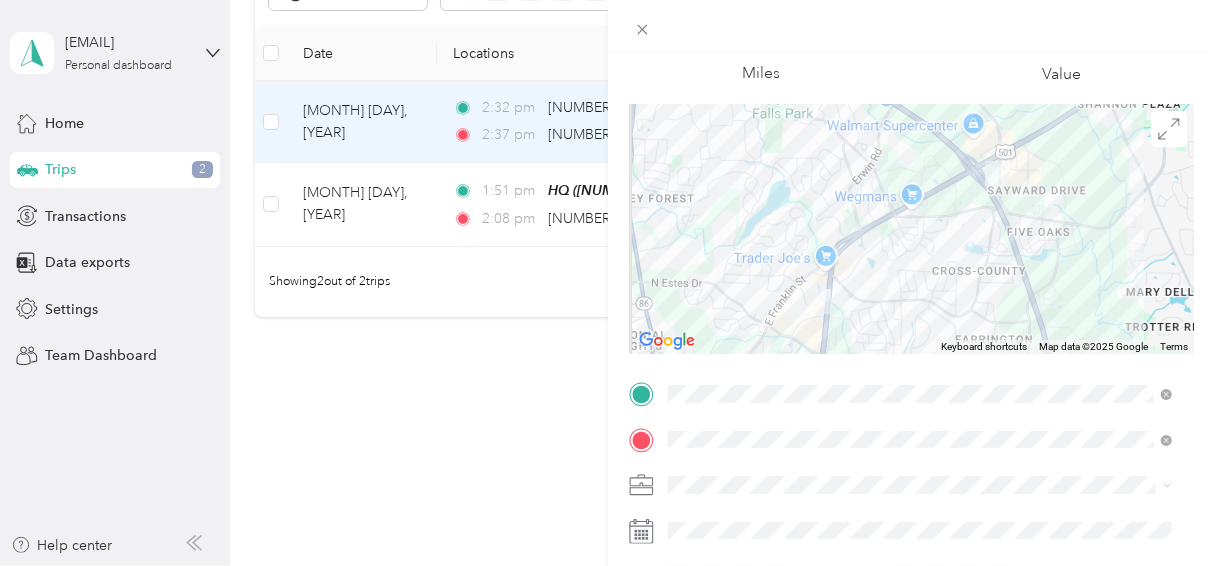 scroll, scrollTop: 173, scrollLeft: 0, axis: vertical 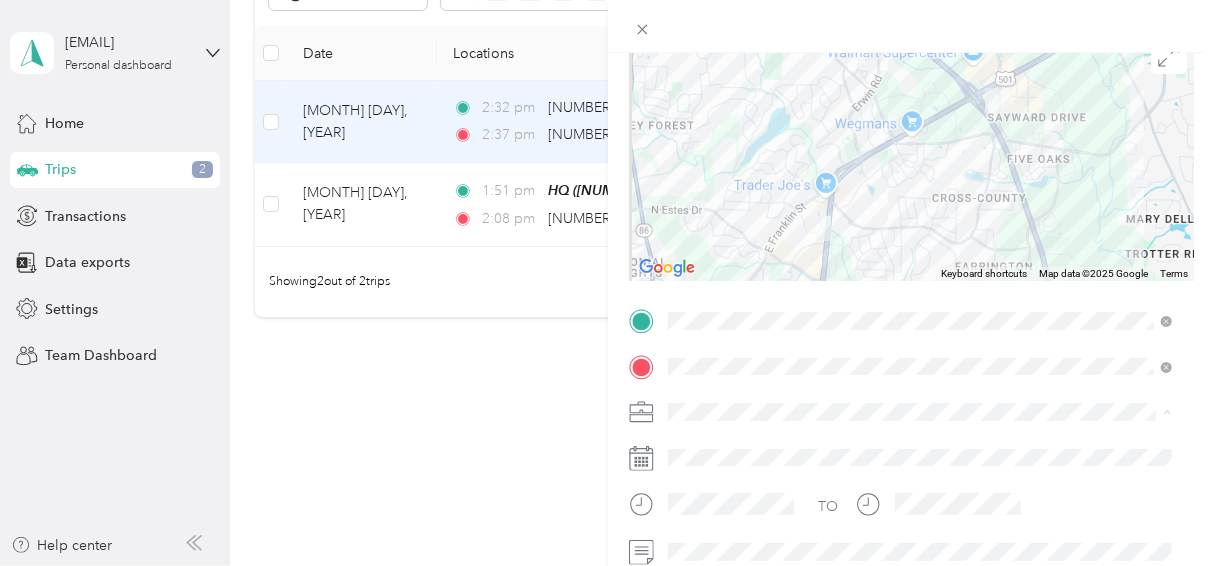 click on "Personal" at bounding box center (920, 166) 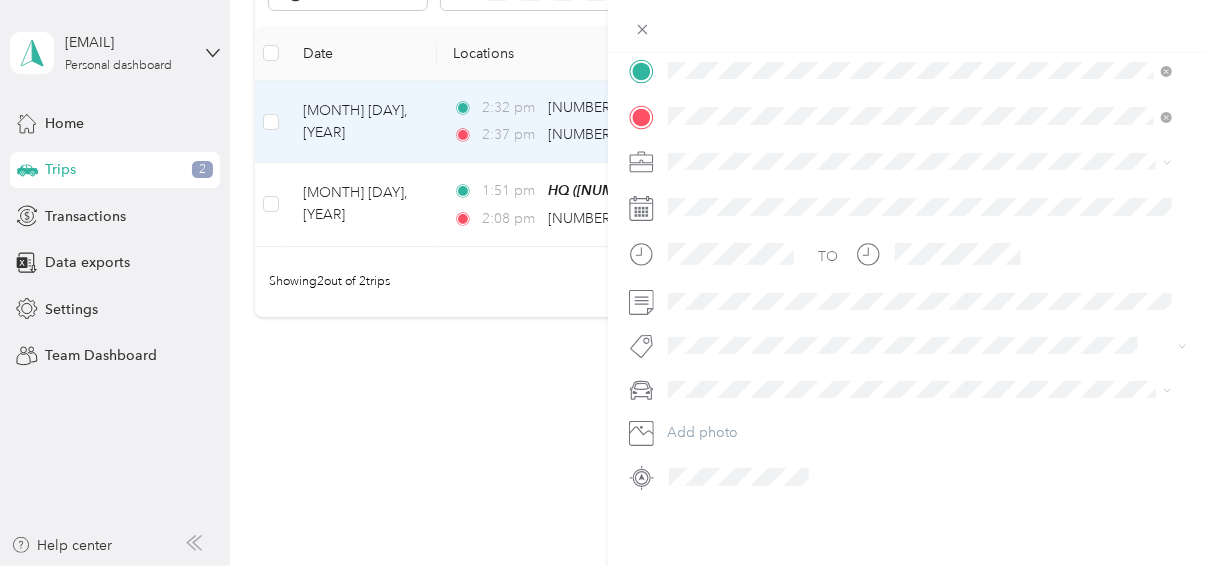 scroll, scrollTop: 436, scrollLeft: 0, axis: vertical 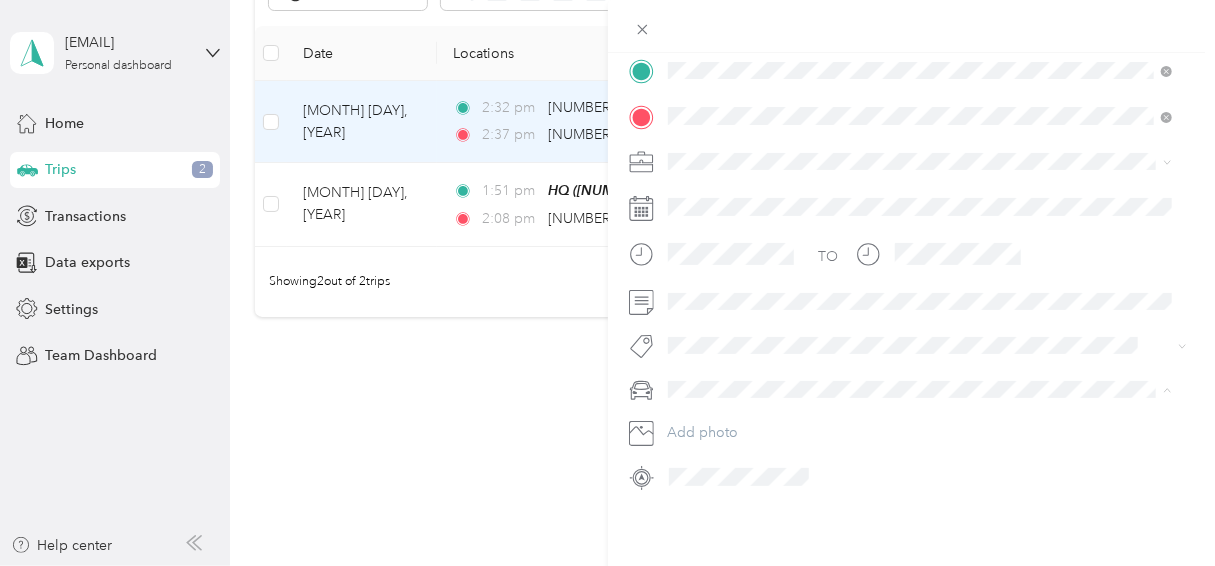 click on "Bertha" at bounding box center [920, 234] 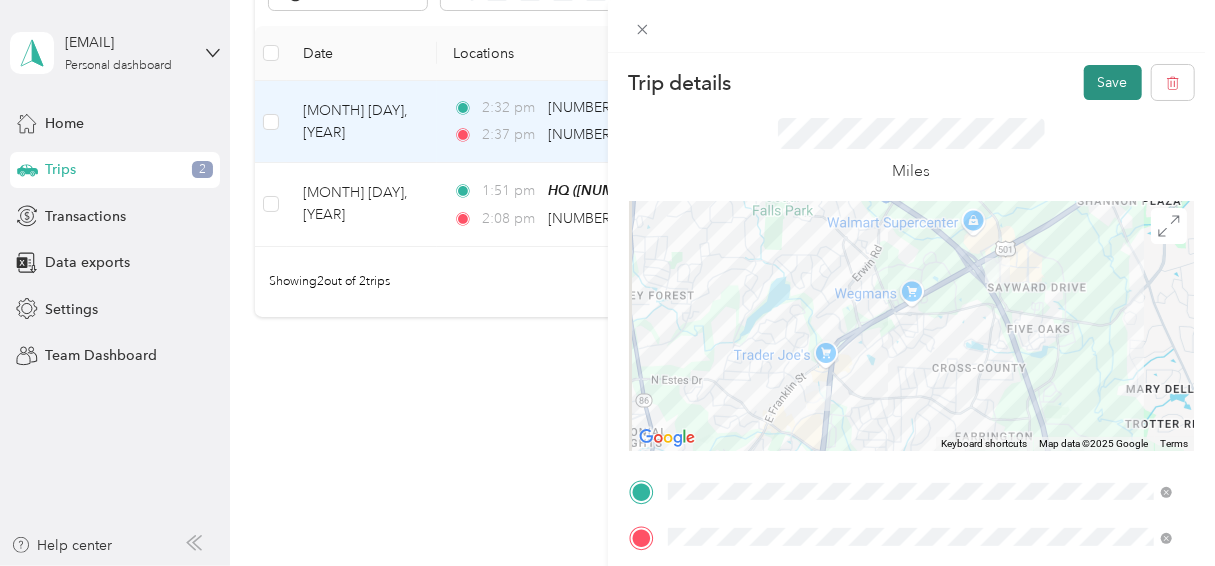 scroll, scrollTop: 0, scrollLeft: 0, axis: both 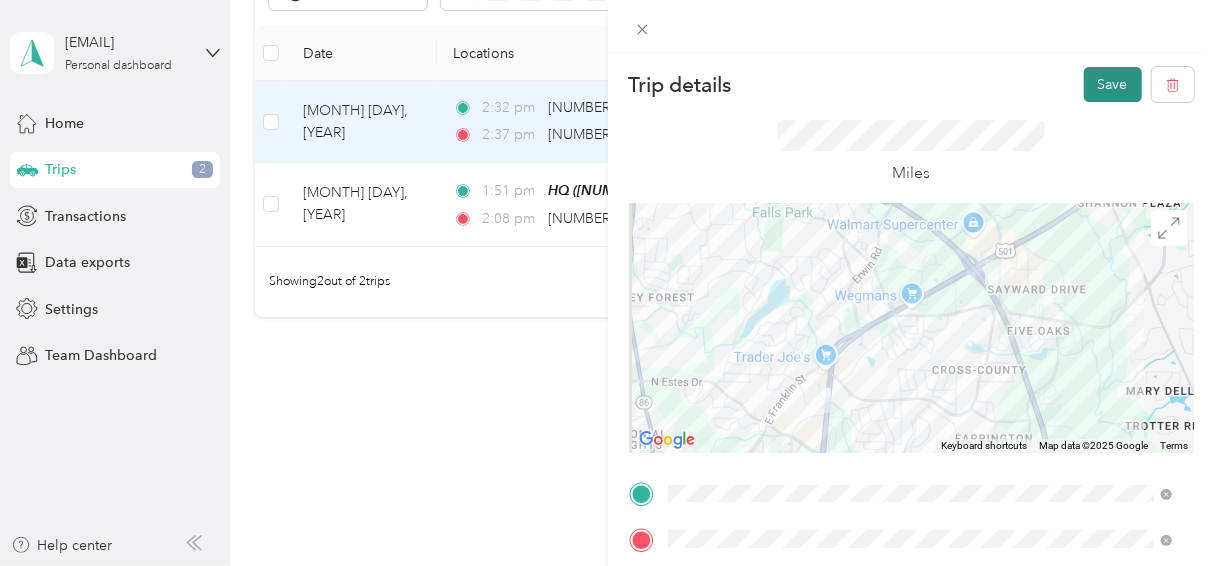 click on "Save" at bounding box center (1113, 84) 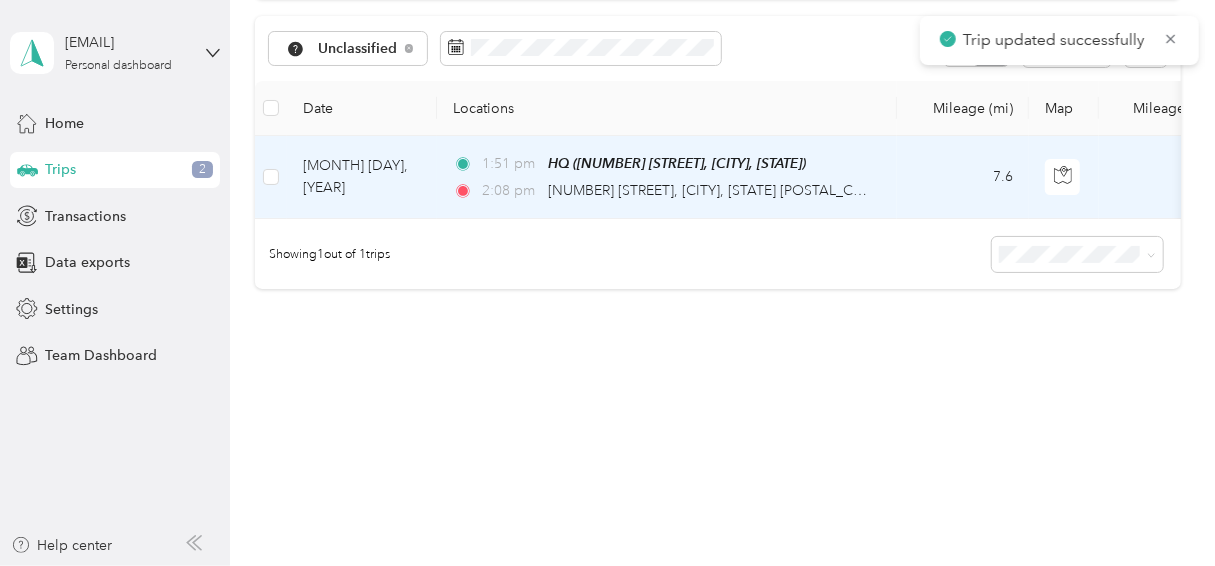 scroll, scrollTop: 214, scrollLeft: 0, axis: vertical 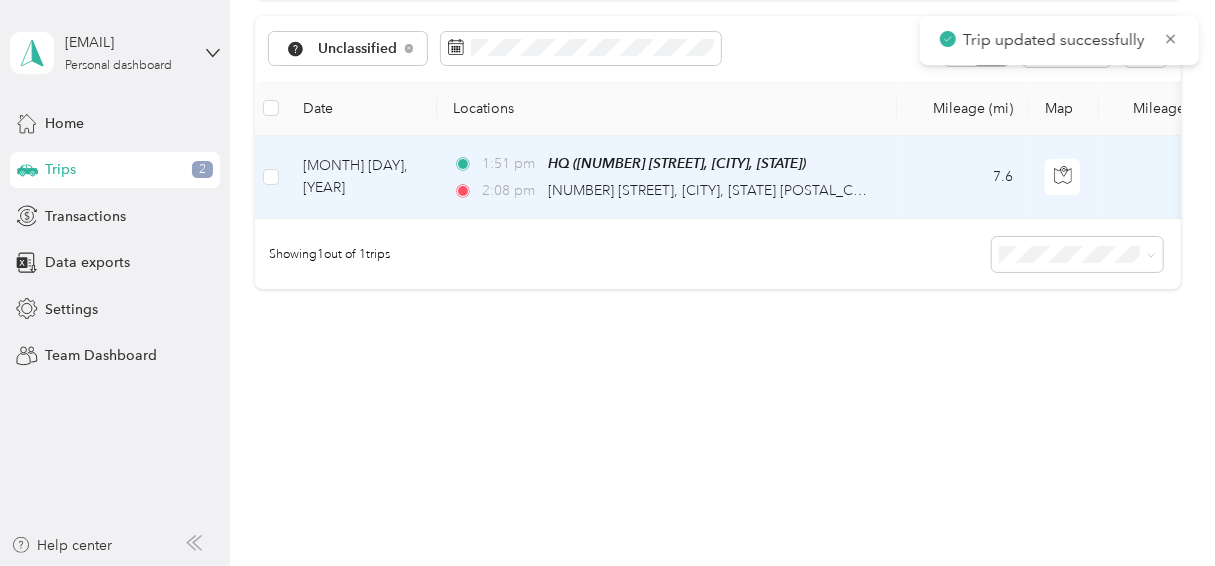 click on "[MONTH] [DAY], [YEAR]" at bounding box center [362, 177] 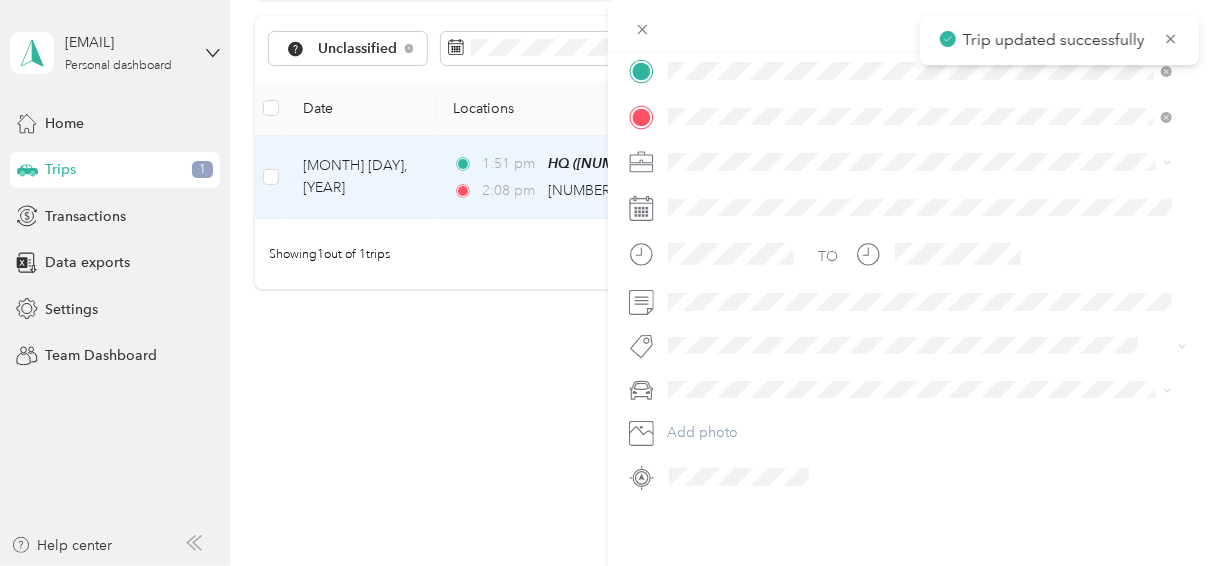 scroll, scrollTop: 438, scrollLeft: 0, axis: vertical 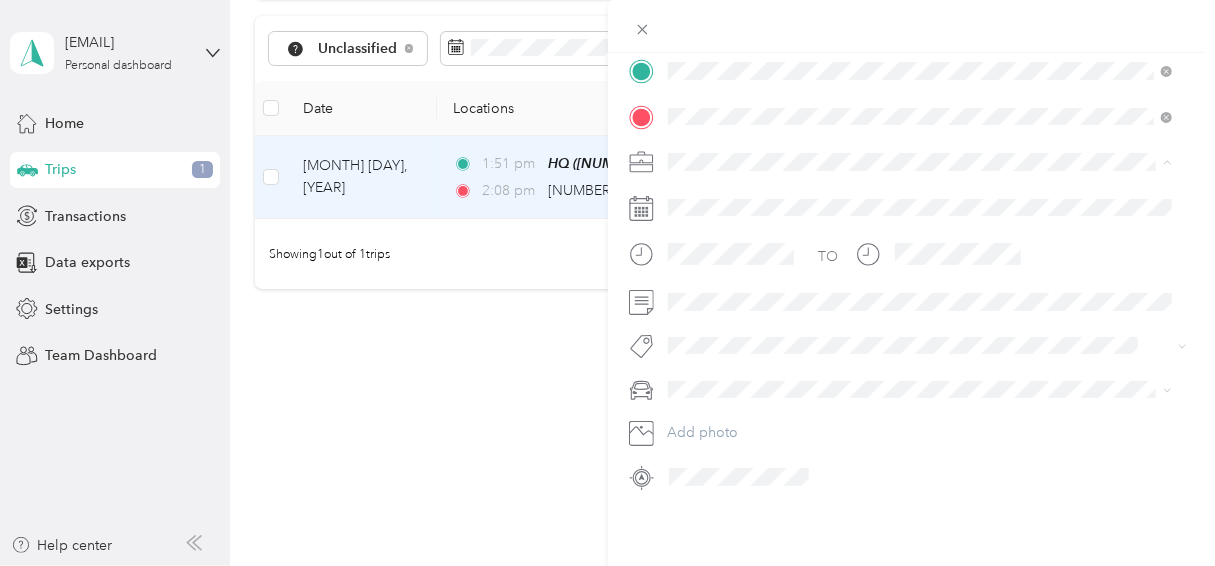 click on "Personal" at bounding box center [701, 216] 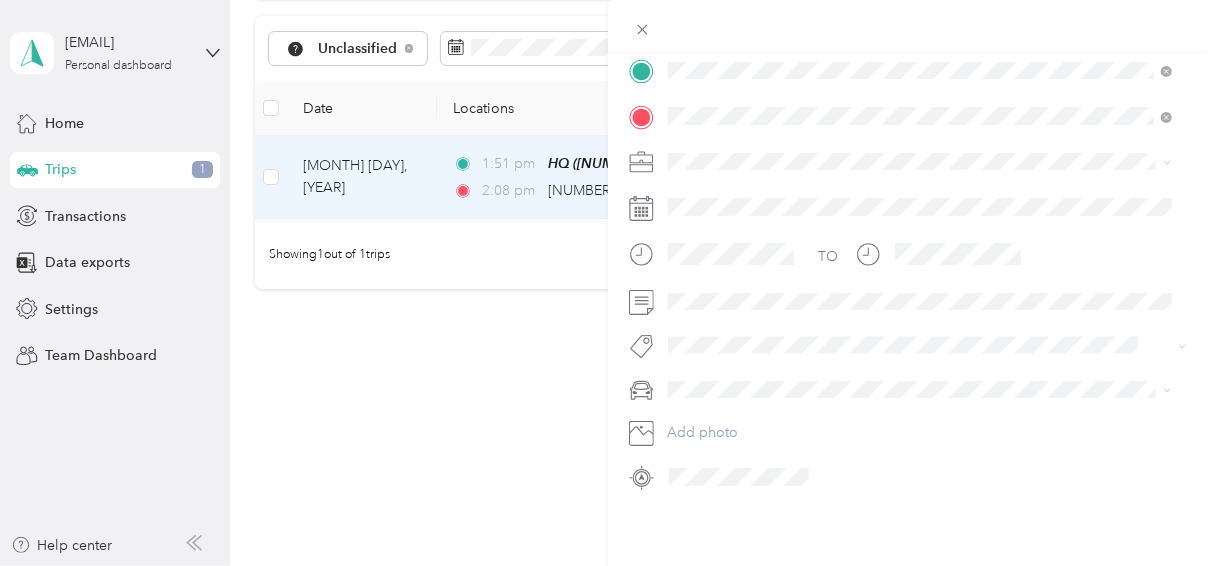 scroll, scrollTop: 437, scrollLeft: 0, axis: vertical 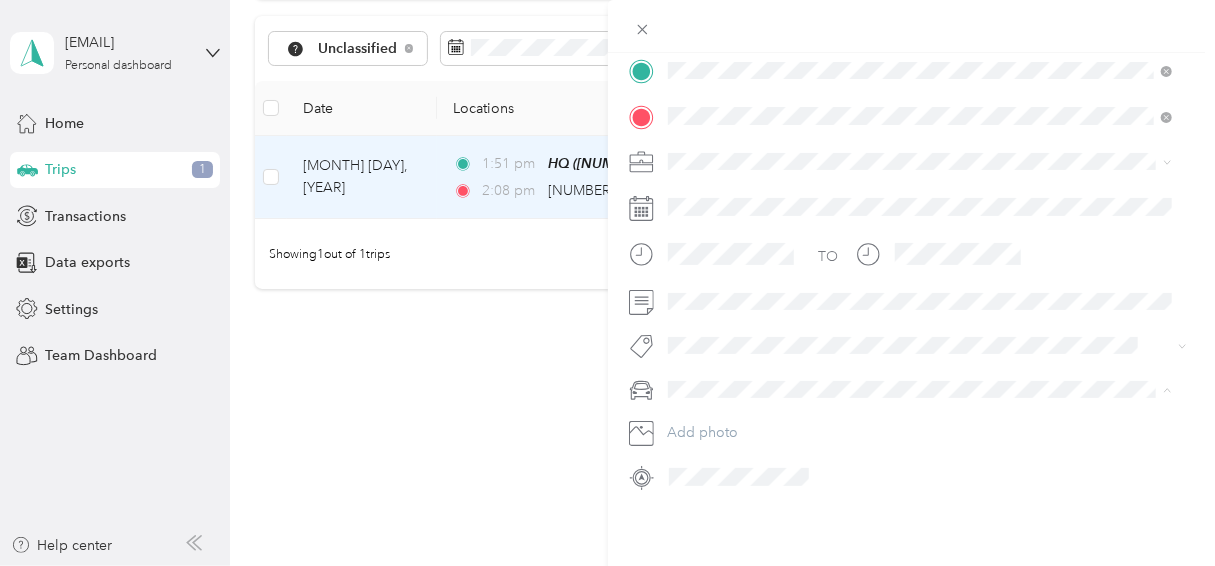 drag, startPoint x: 727, startPoint y: 243, endPoint x: 745, endPoint y: 245, distance: 18.110771 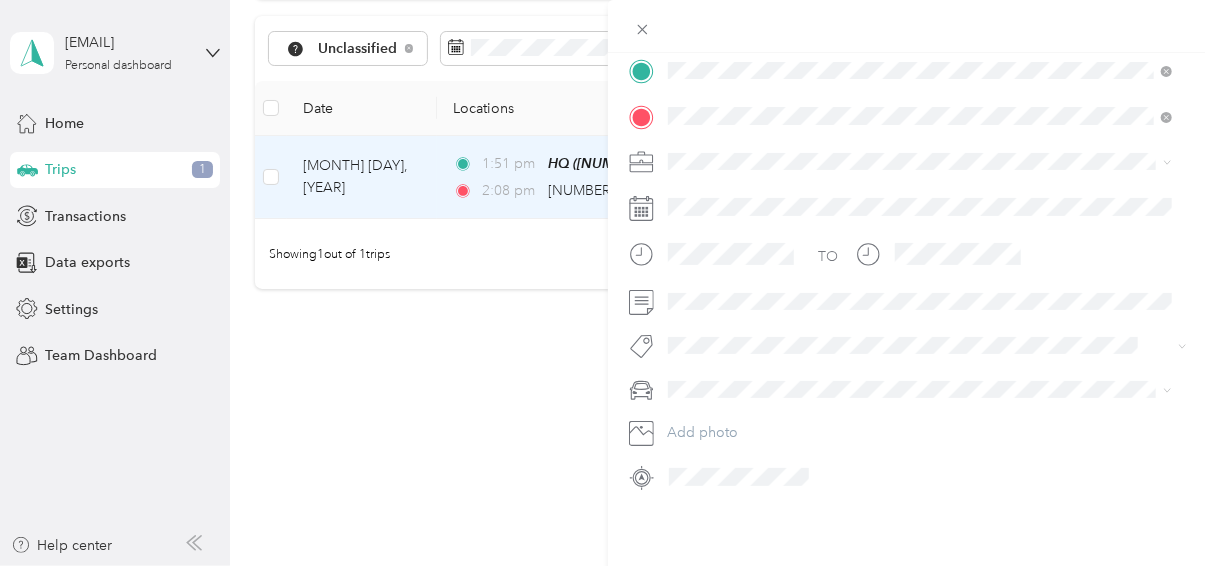 click at bounding box center [928, 390] 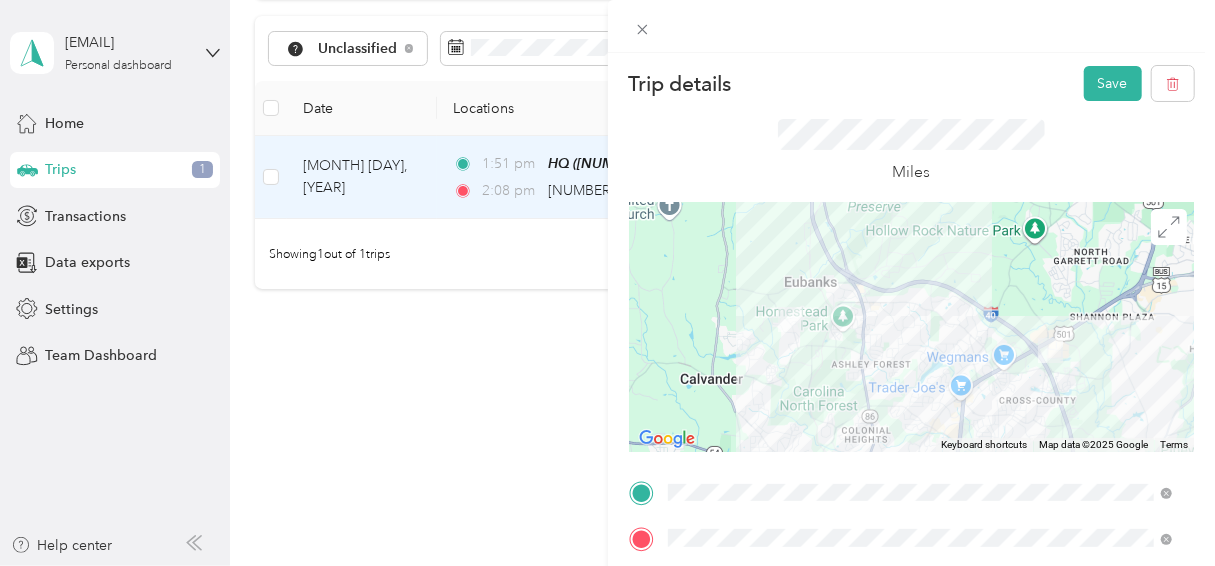scroll, scrollTop: 0, scrollLeft: 0, axis: both 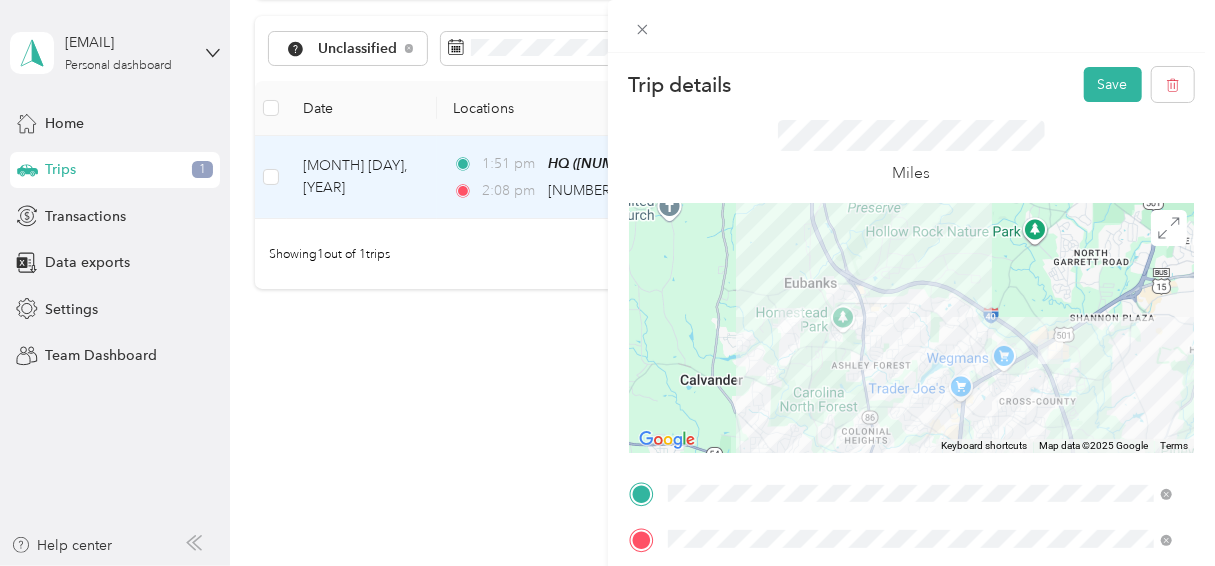 click on "Trip details Save This trip cannot be edited because it is either under review, approved, or paid. Contact your Team Manager to edit it. Miles To navigate the map with touch gestures double-tap and hold your finger on the map, then drag the map. ← Move left → Move right ↑ Move up ↓ Move down + Zoom in - Zoom out Home Jump left by 75% End Jump right by 75% Page Up Jump up by 75% Page Down Jump down by 75% Keyboard shortcuts Map Data Map data ©2025 Google Map data ©2025 Google 2 km  Click to toggle between metric and imperial units Terms Report a map error TO Add photo" at bounding box center [912, 336] 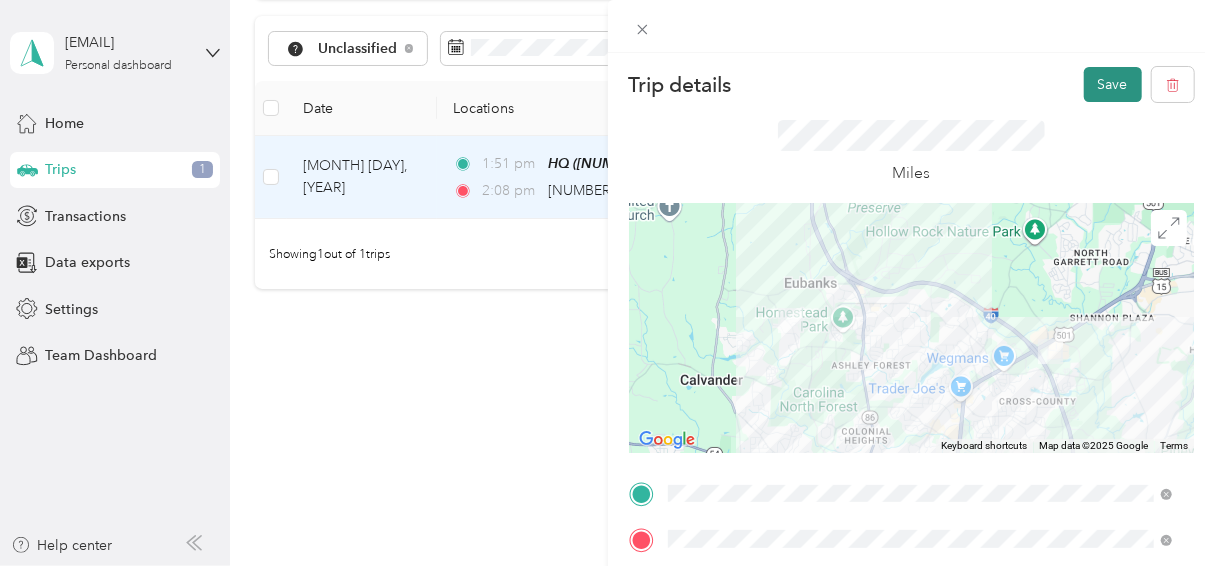 click on "Save" at bounding box center [1113, 84] 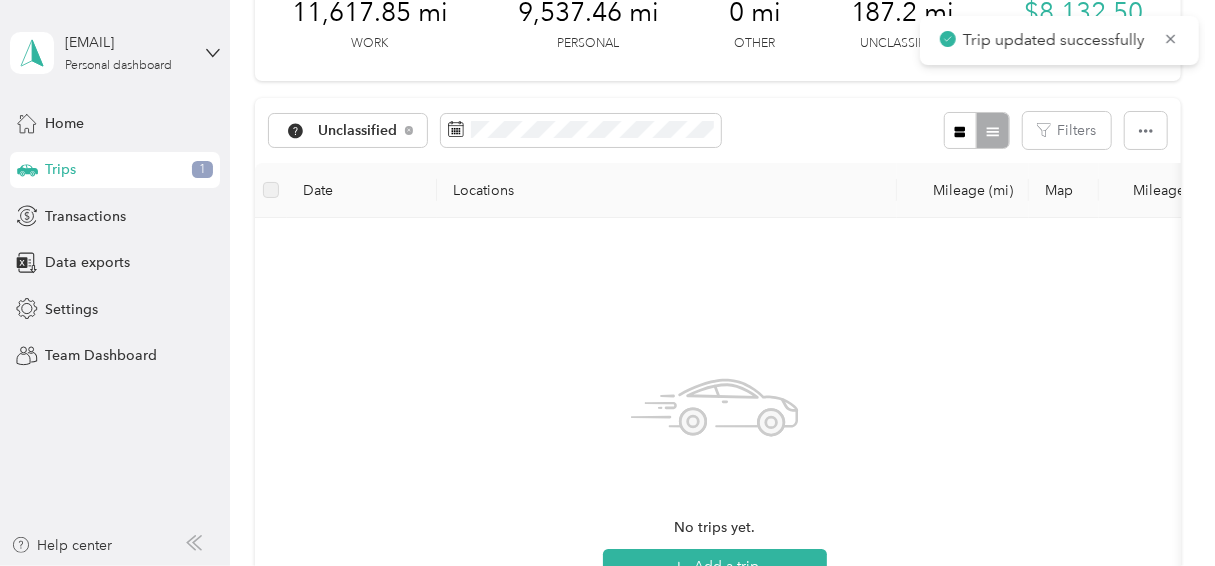 scroll, scrollTop: 53, scrollLeft: 0, axis: vertical 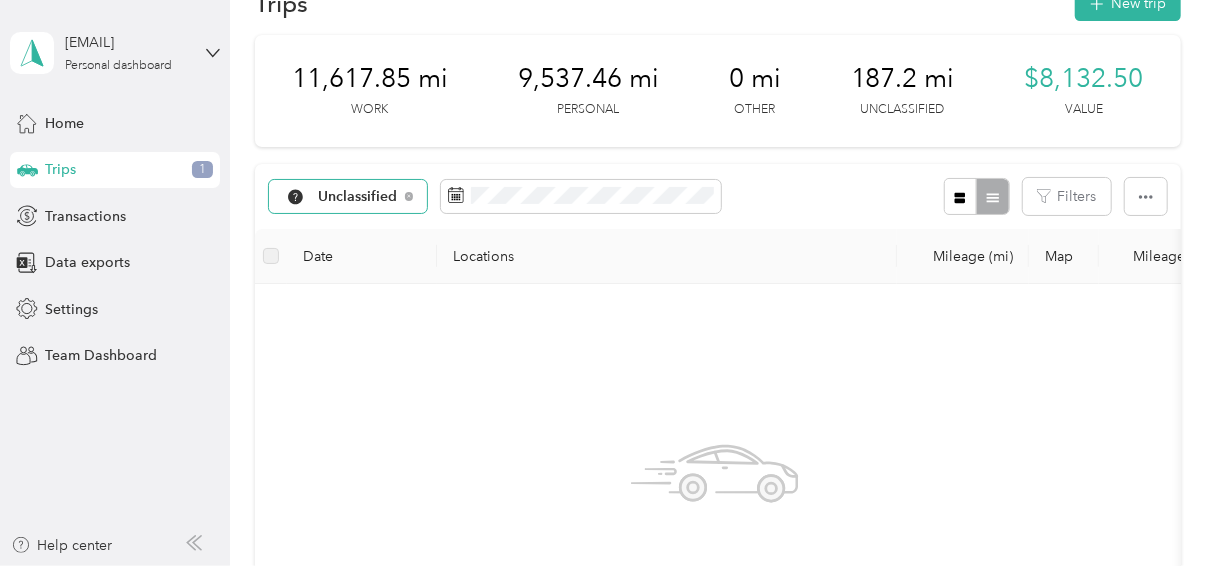 click on "Unclassified" at bounding box center [358, 197] 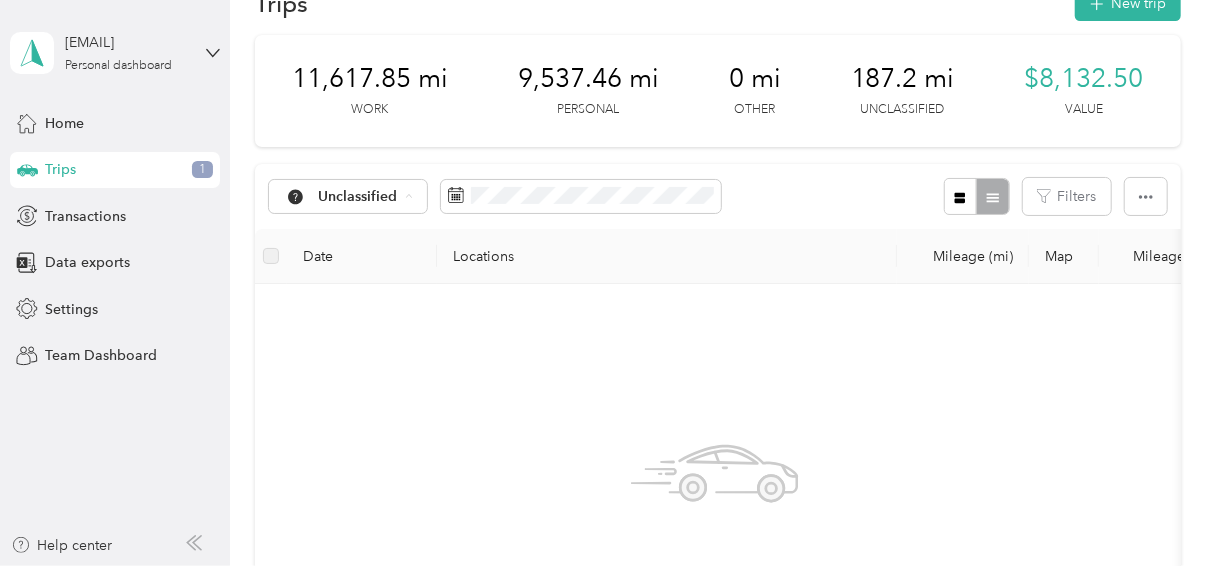 click on "All purposes" at bounding box center [371, 232] 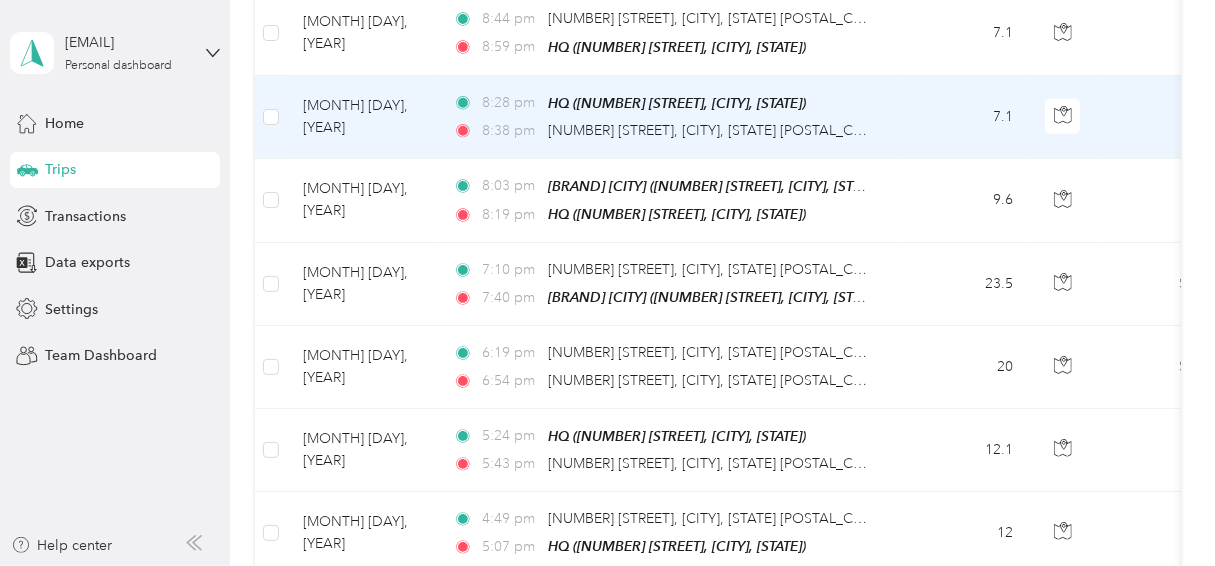 scroll, scrollTop: 1090, scrollLeft: 0, axis: vertical 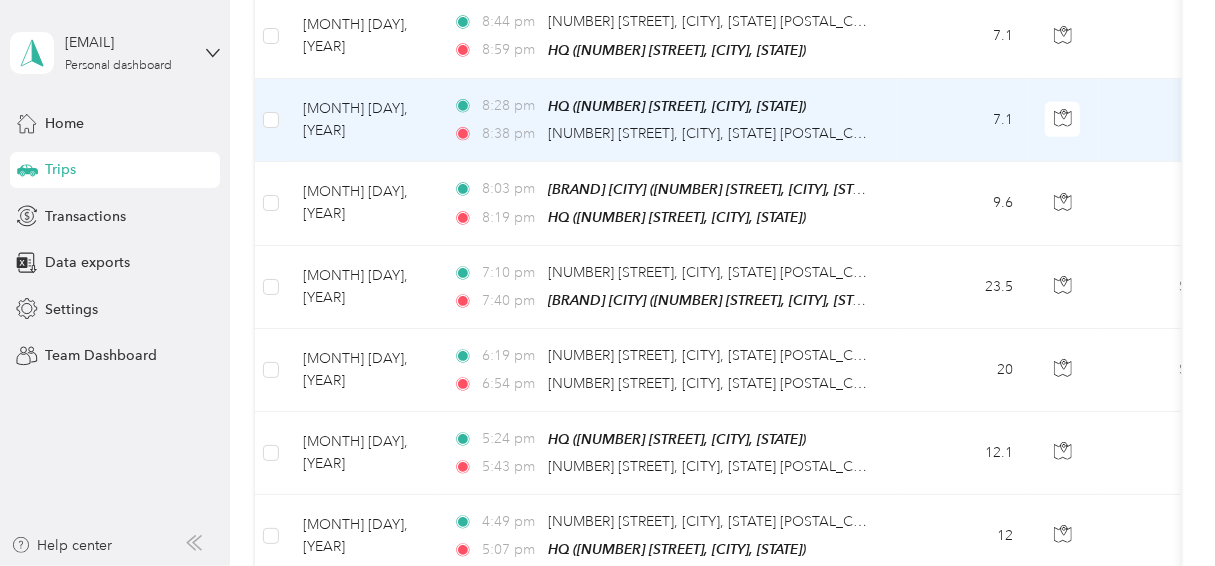 click on "[MONTH] [DAY], [YEAR]" at bounding box center (362, 120) 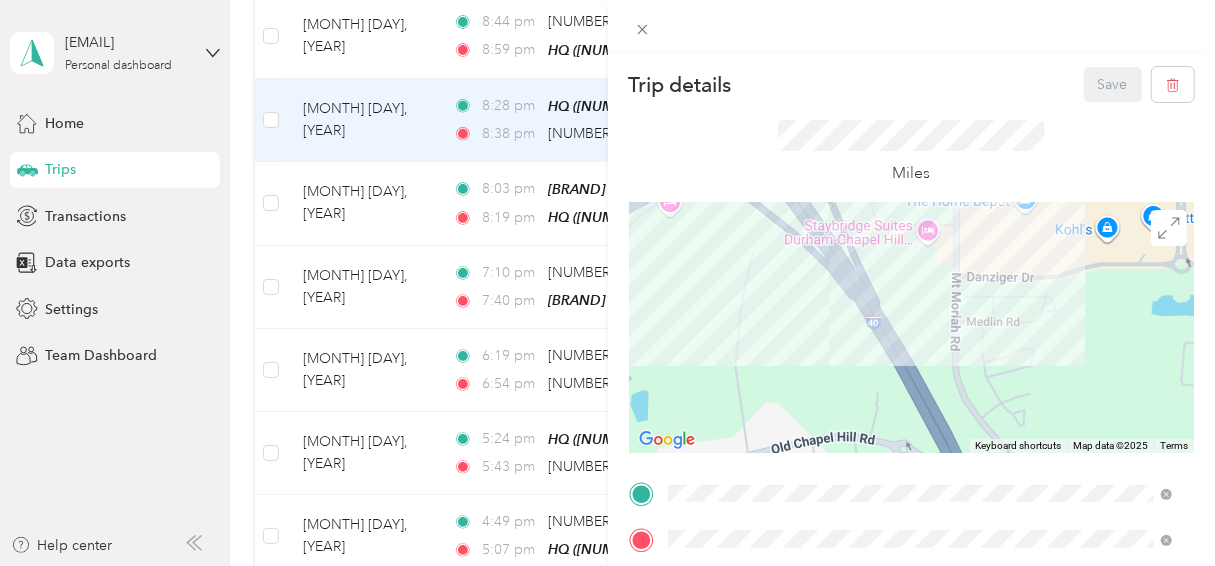 drag, startPoint x: 1050, startPoint y: 233, endPoint x: 924, endPoint y: 432, distance: 235.53555 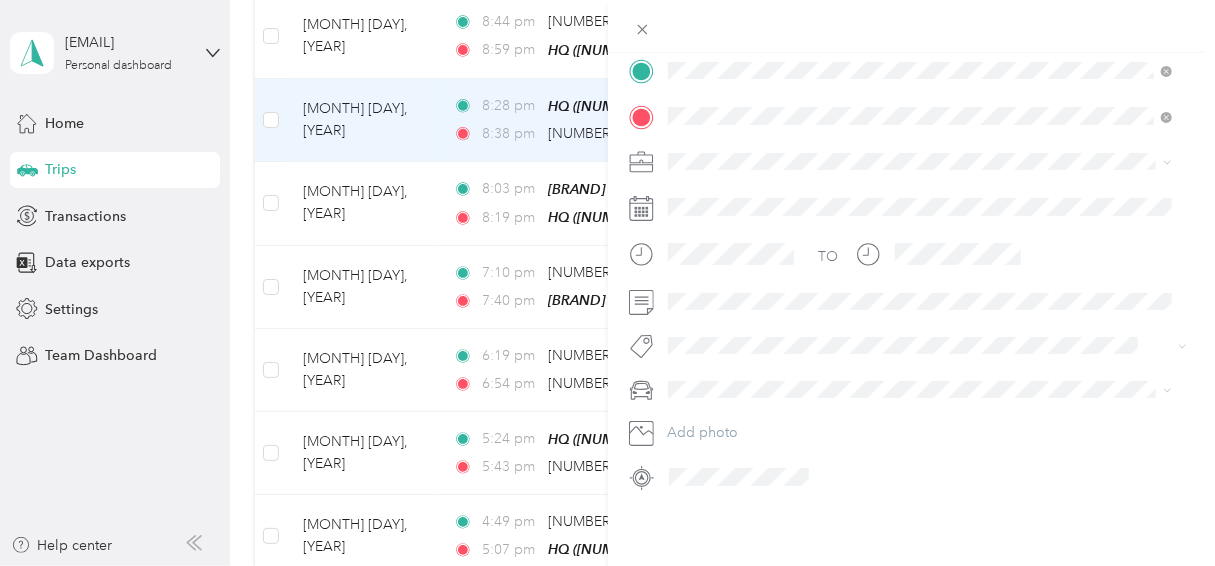 scroll, scrollTop: 437, scrollLeft: 0, axis: vertical 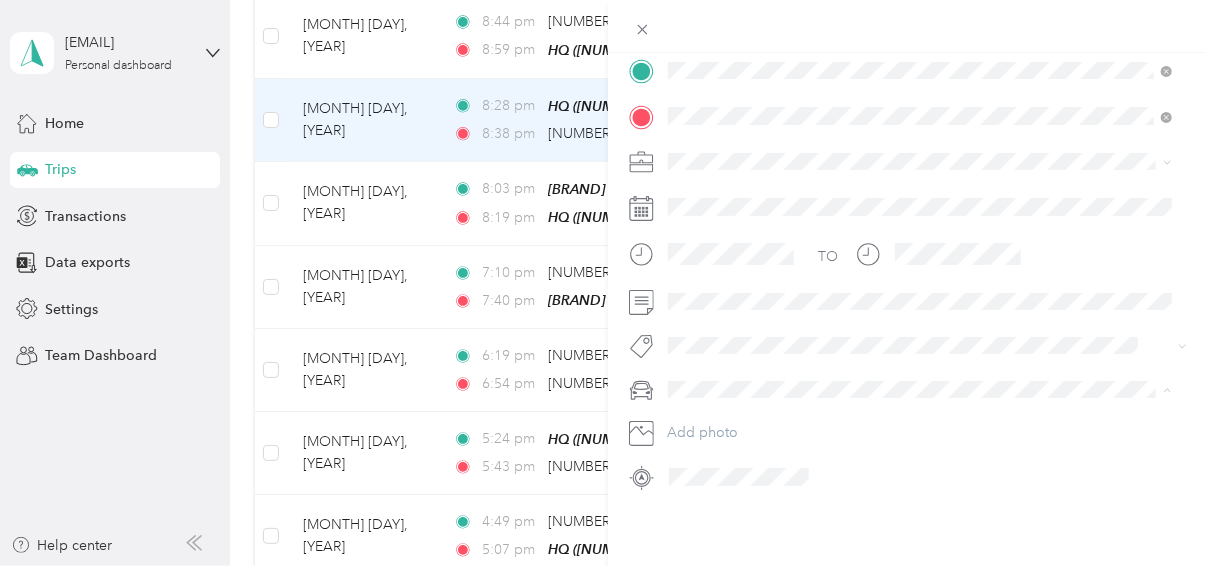 click on "Infiniti QX60" at bounding box center (734, 304) 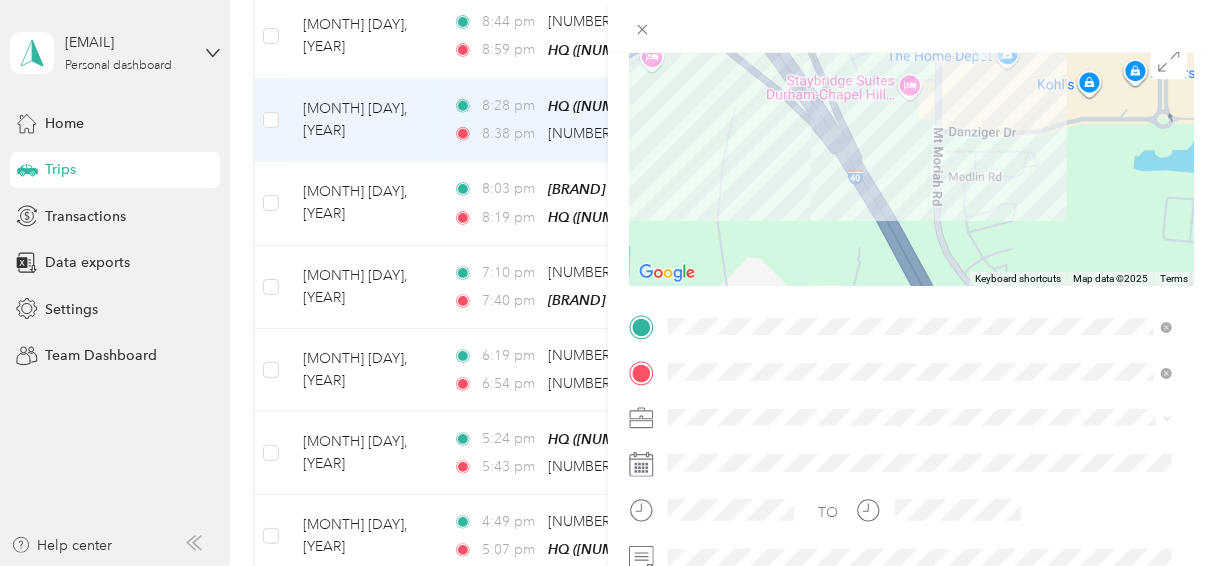 scroll, scrollTop: 0, scrollLeft: 0, axis: both 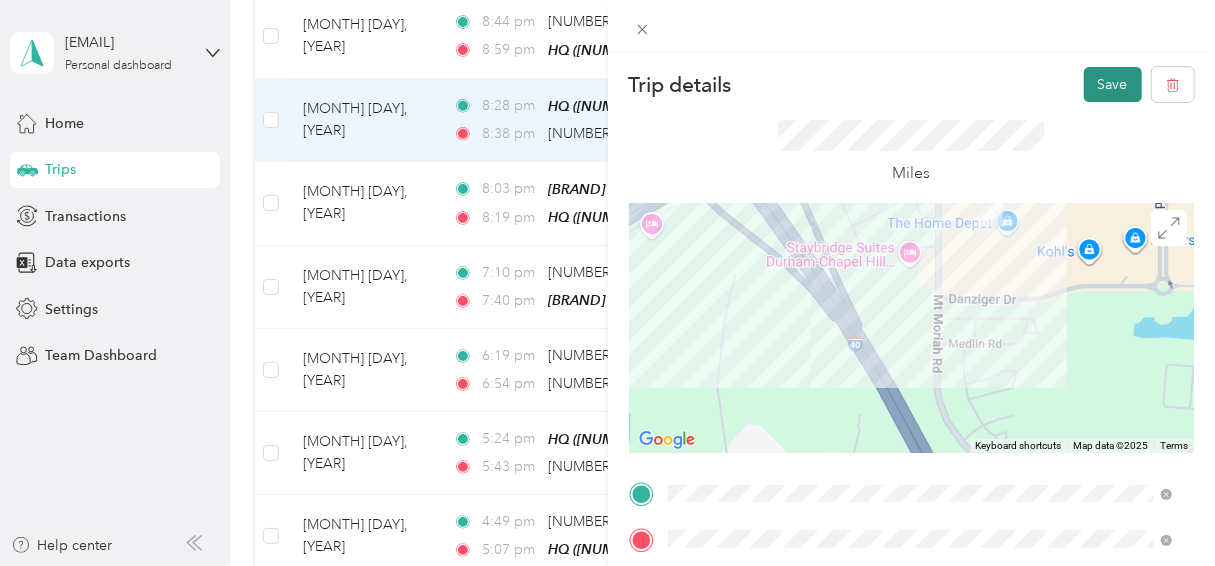 drag, startPoint x: 1092, startPoint y: 82, endPoint x: 1081, endPoint y: 80, distance: 11.18034 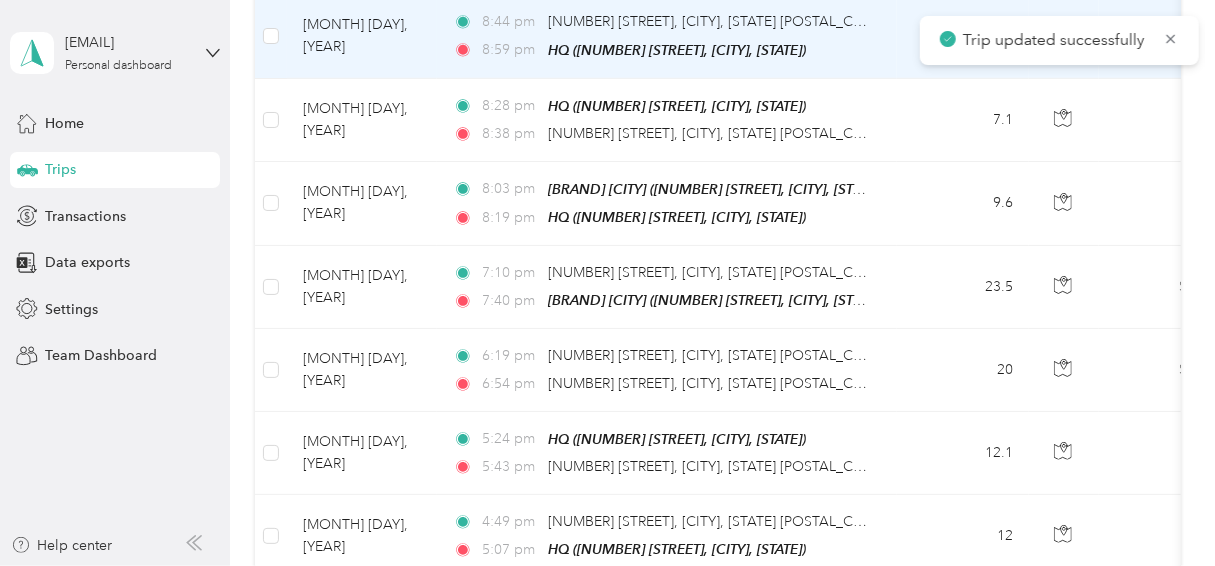 click on "[MONTH] [DAY], [YEAR]" at bounding box center (362, 36) 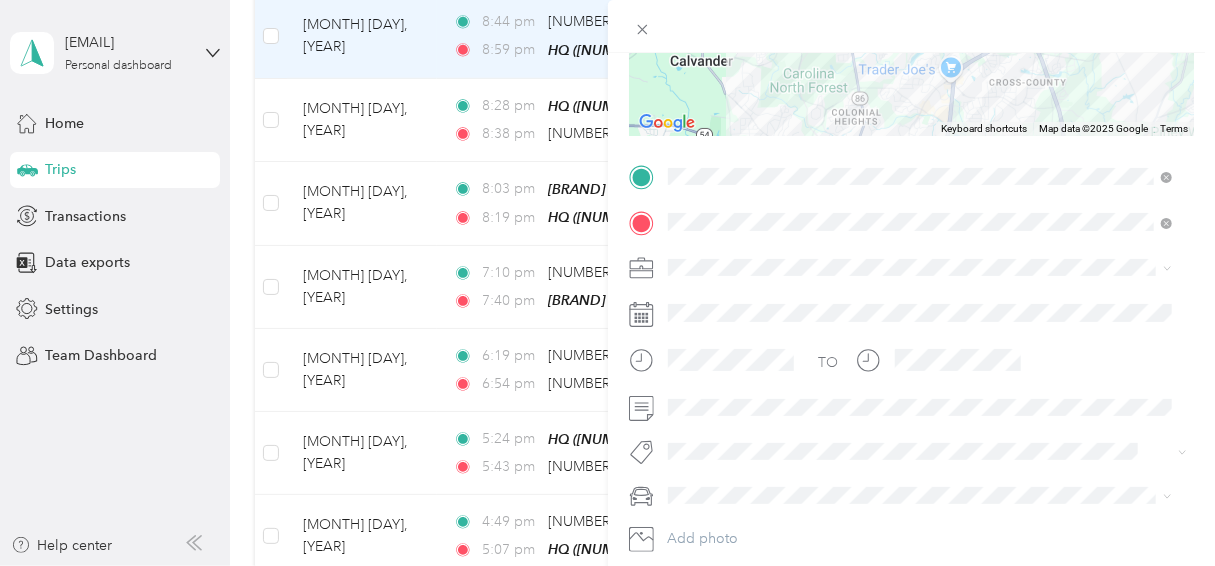 scroll, scrollTop: 437, scrollLeft: 0, axis: vertical 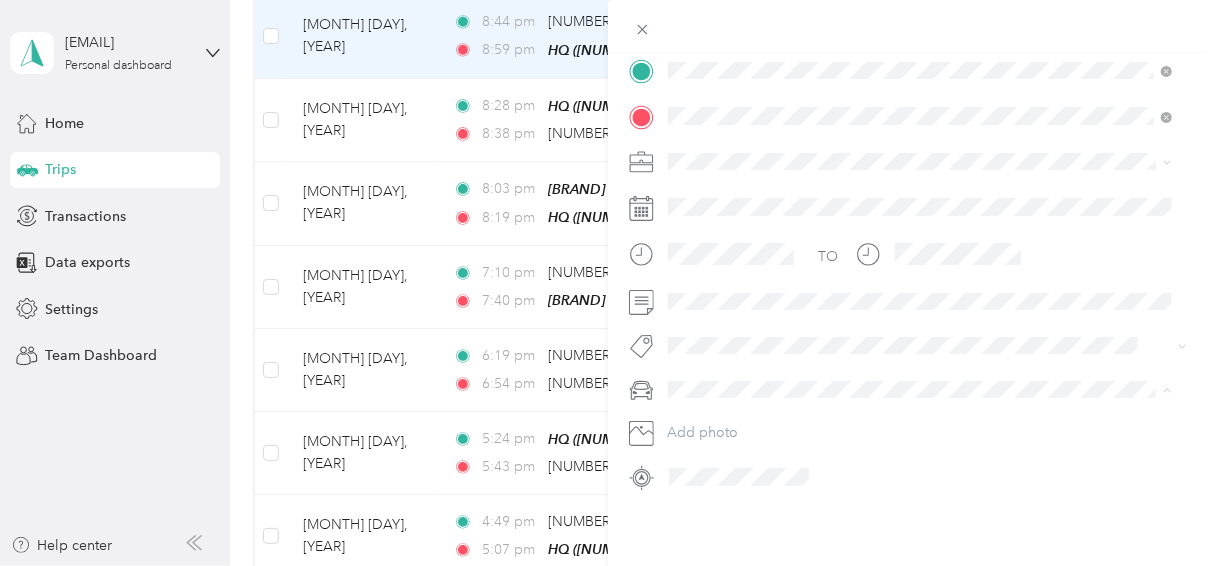 click on "Chevrolet Suburban Audi Q7 Optimus Bertha BMW 750LI Infiniti QX60 Tank" at bounding box center (920, 234) 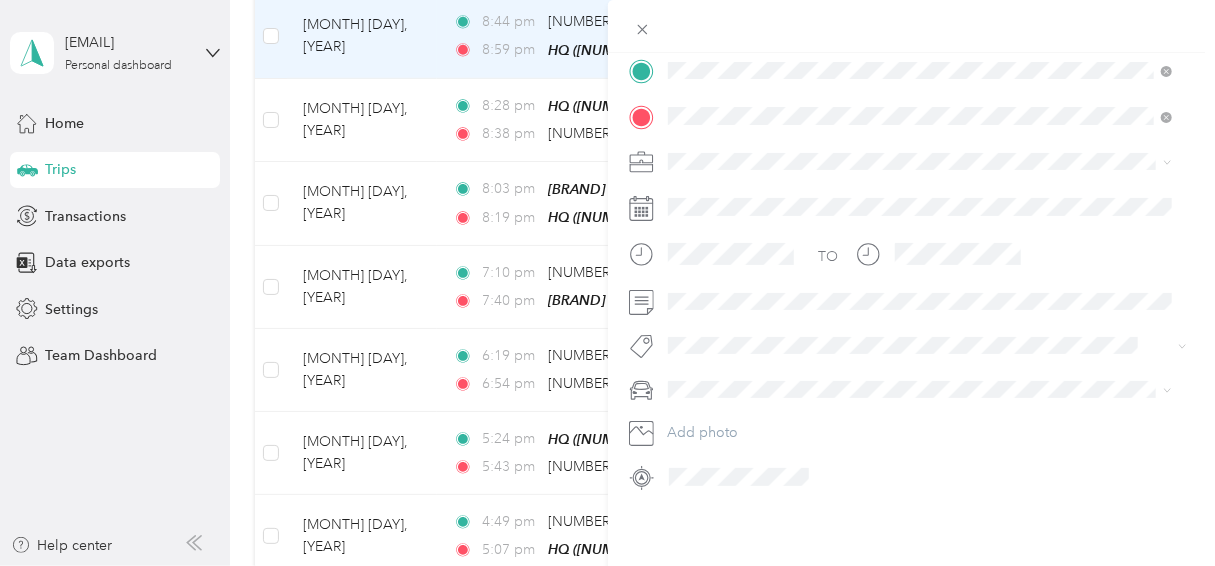 click on "Infiniti QX60" at bounding box center [920, 300] 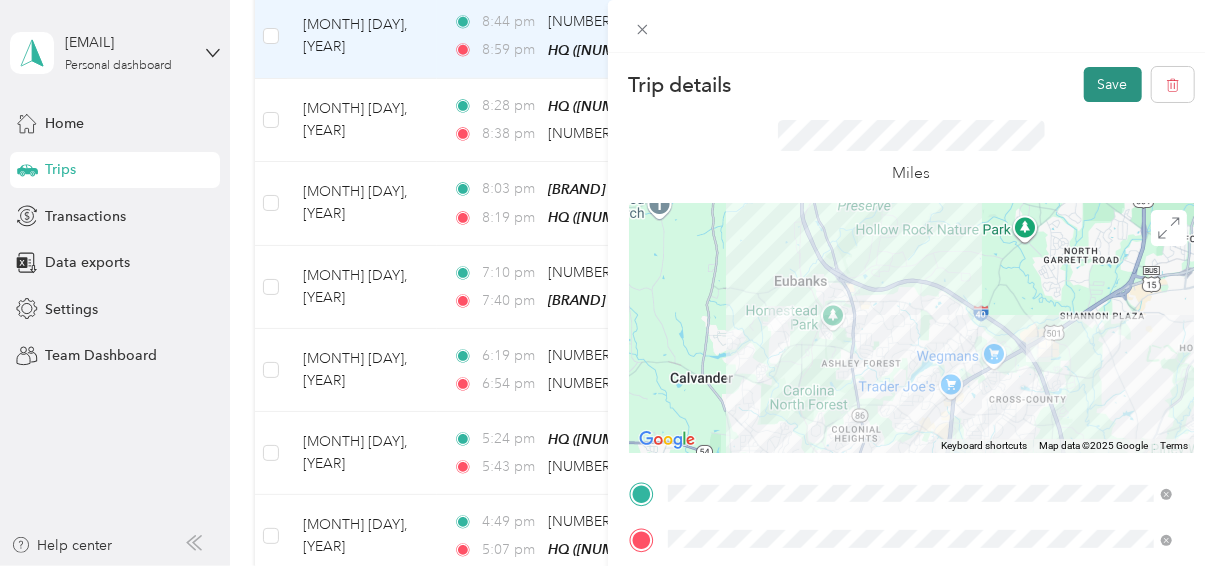 click on "Save" at bounding box center (1113, 84) 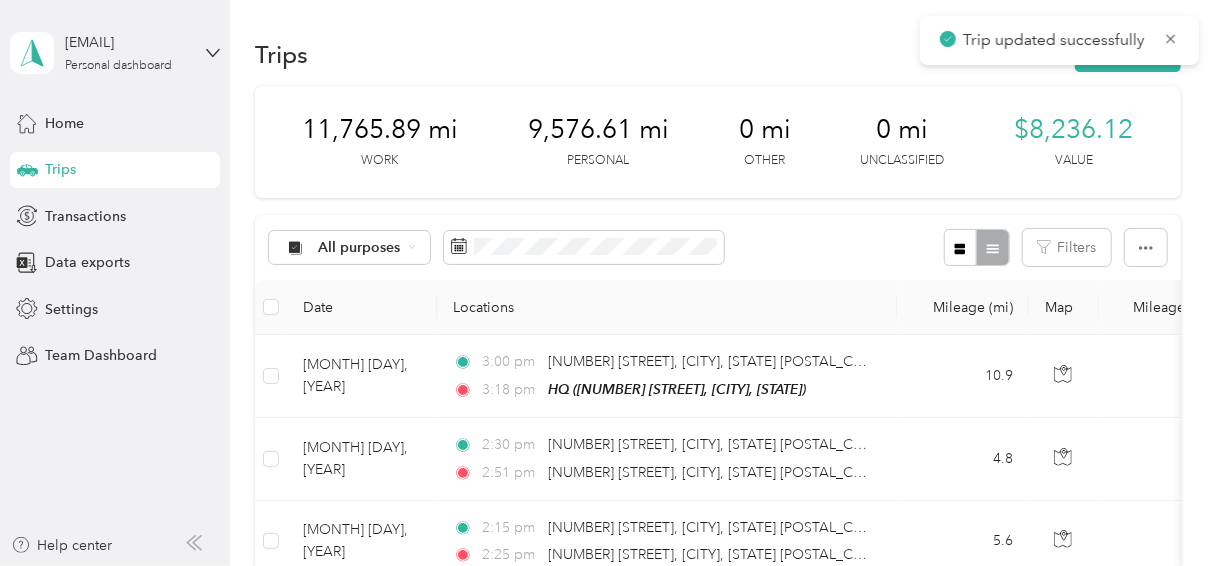 scroll, scrollTop: 0, scrollLeft: 0, axis: both 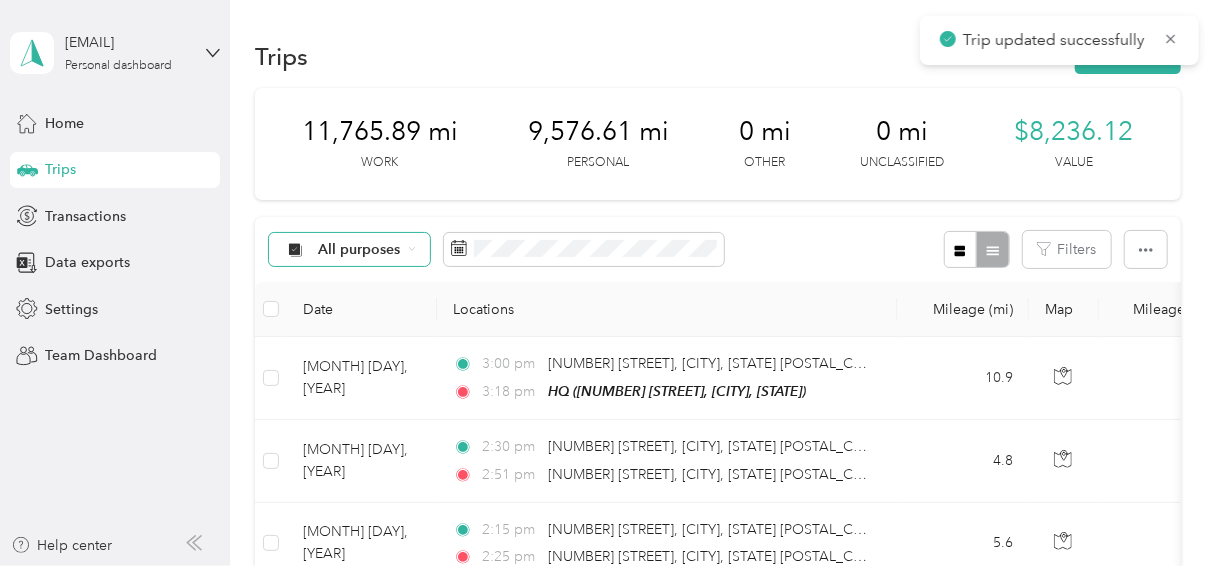 click on "All purposes" at bounding box center [359, 250] 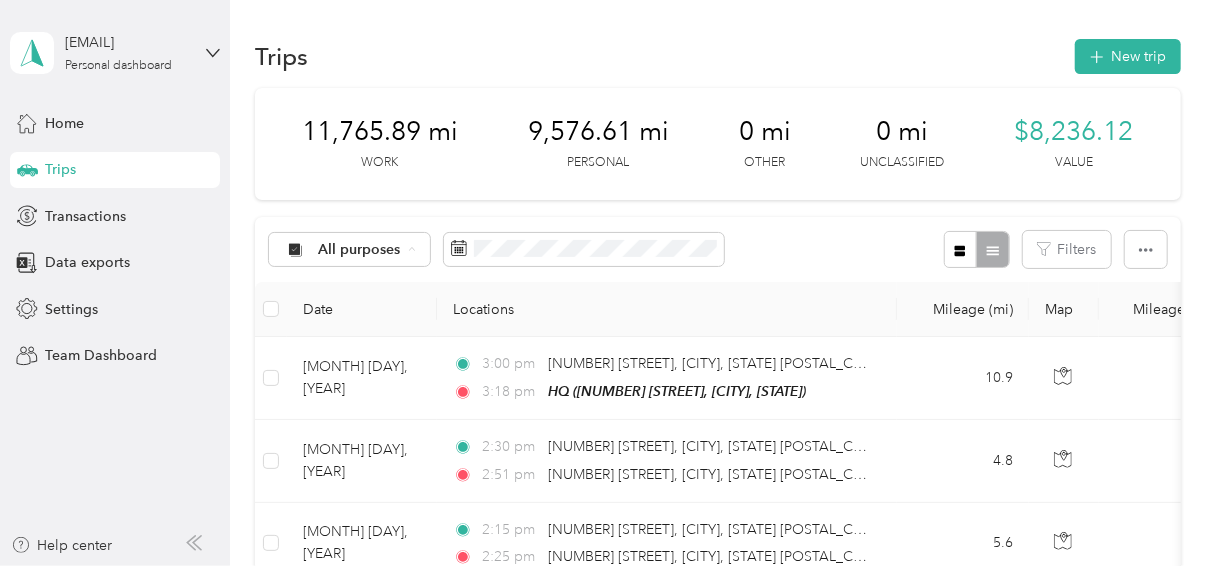 click on "Unclassified" at bounding box center [367, 320] 